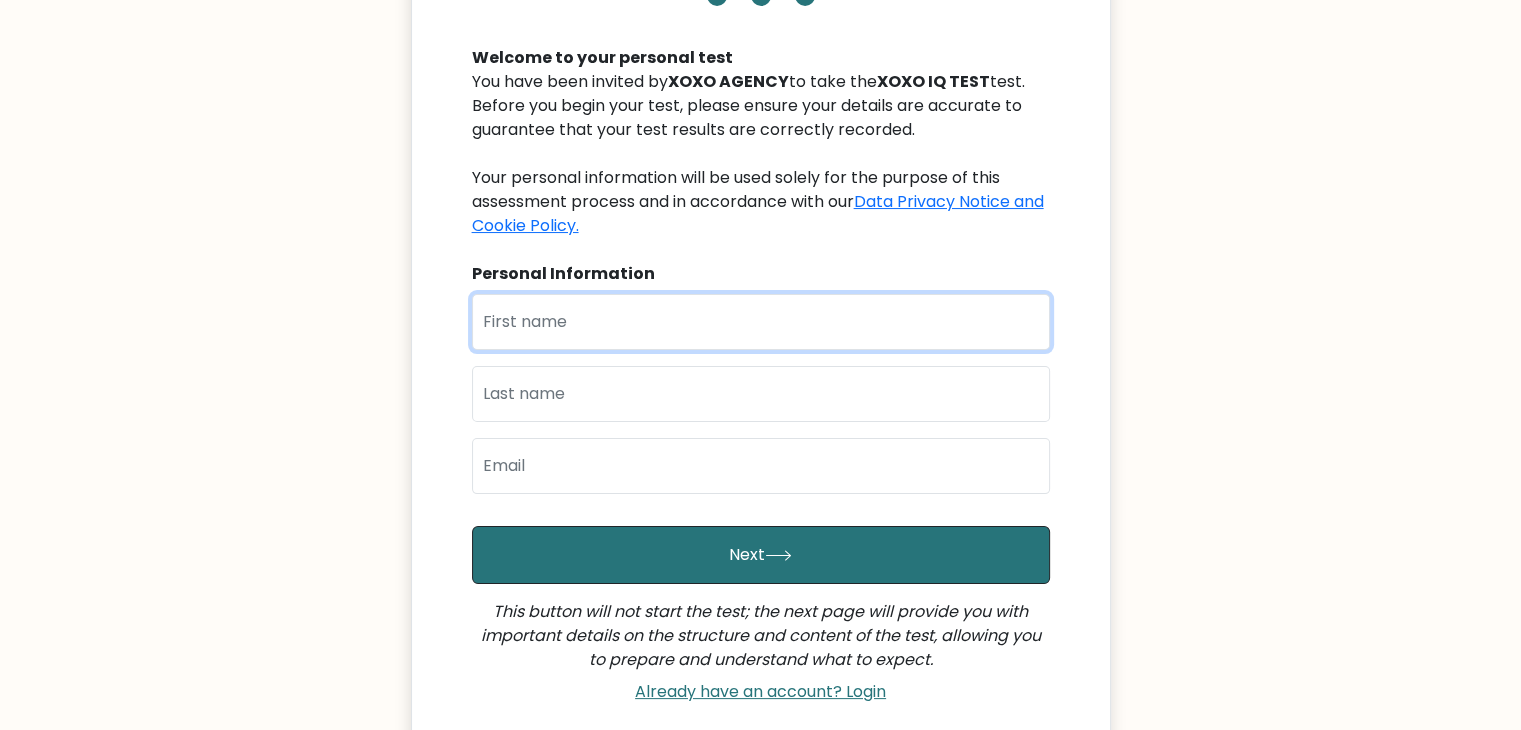 click at bounding box center (761, 322) 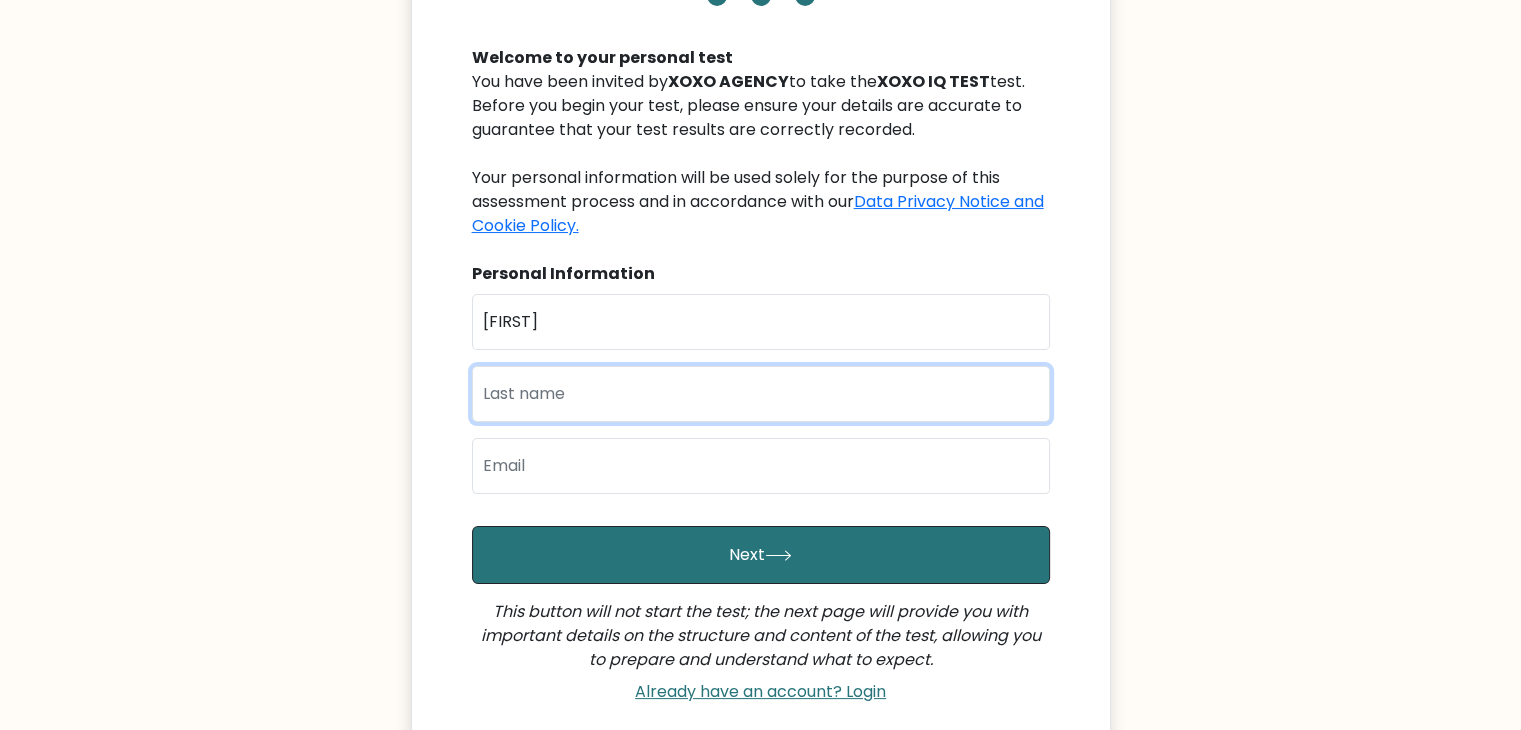 type on "[LAST]" 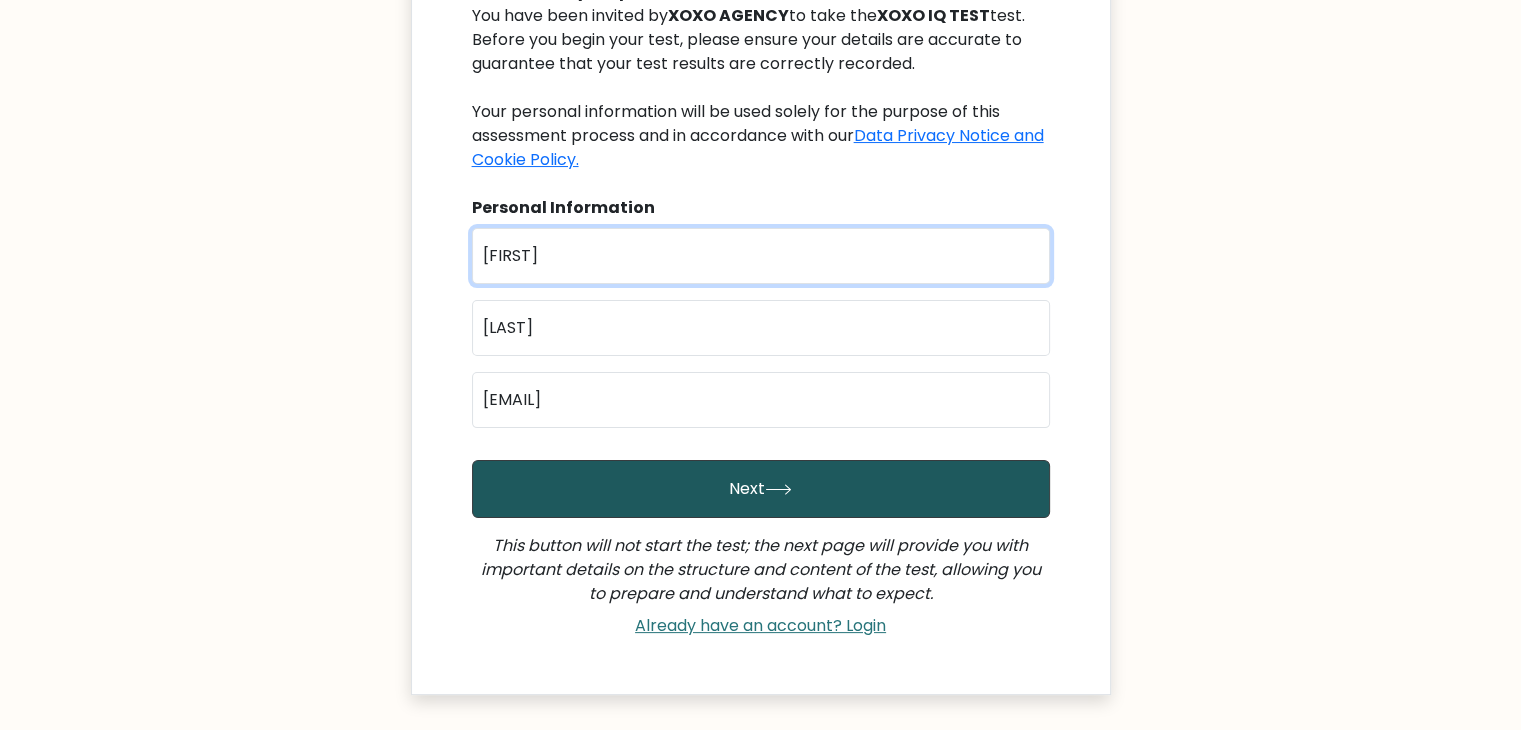 scroll, scrollTop: 293, scrollLeft: 0, axis: vertical 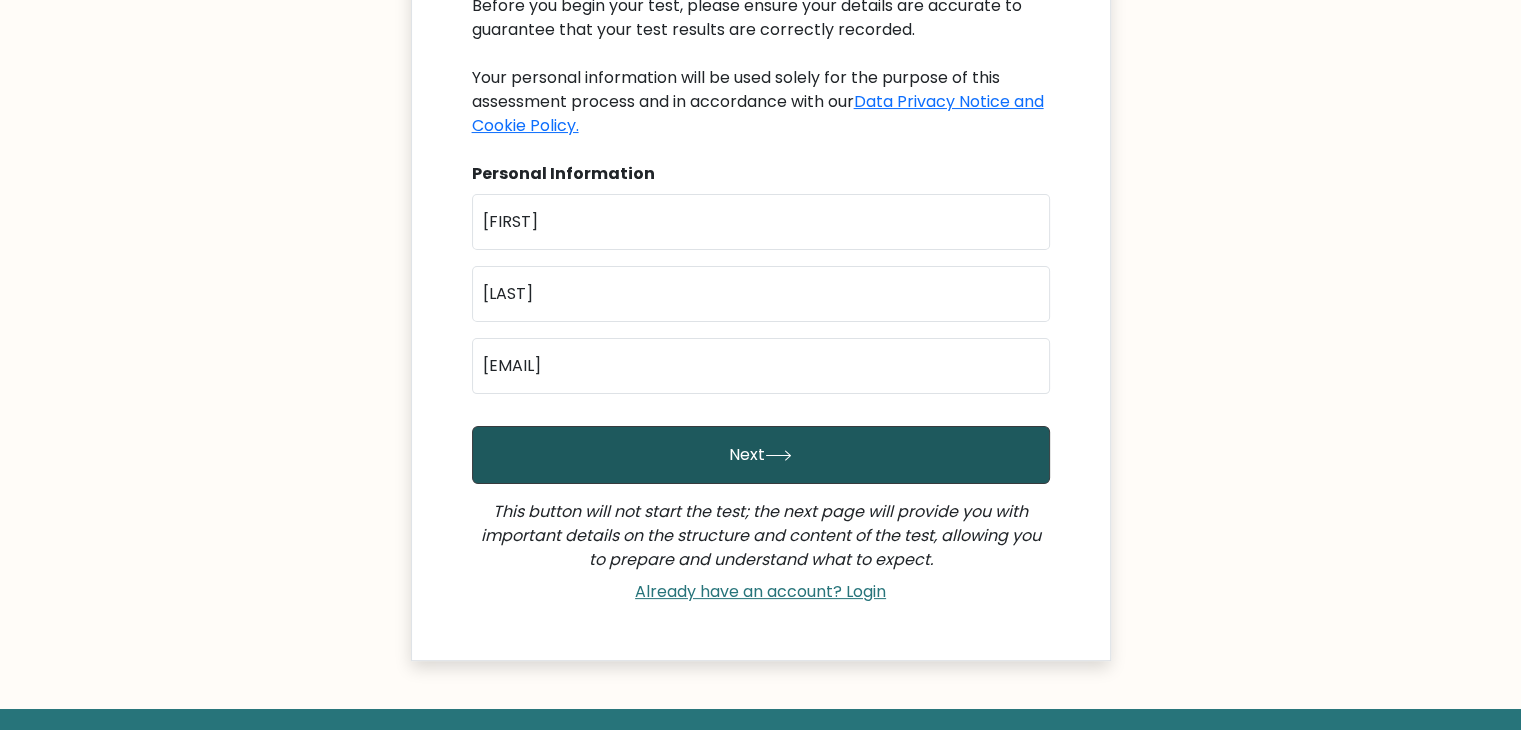 click on "Next" at bounding box center (761, 455) 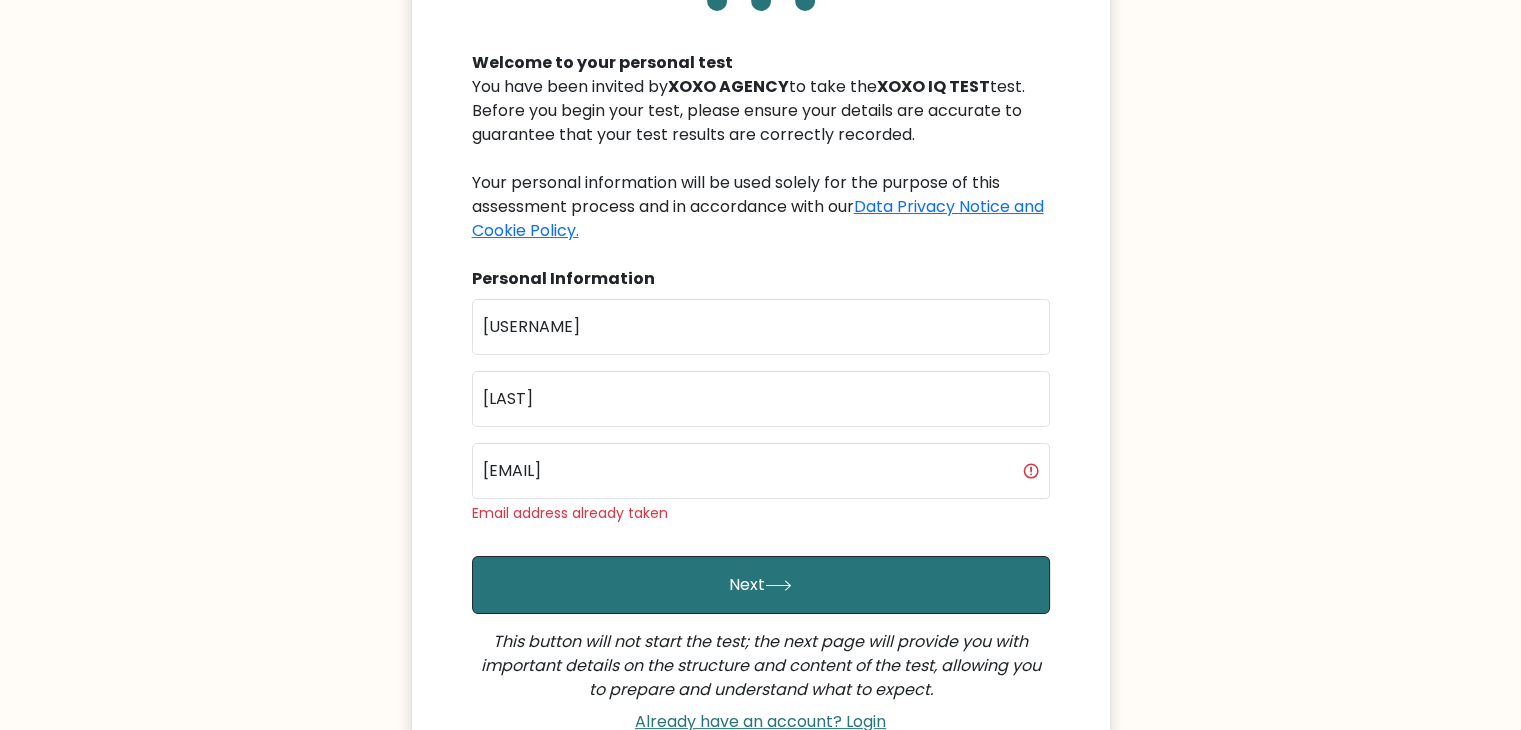 scroll, scrollTop: 200, scrollLeft: 0, axis: vertical 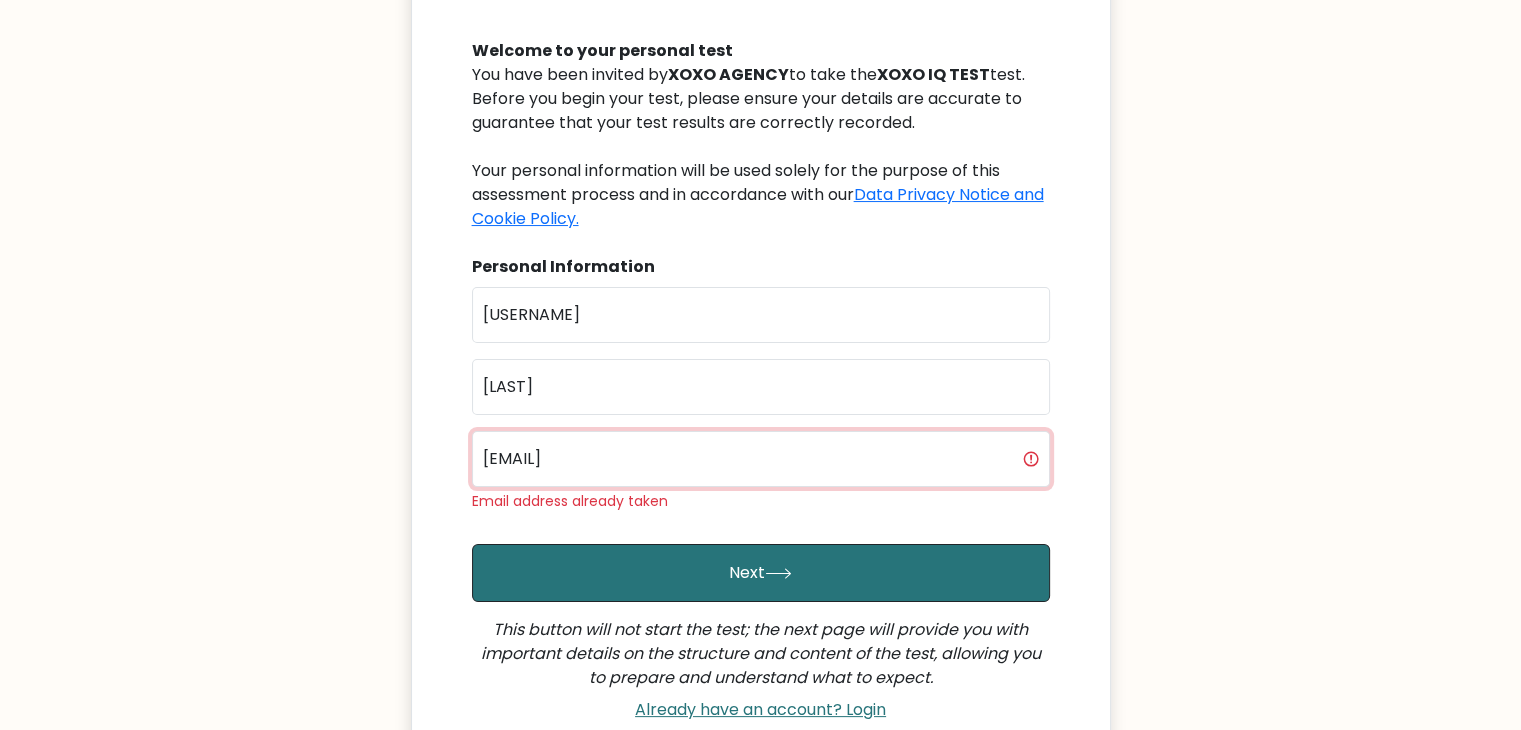 click on "[EMAIL]" at bounding box center (761, 459) 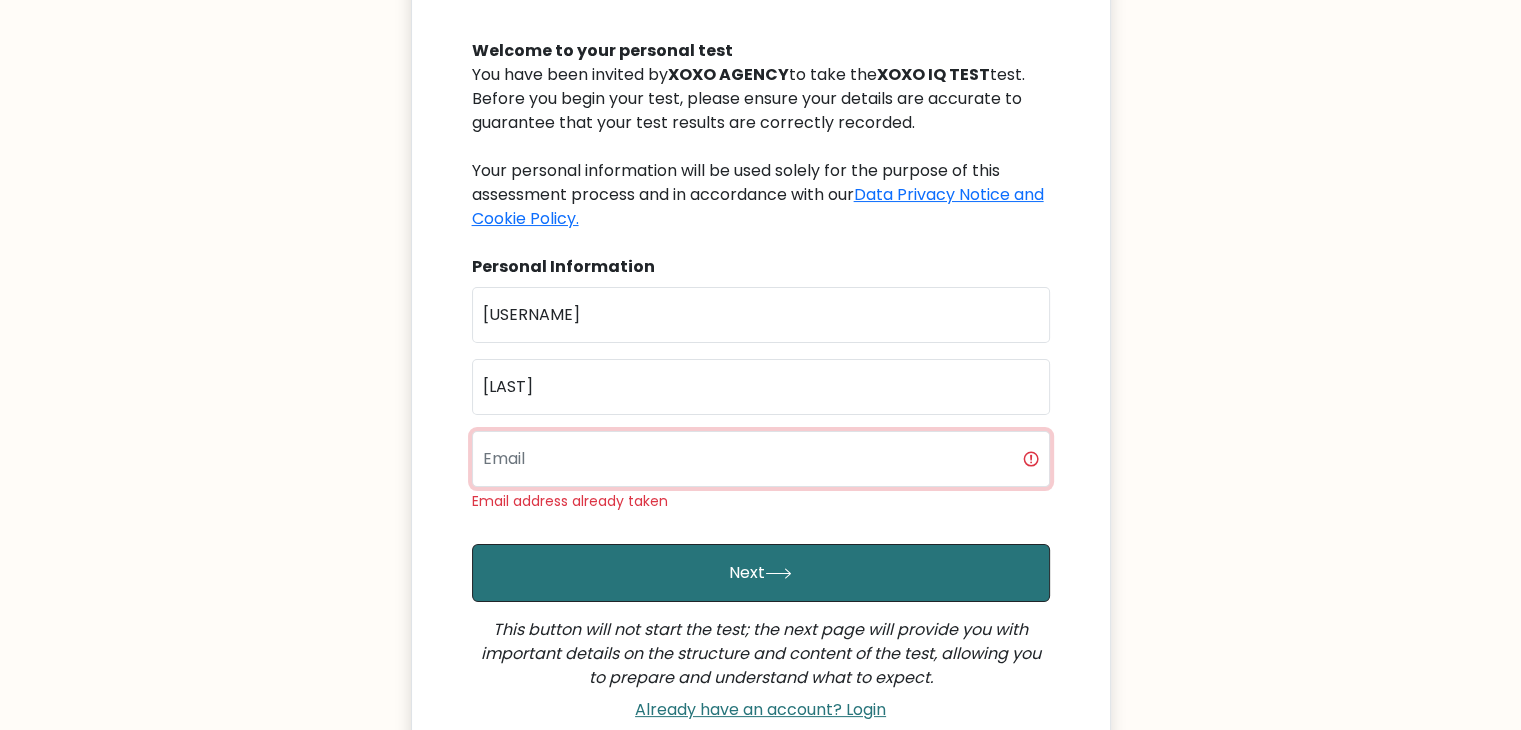 click at bounding box center [761, 459] 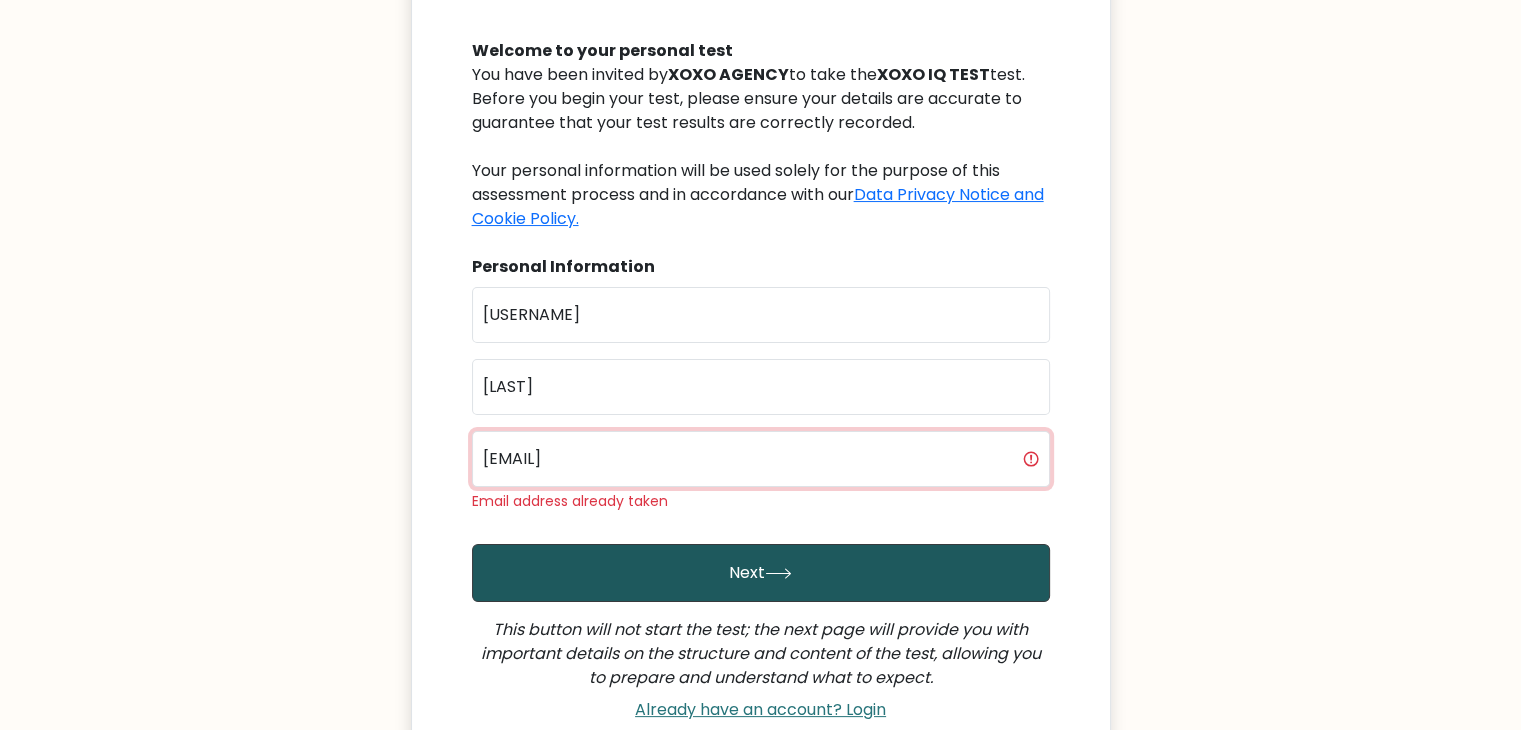 type on "marissamarissamarissa25@gmail.com" 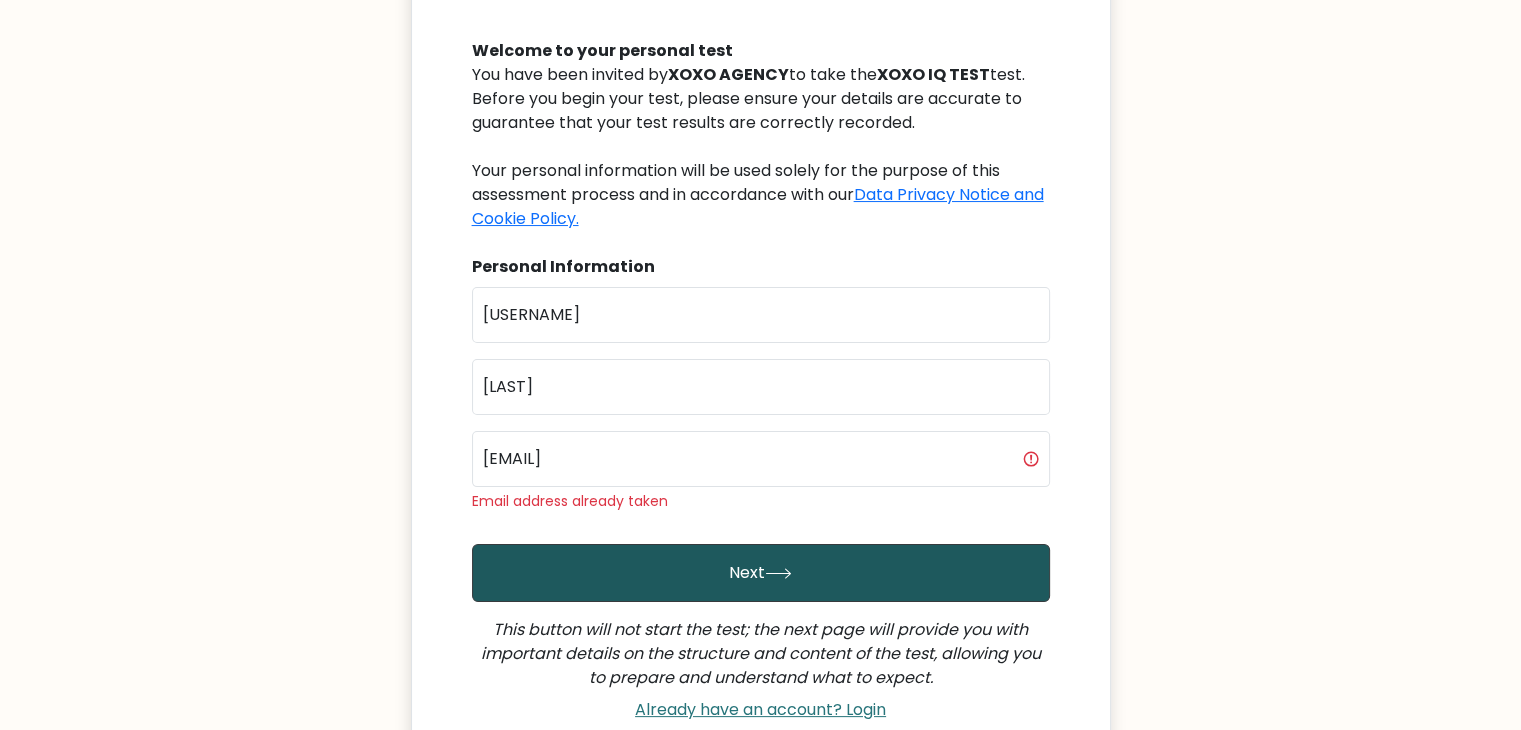 click on "Next" at bounding box center [761, 573] 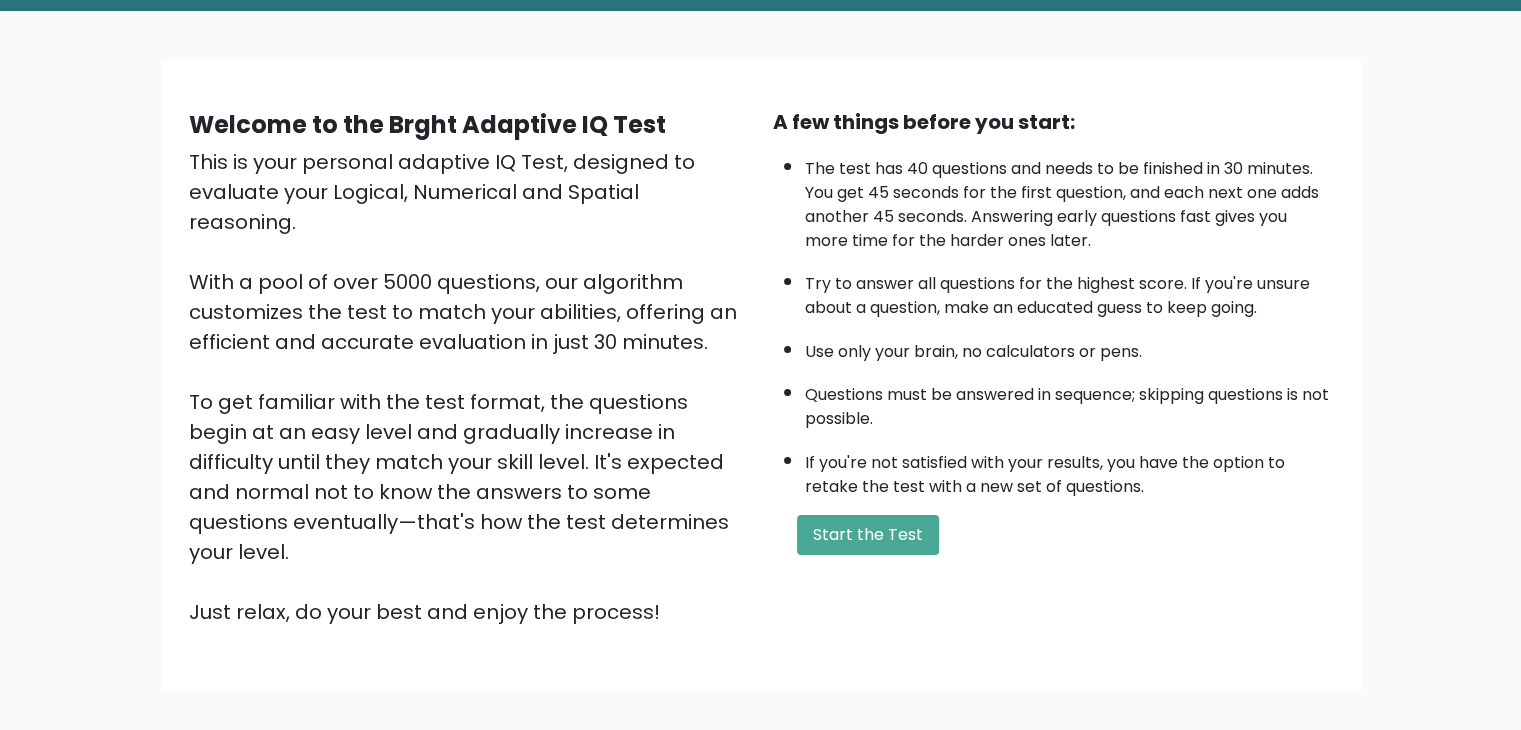 scroll, scrollTop: 100, scrollLeft: 0, axis: vertical 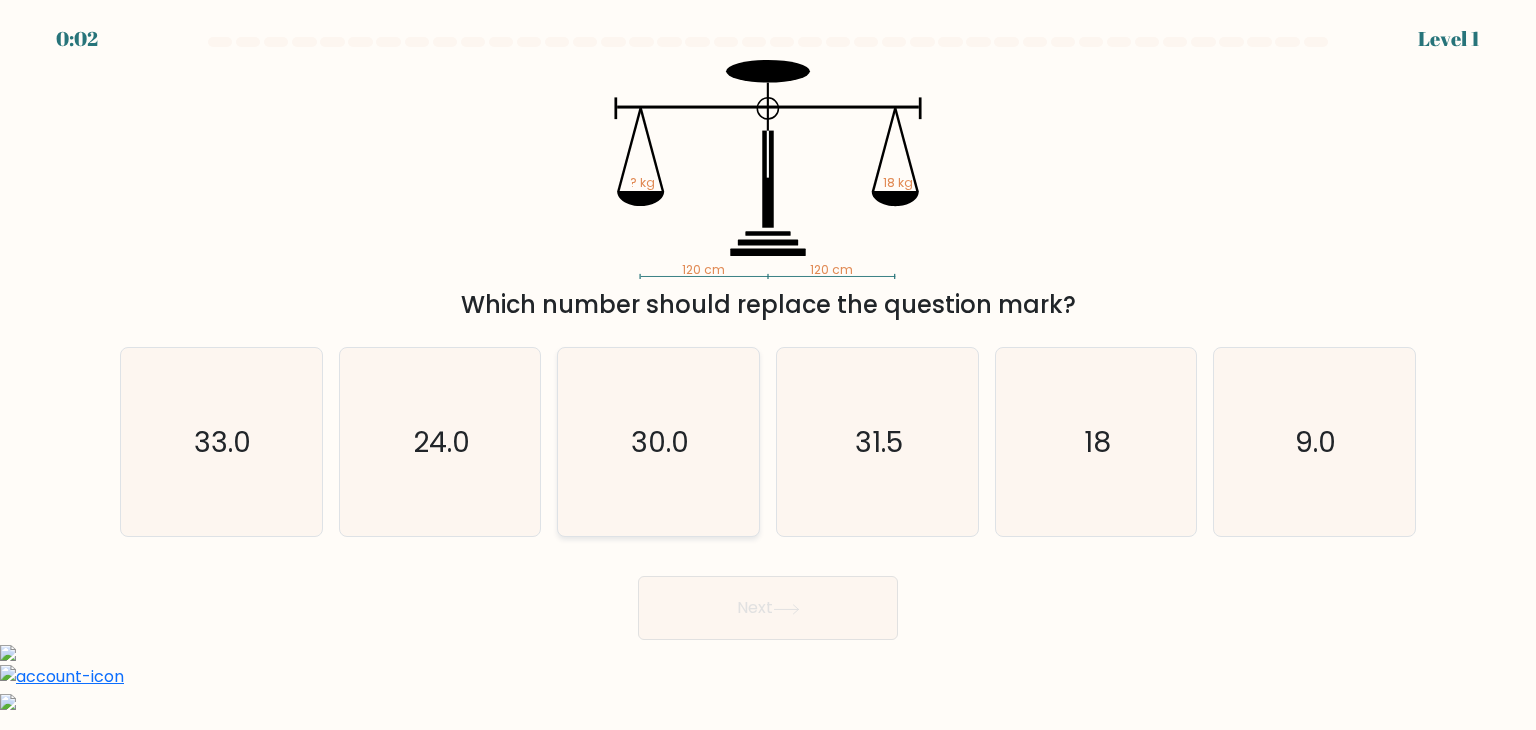 click on "30.0" at bounding box center [658, 442] 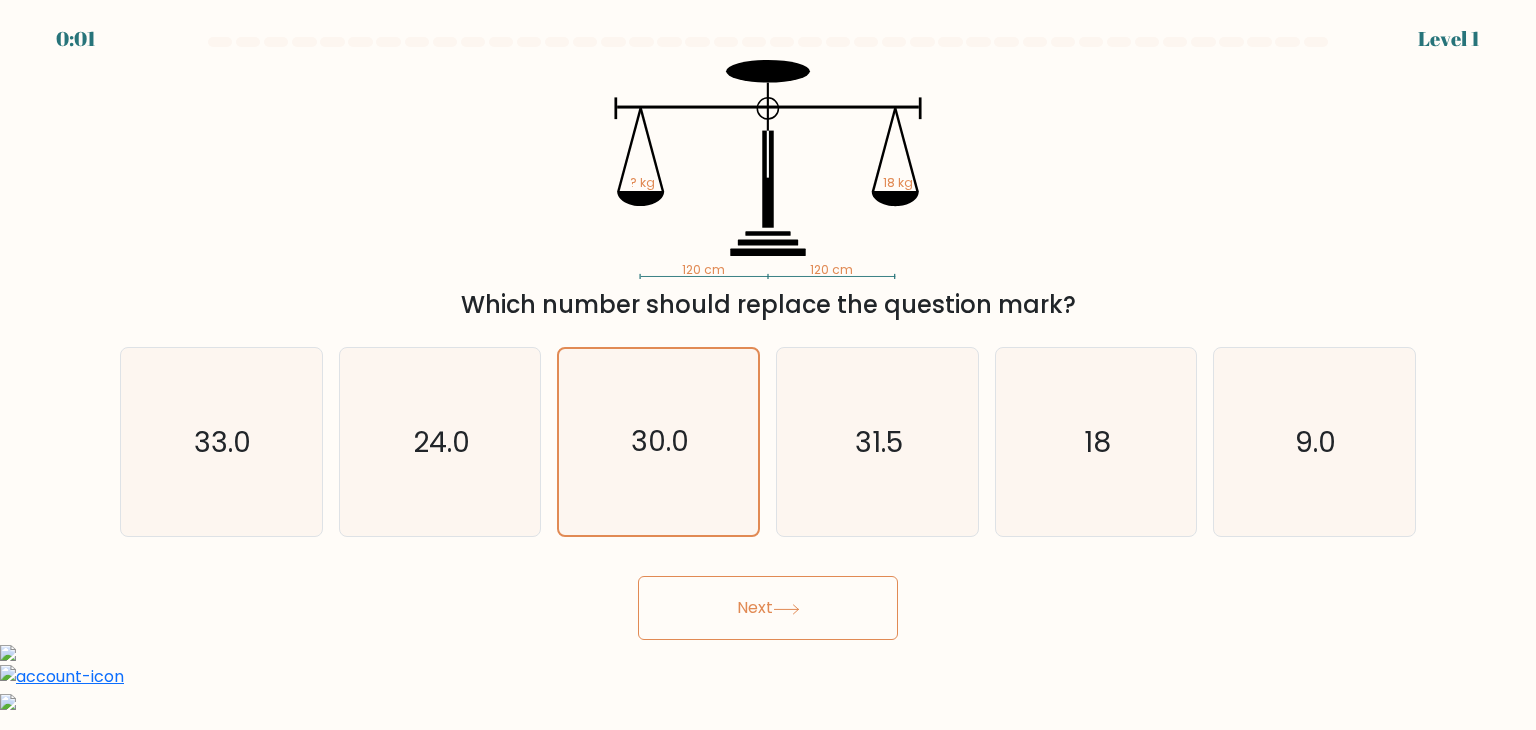 click on "Next" at bounding box center [768, 608] 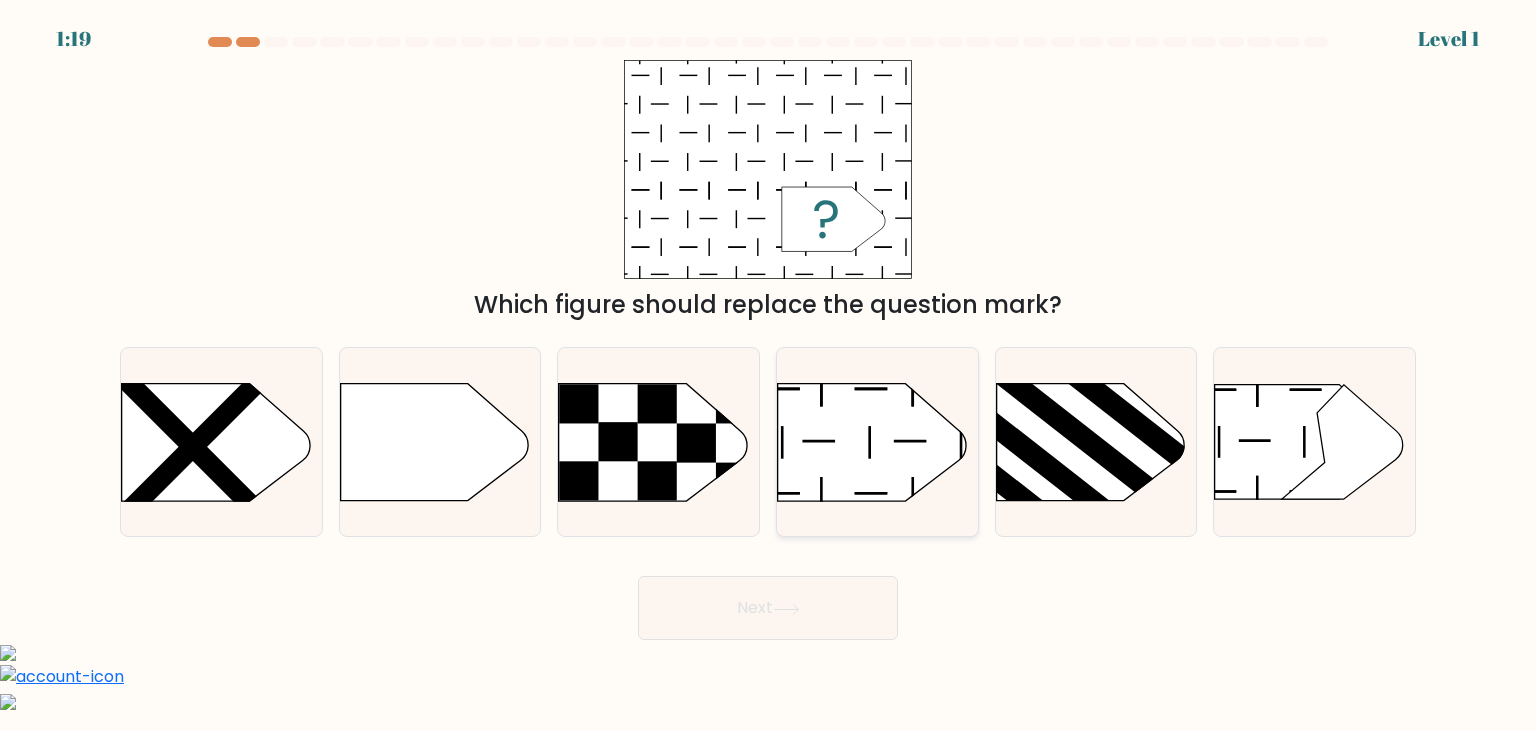 click at bounding box center [872, 442] 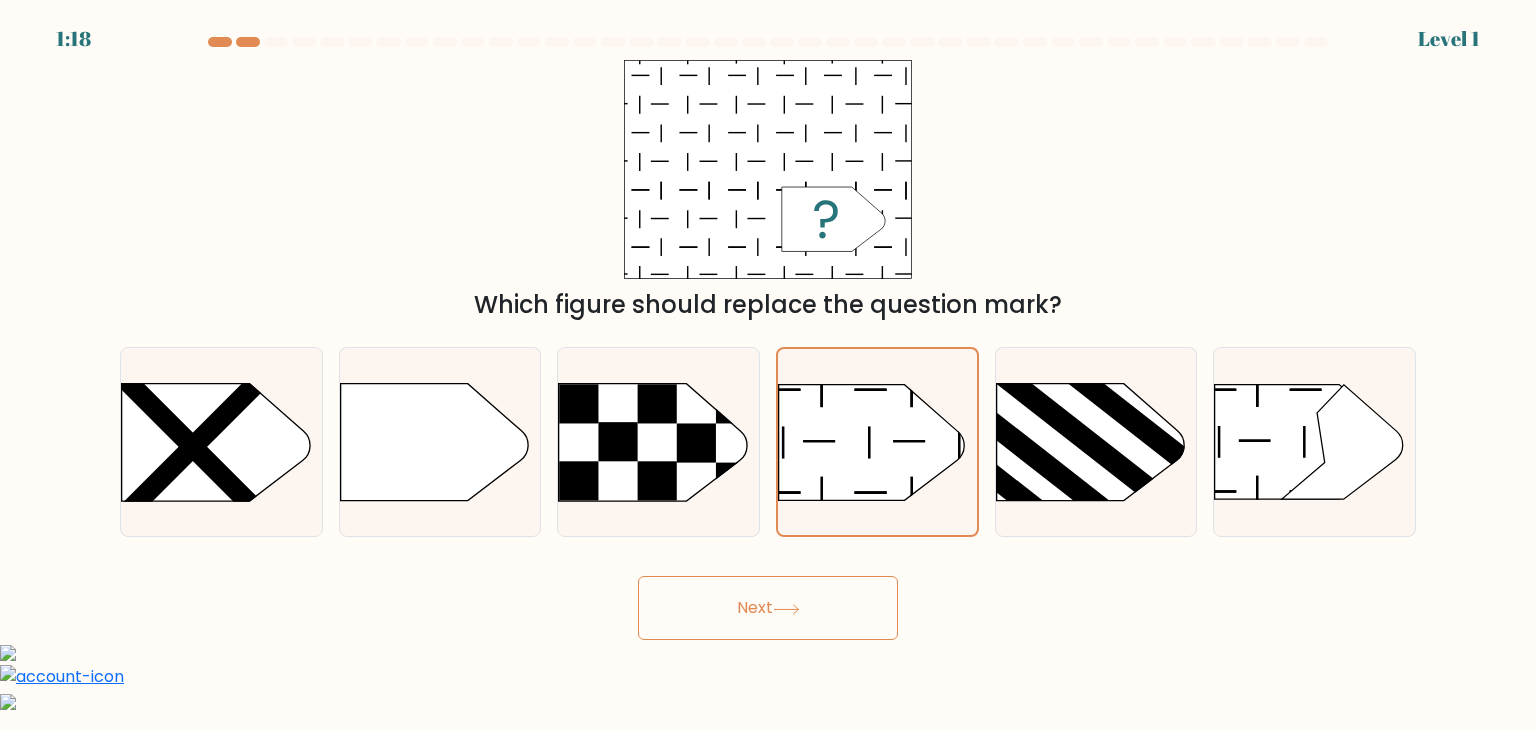 click on "Next" at bounding box center (768, 608) 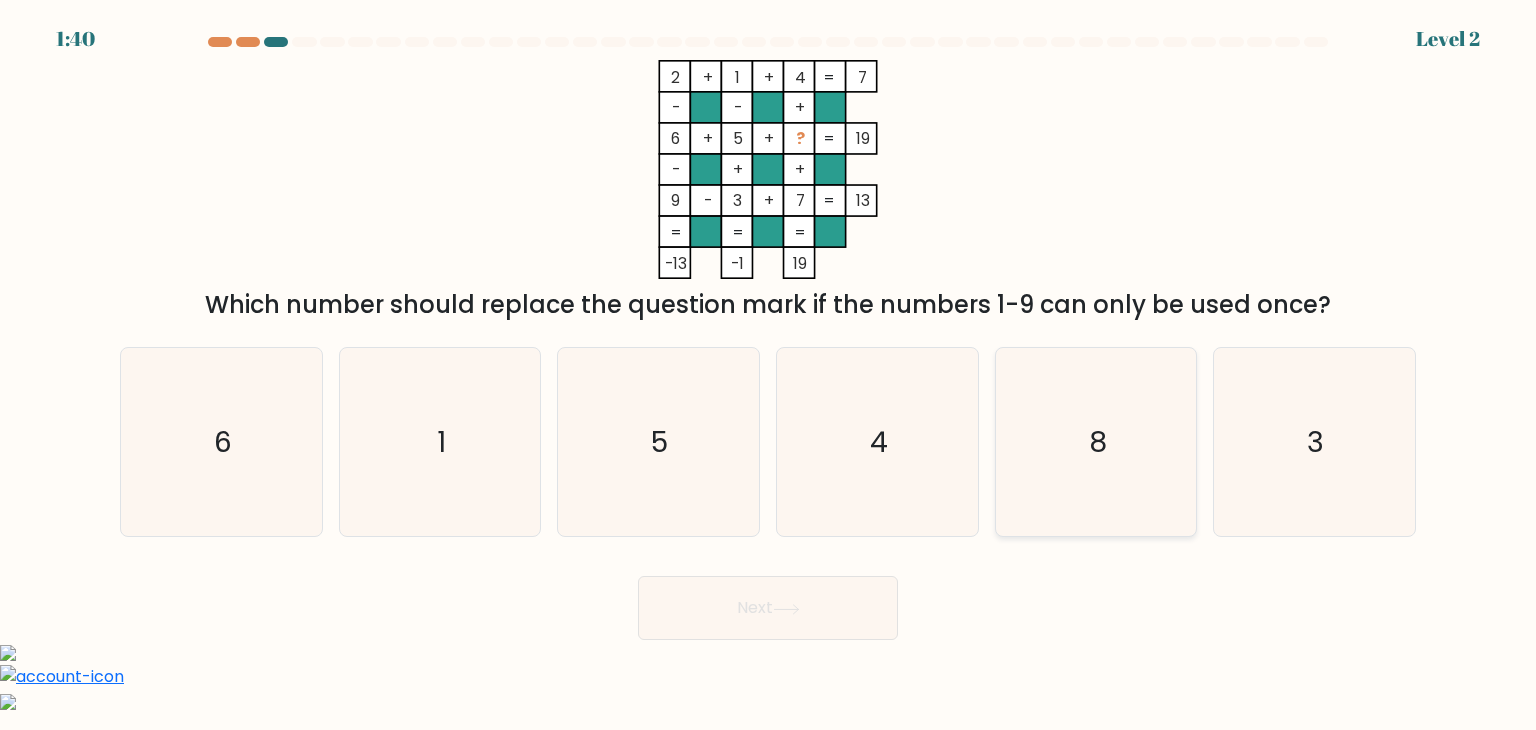 click on "8" at bounding box center [1096, 442] 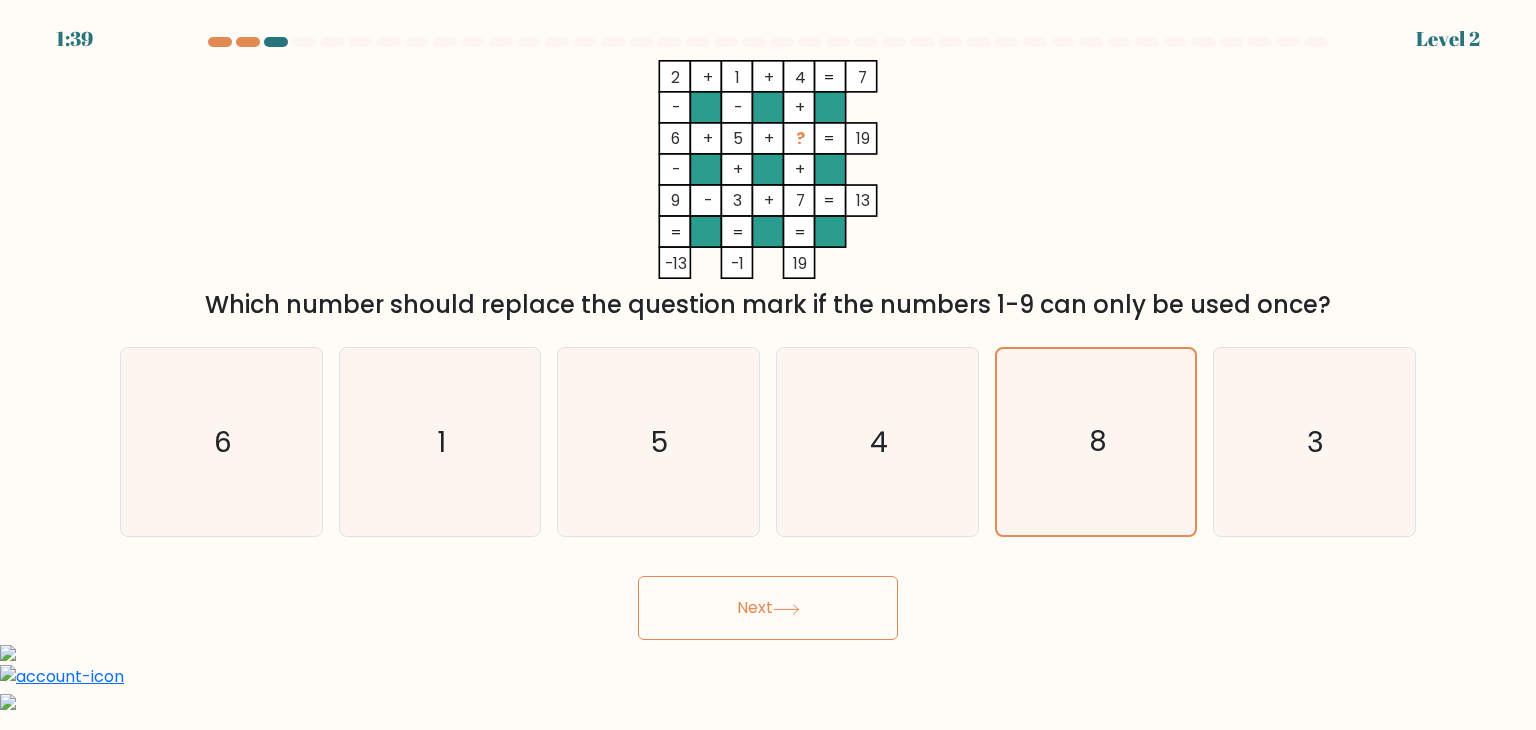 click on "Next" at bounding box center [768, 608] 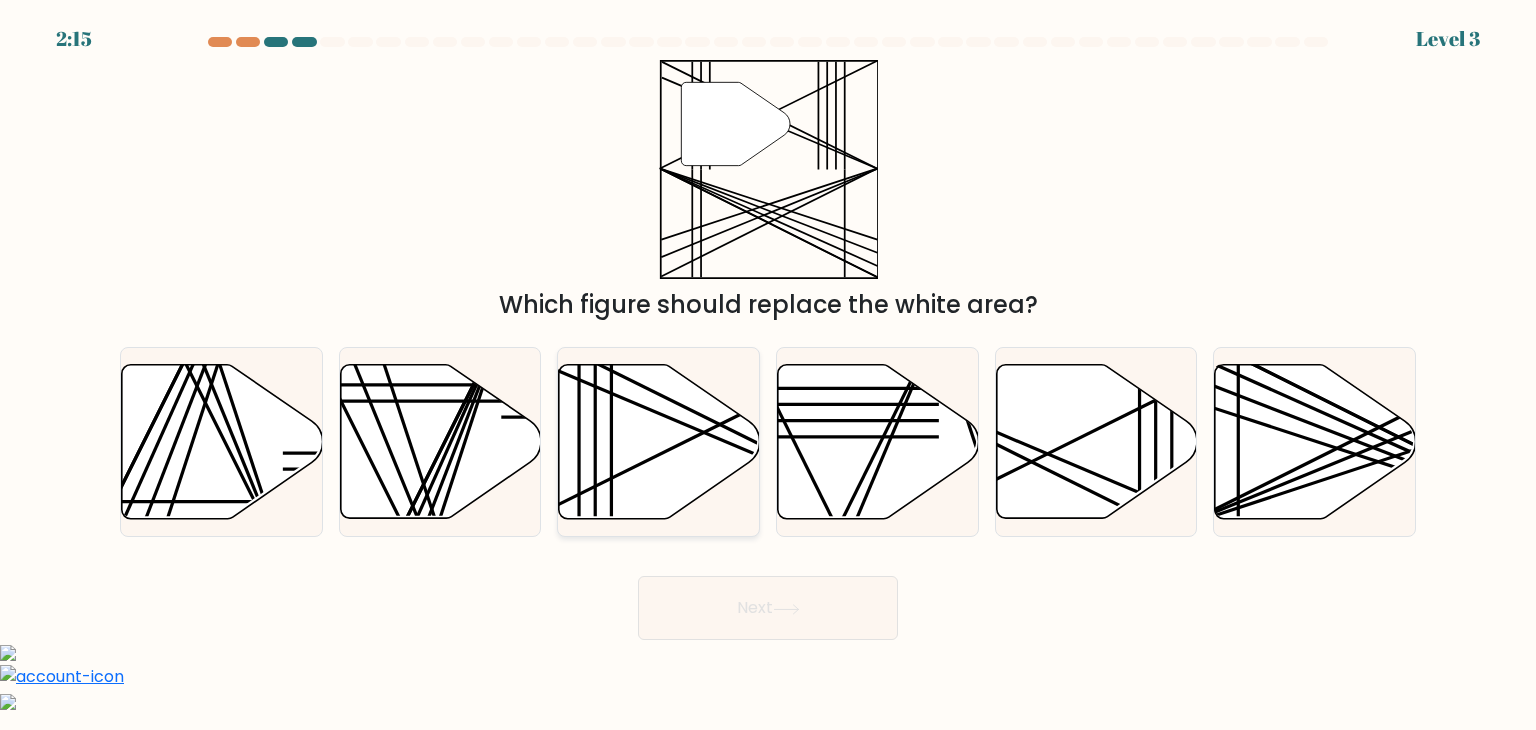 click at bounding box center (596, 426) 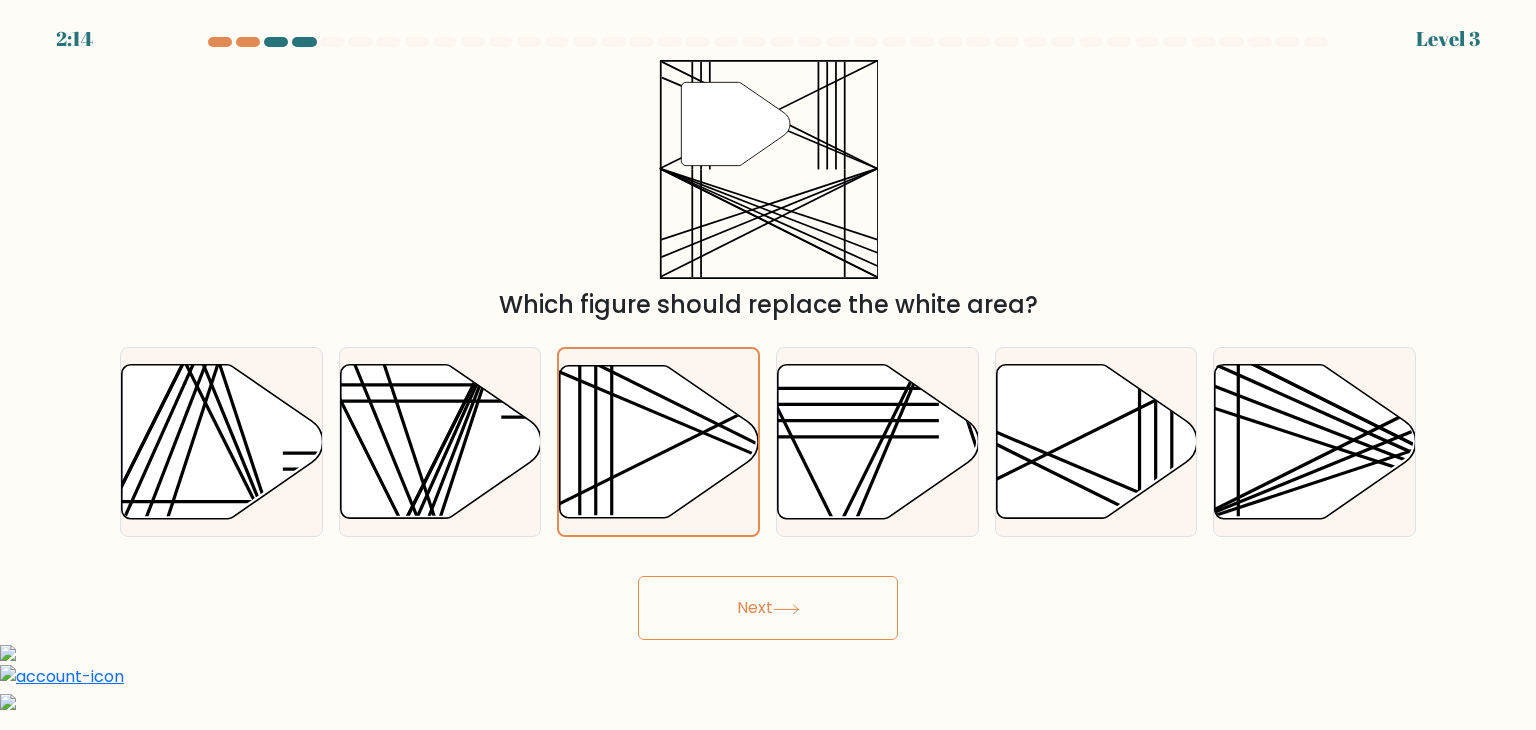 click on "Next" at bounding box center (768, 608) 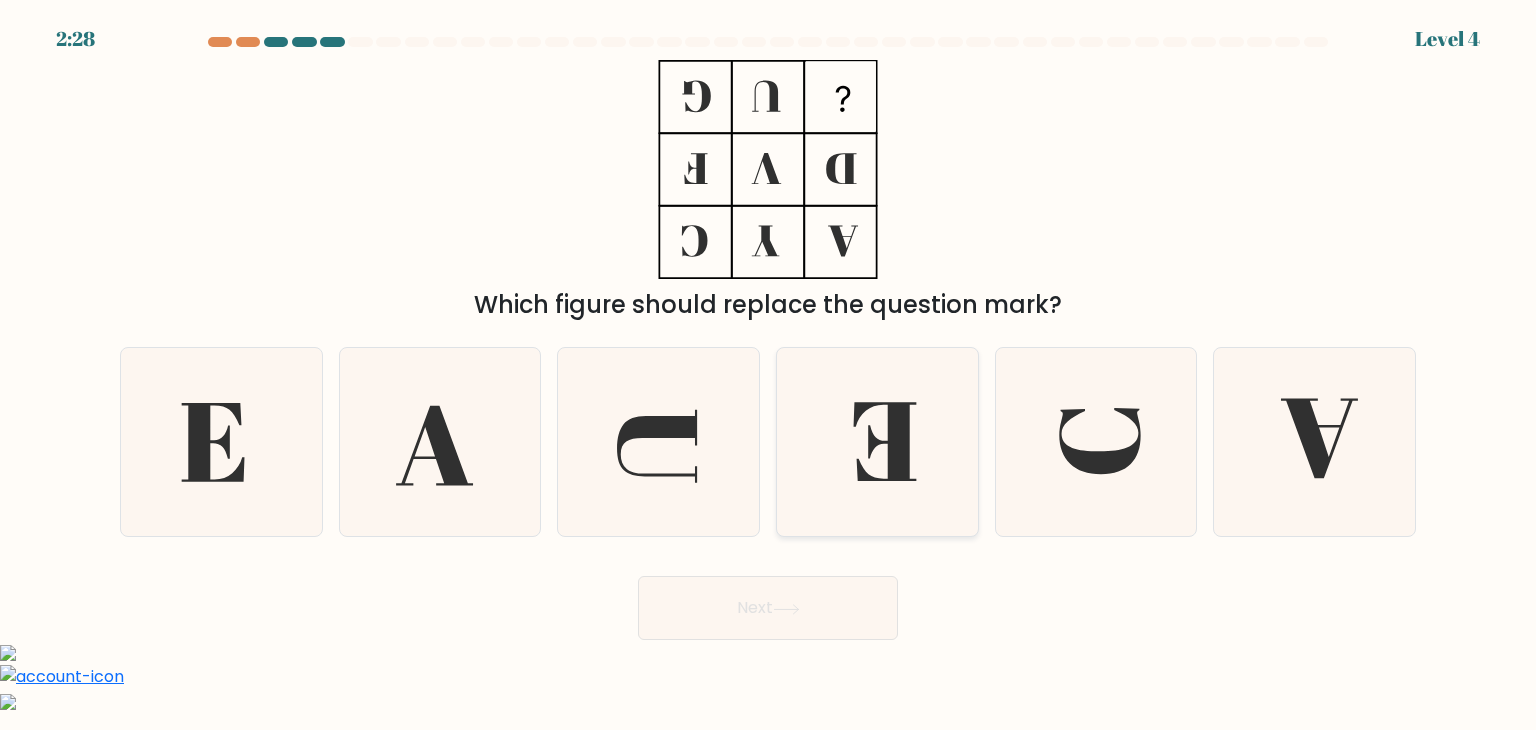 click at bounding box center (885, 441) 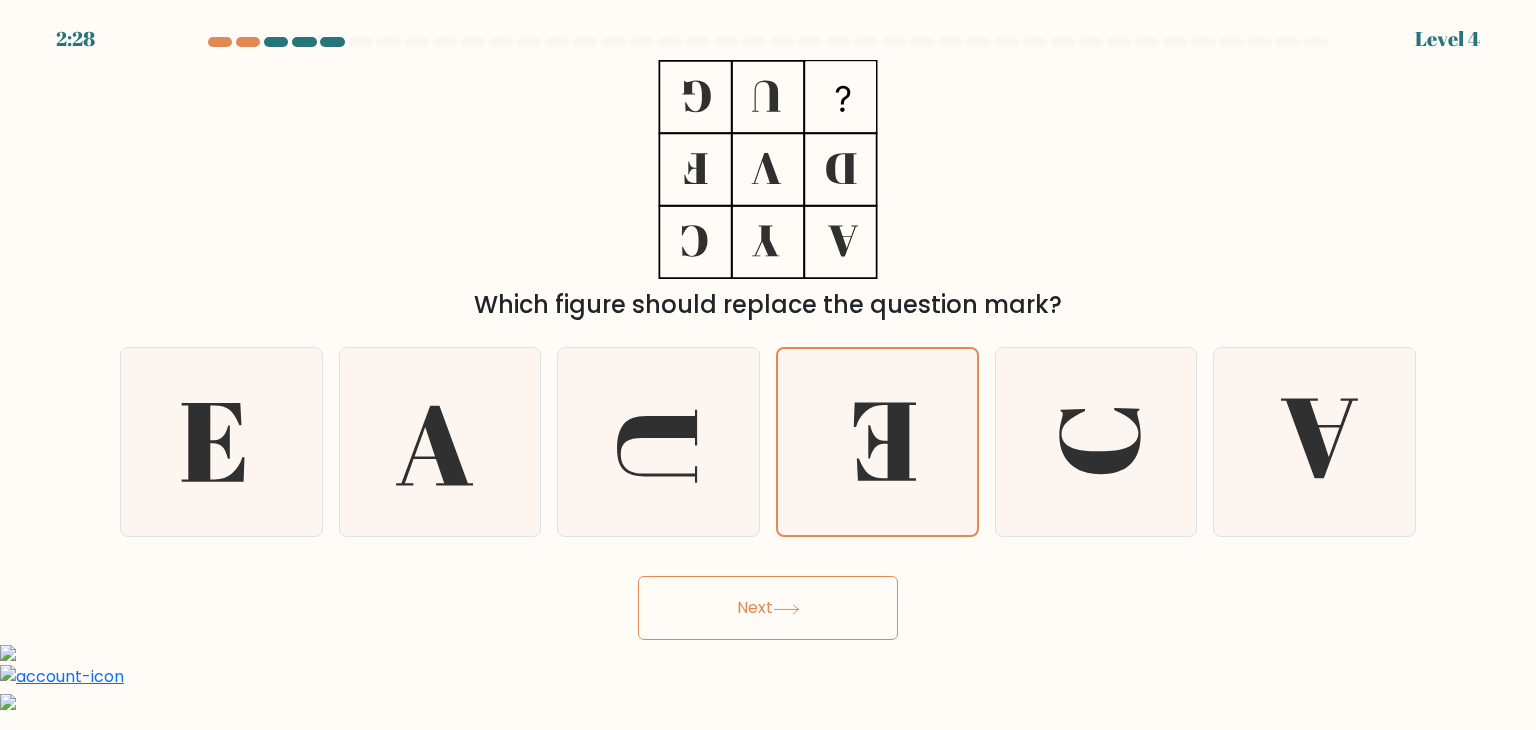 click on "Next" at bounding box center (768, 608) 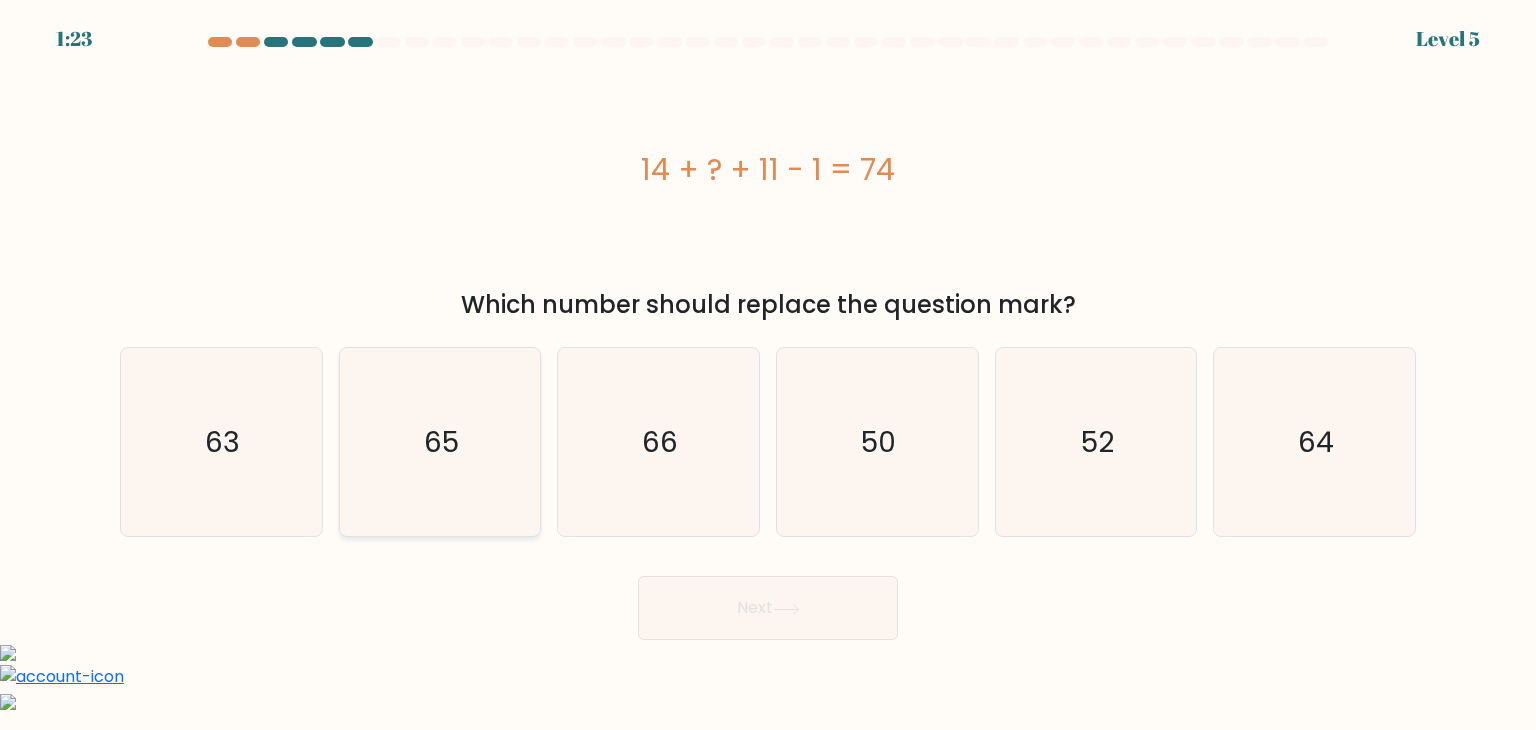 click on "65" at bounding box center (440, 442) 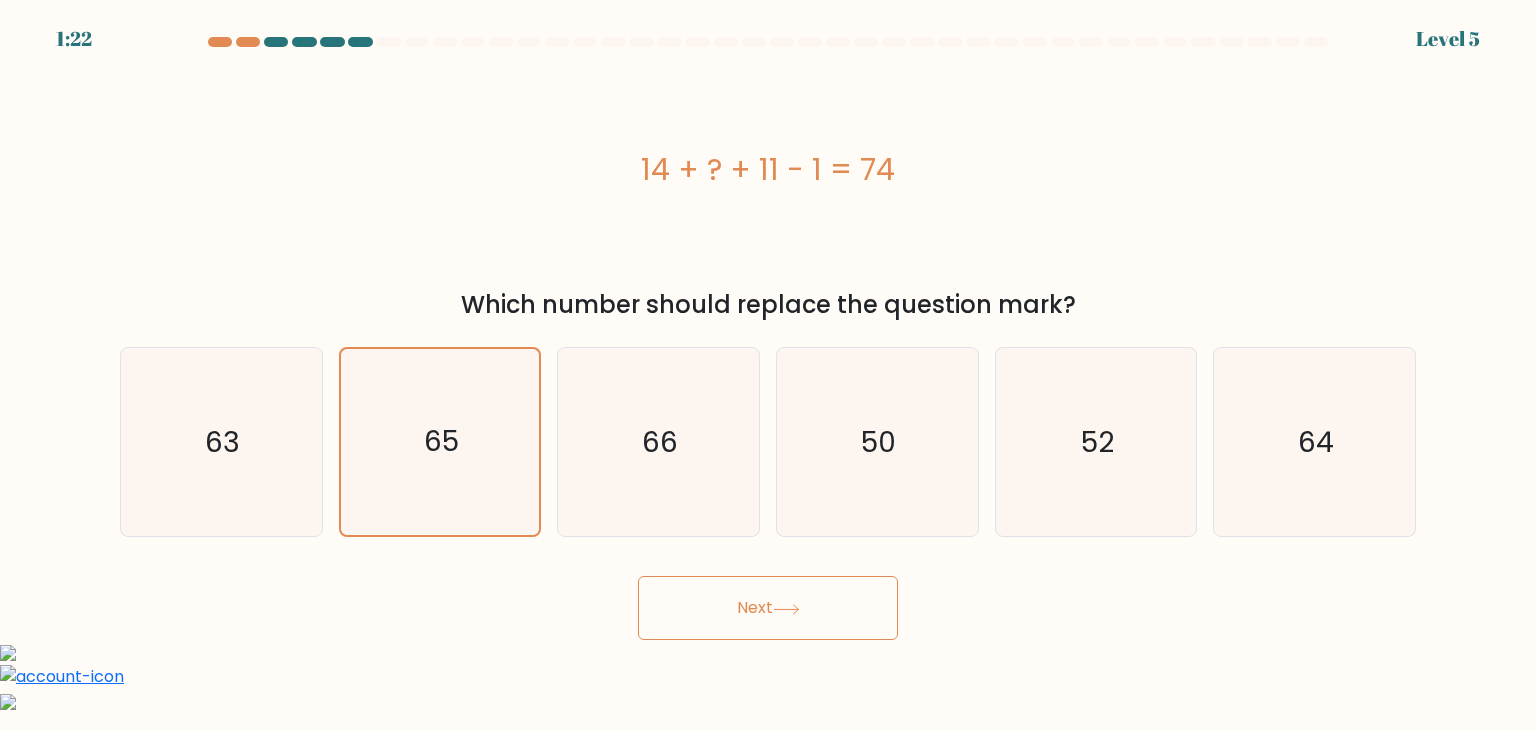 click on "Next" at bounding box center [768, 608] 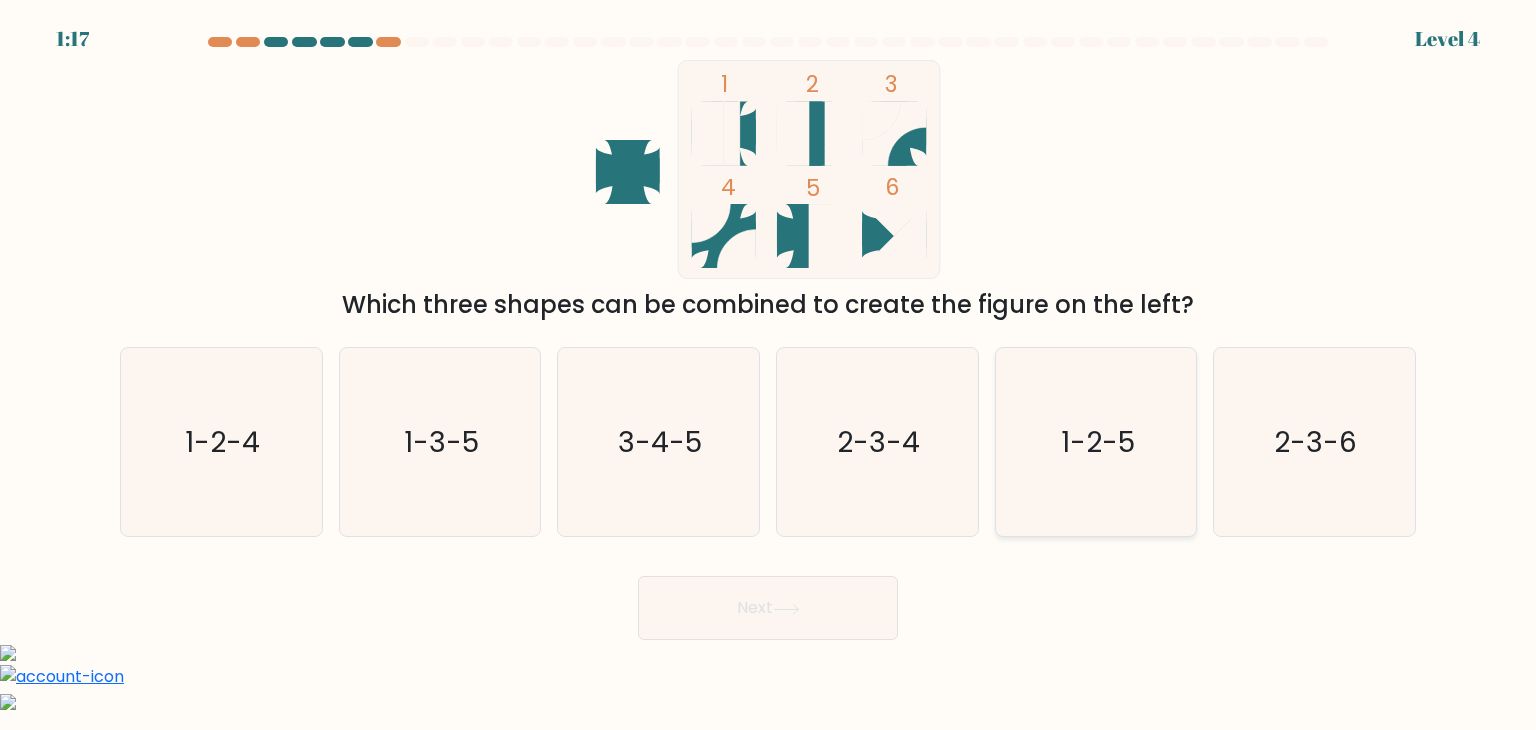 click on "1-2-5" at bounding box center (1096, 442) 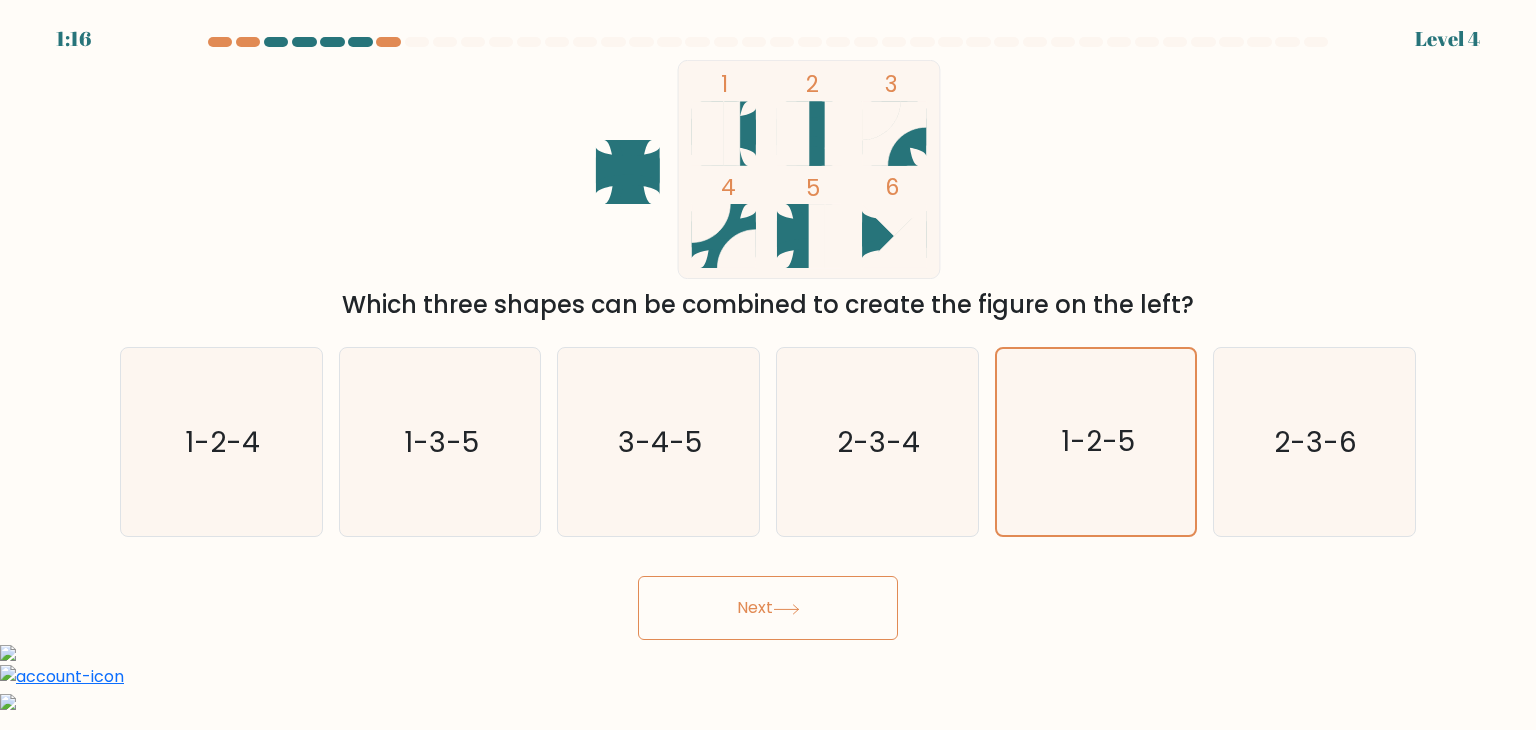 click on "Next" at bounding box center (768, 608) 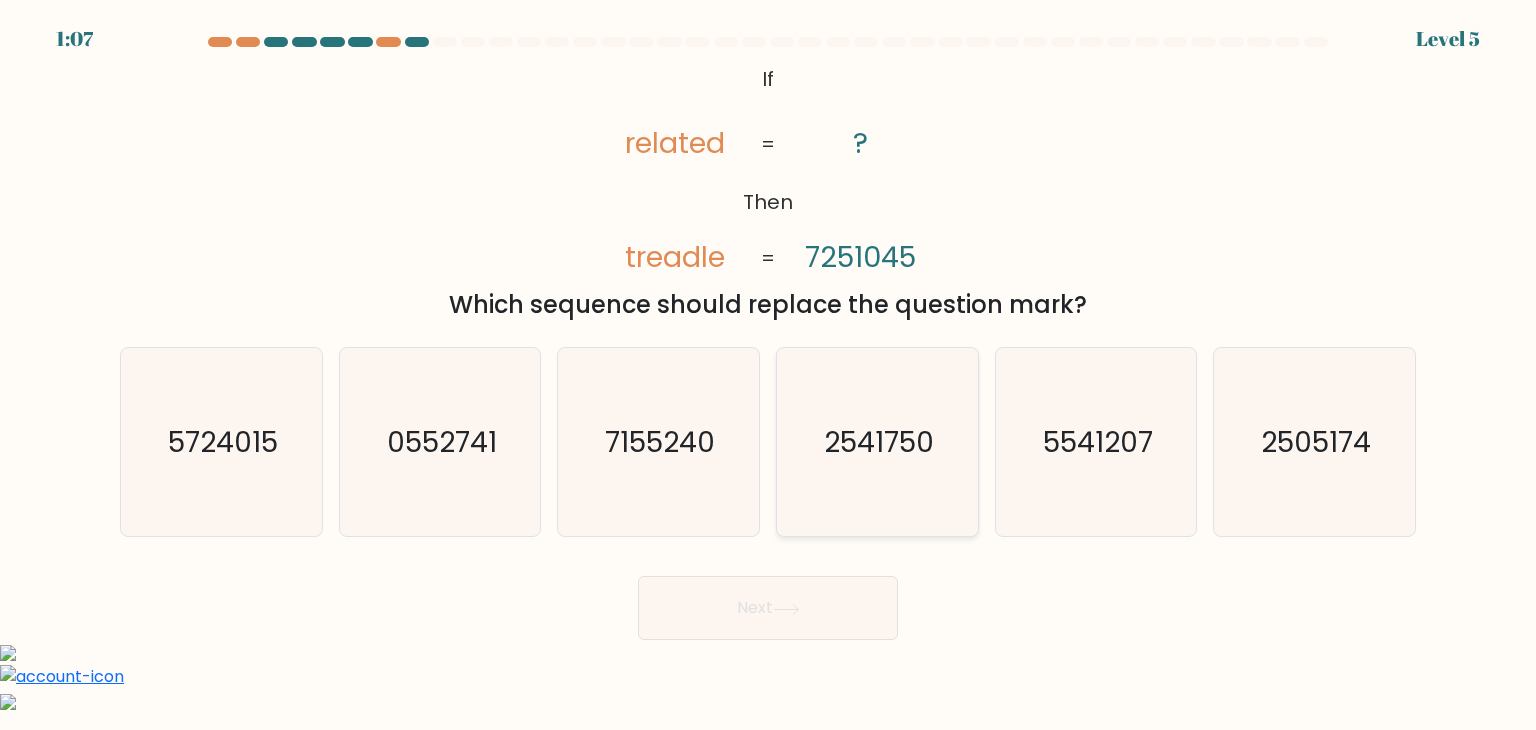click on "2541750" at bounding box center (877, 442) 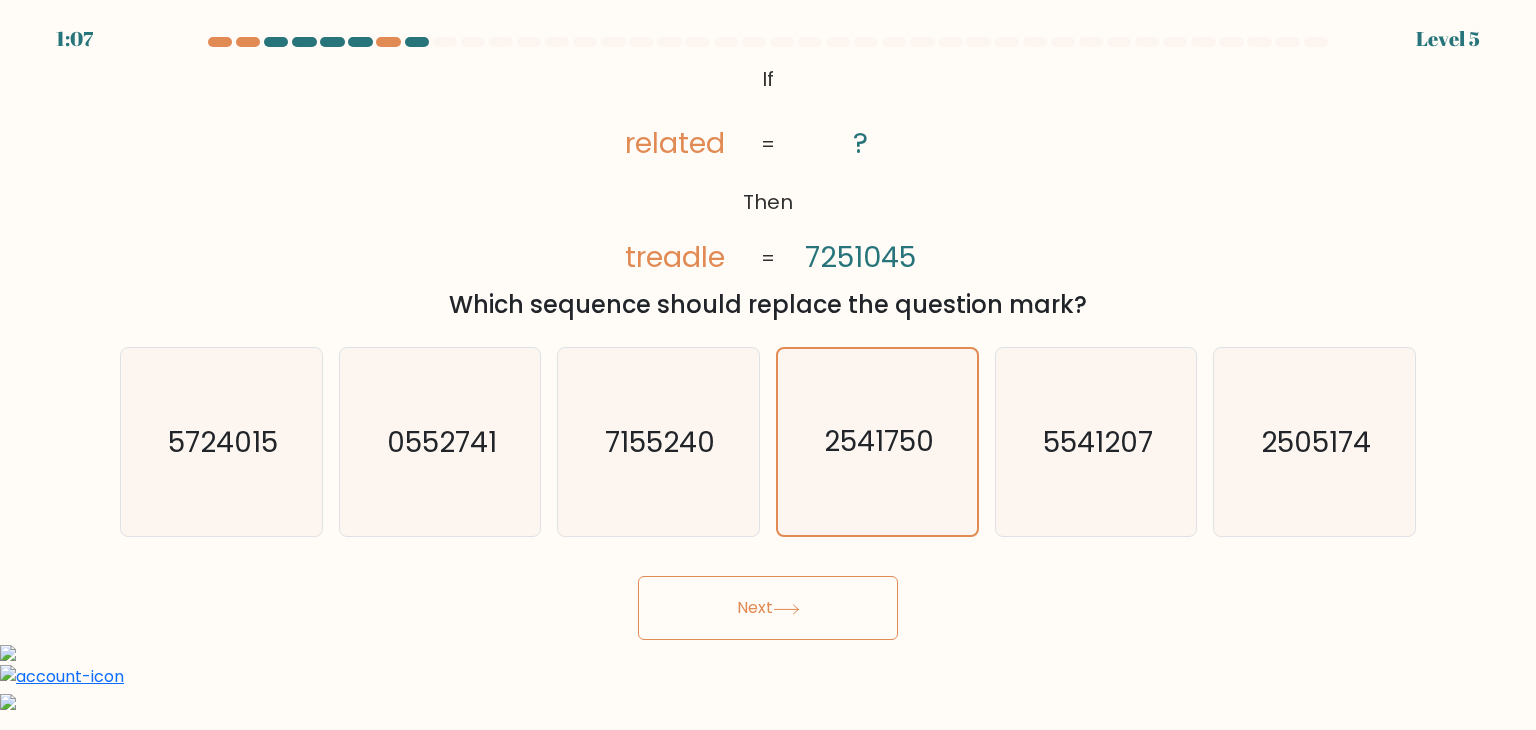 click on "Next" at bounding box center (768, 608) 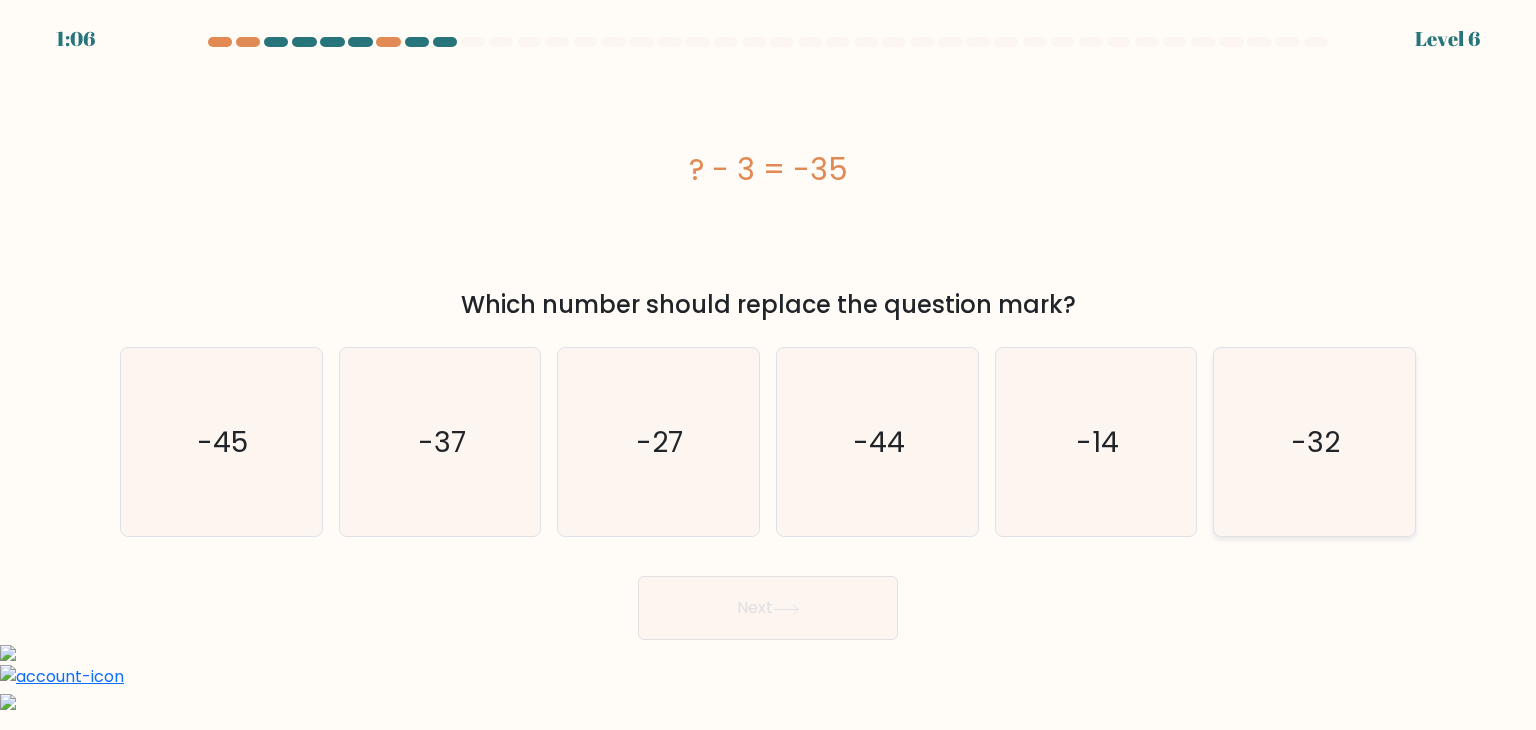 click on "-32" at bounding box center (1314, 442) 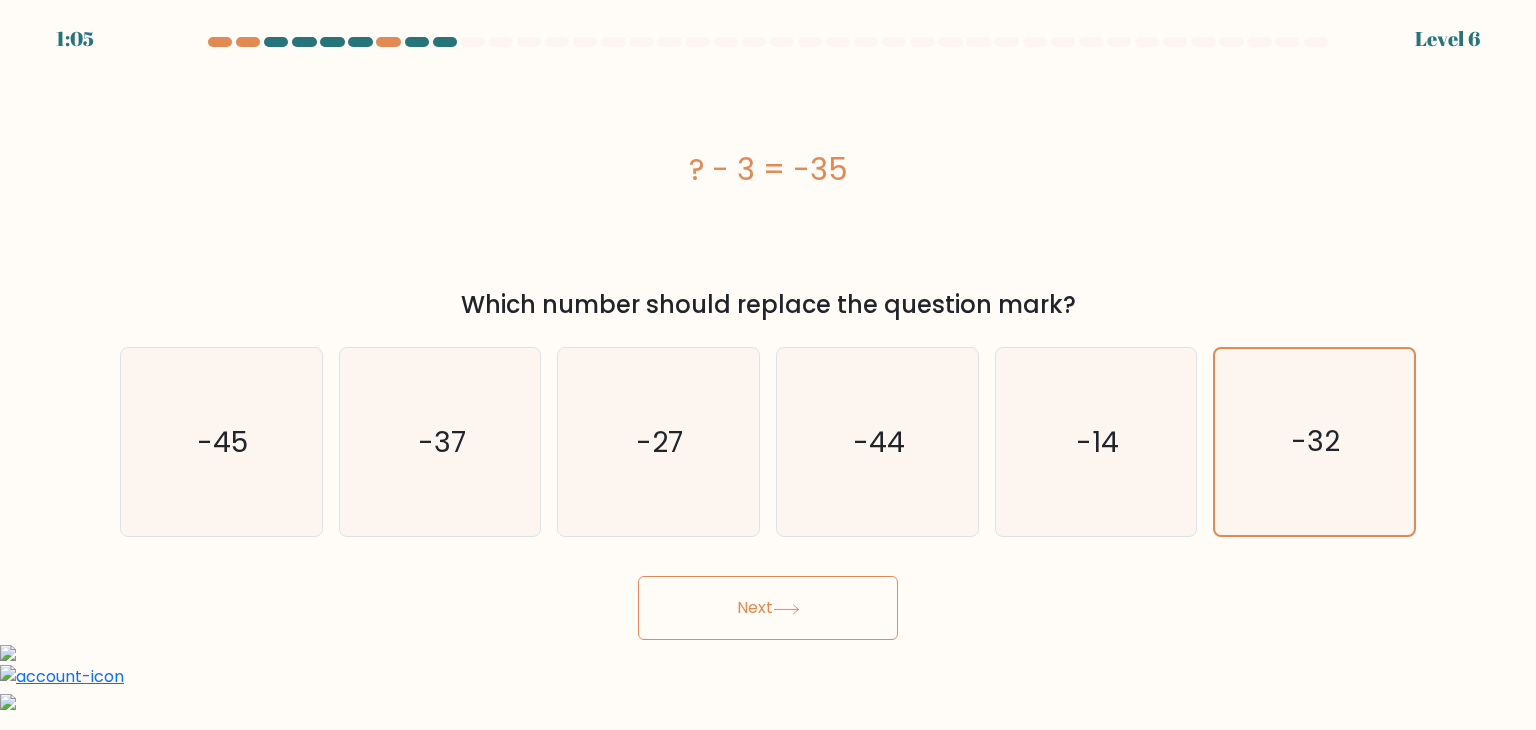 click on "Next" at bounding box center [768, 608] 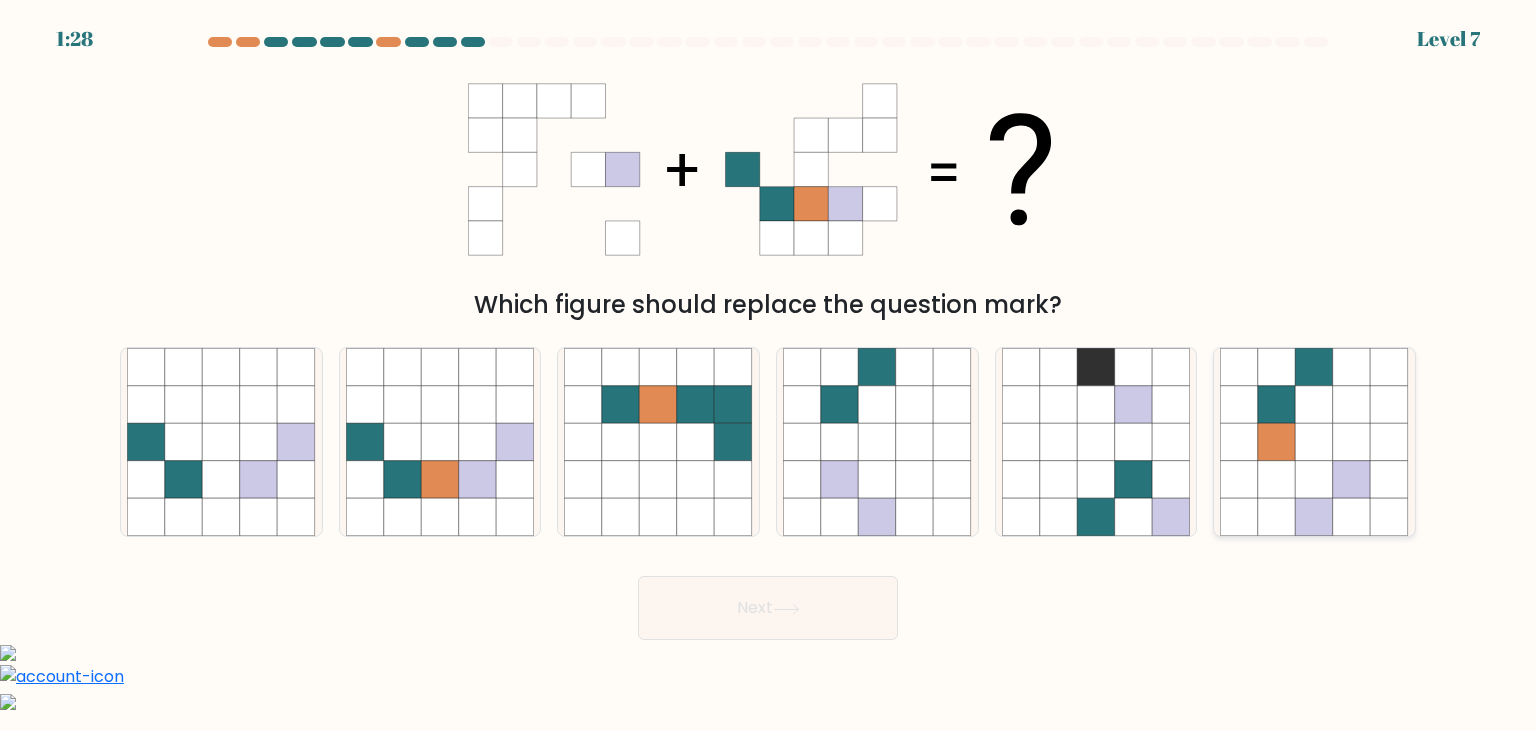 click at bounding box center [1352, 480] 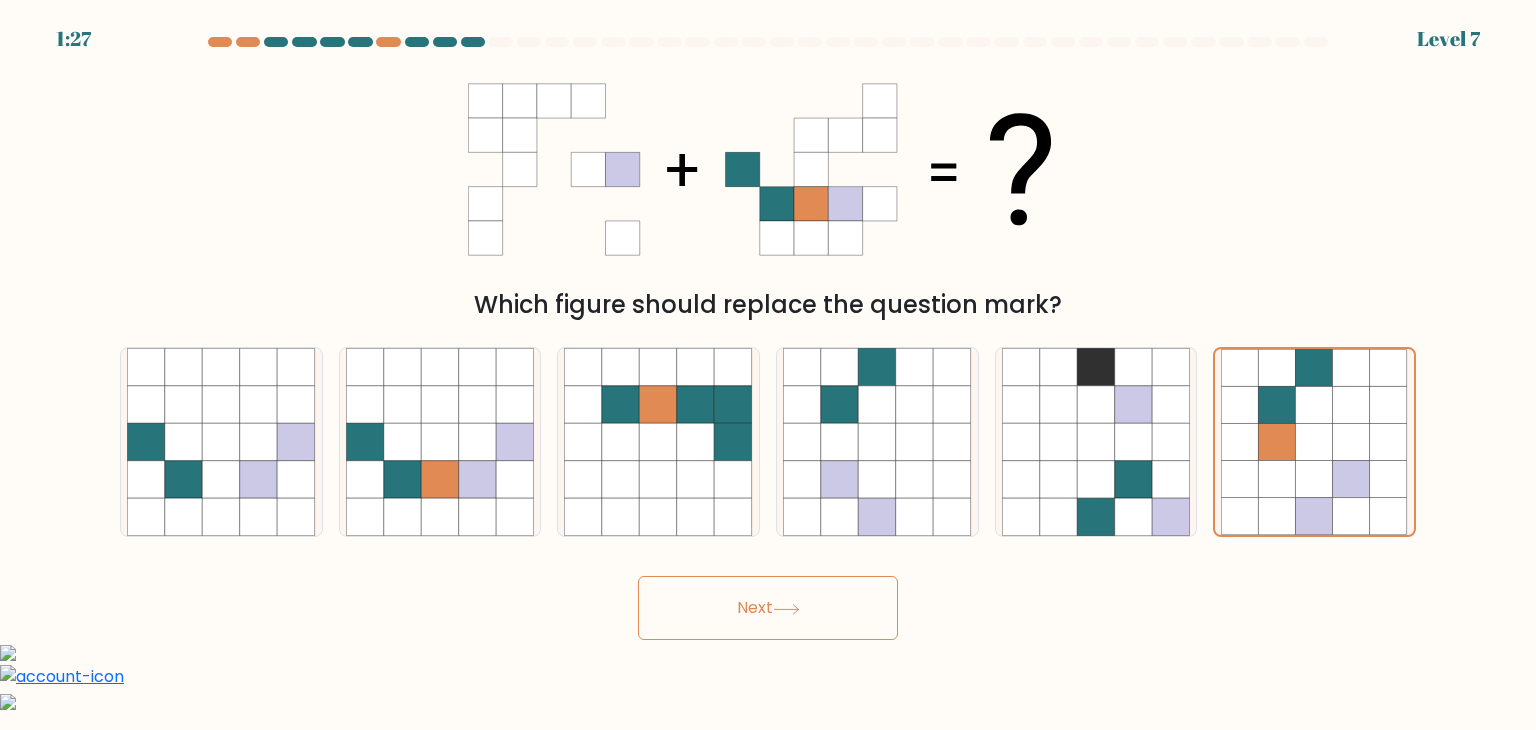 click on "Next" at bounding box center [768, 608] 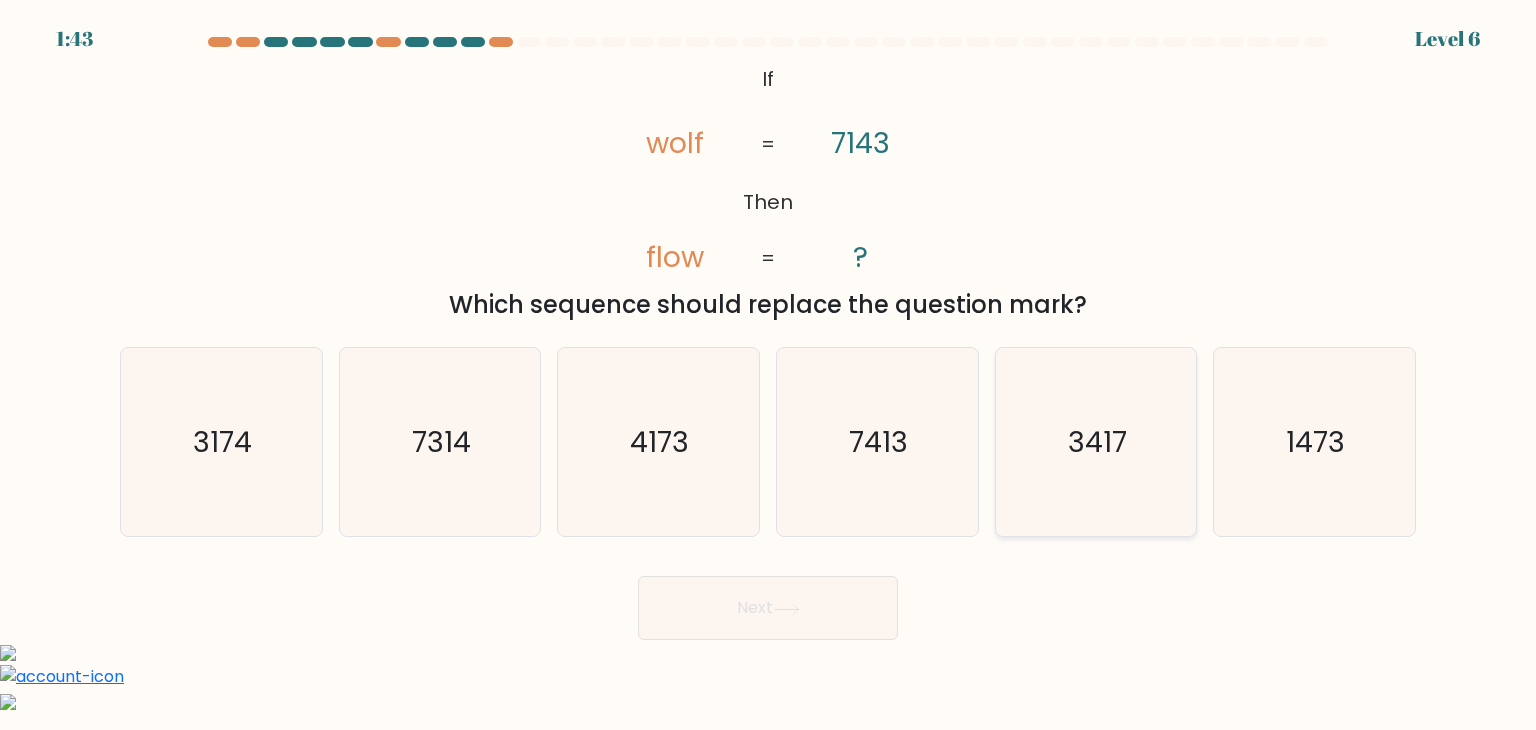 click on "3417" at bounding box center (1096, 442) 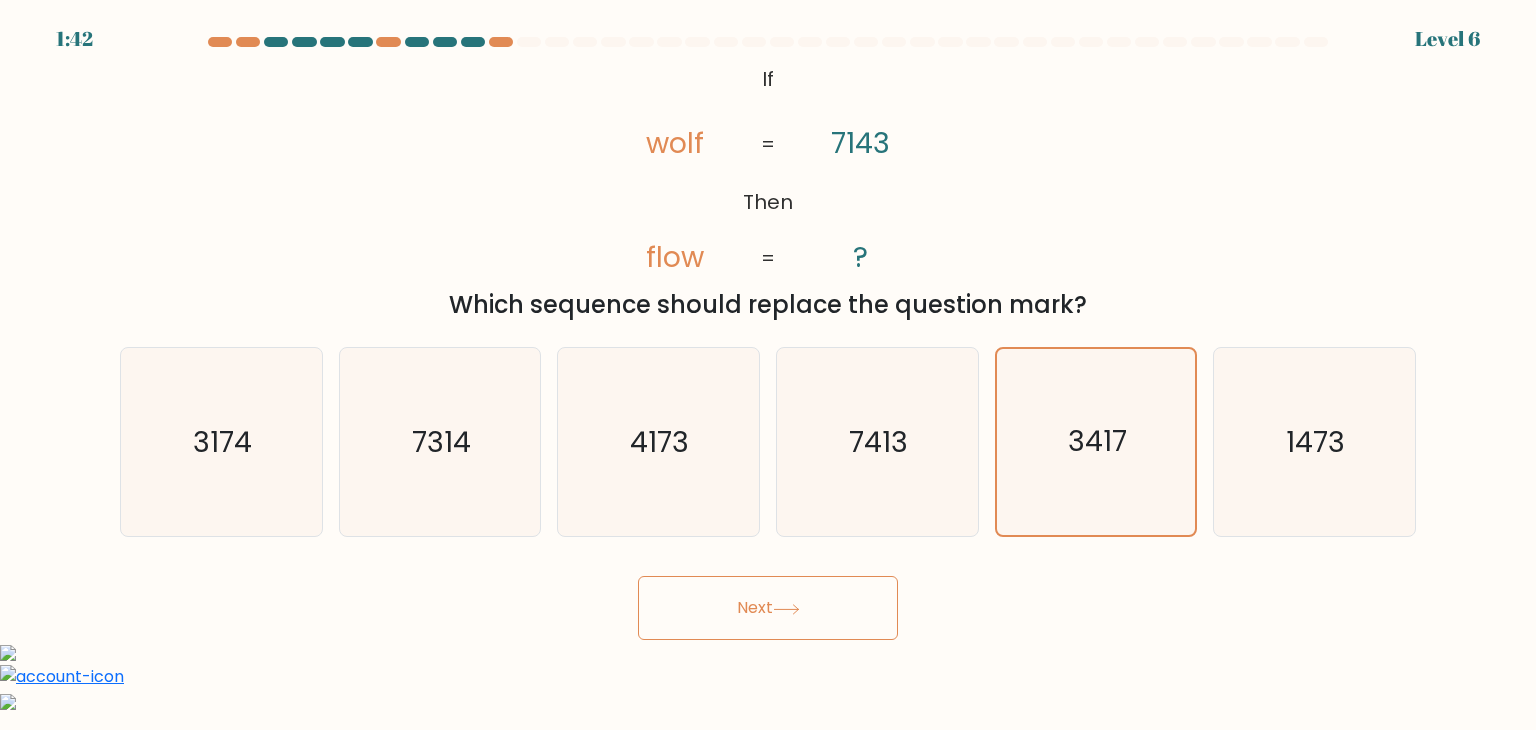 click on "Next" at bounding box center (768, 608) 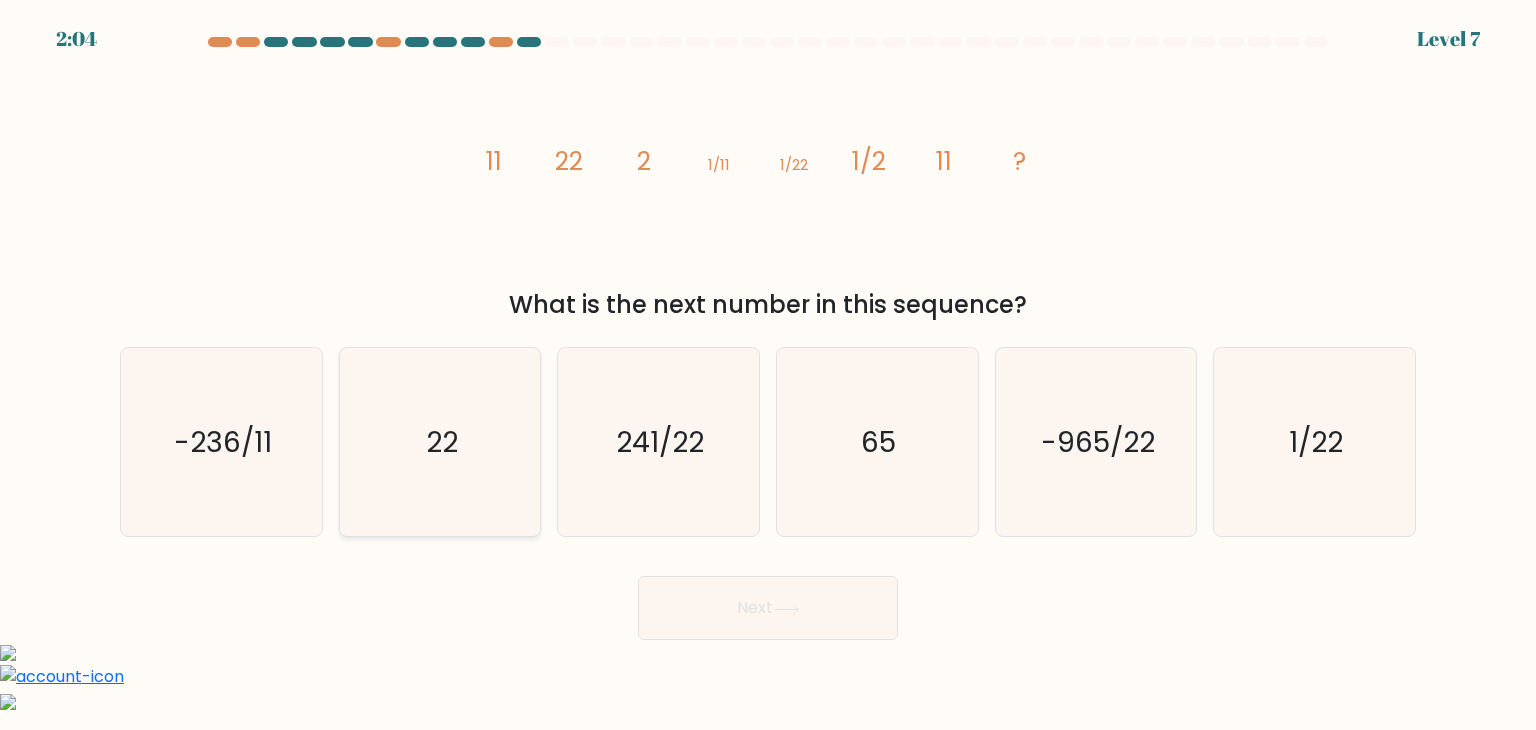 click on "22" at bounding box center (440, 442) 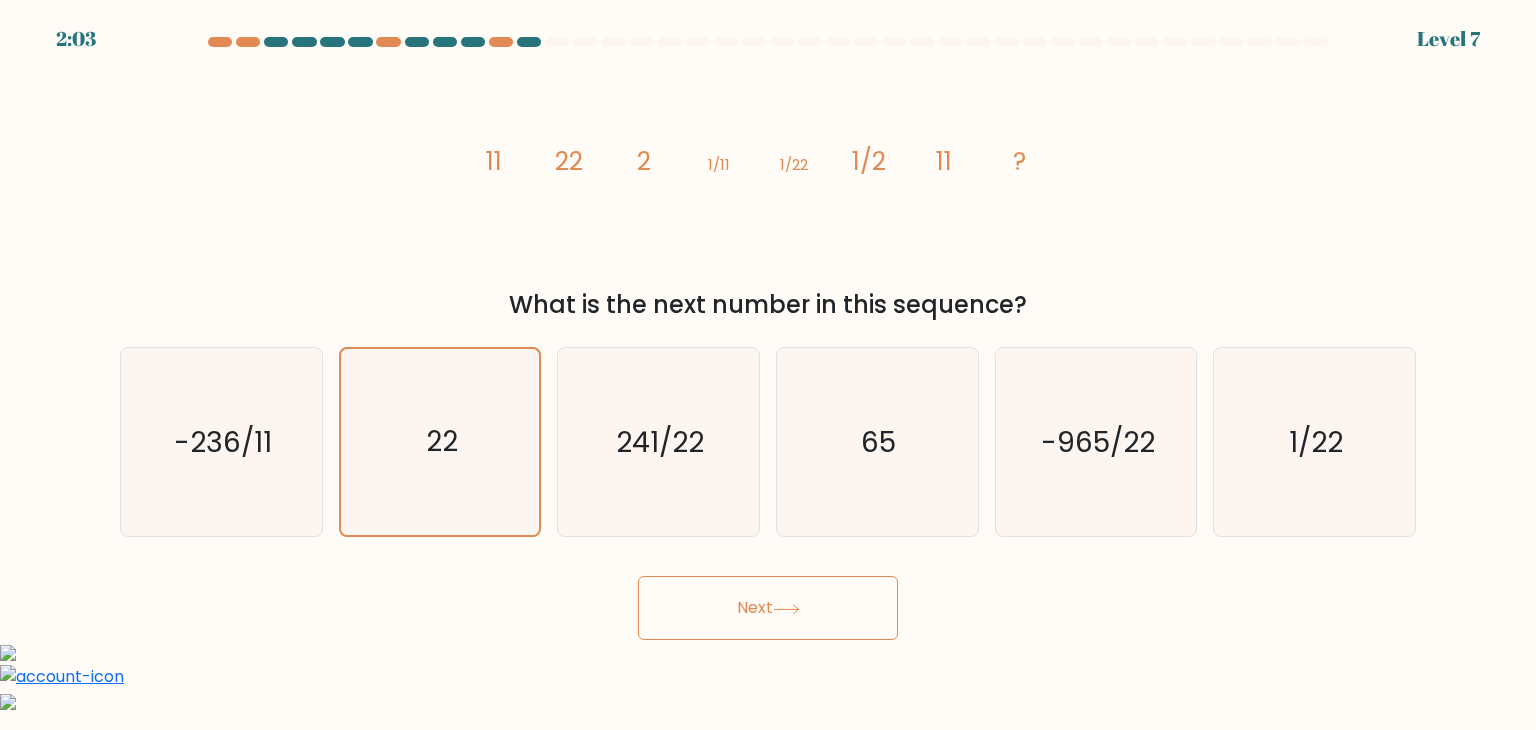 click on "Next" at bounding box center (768, 608) 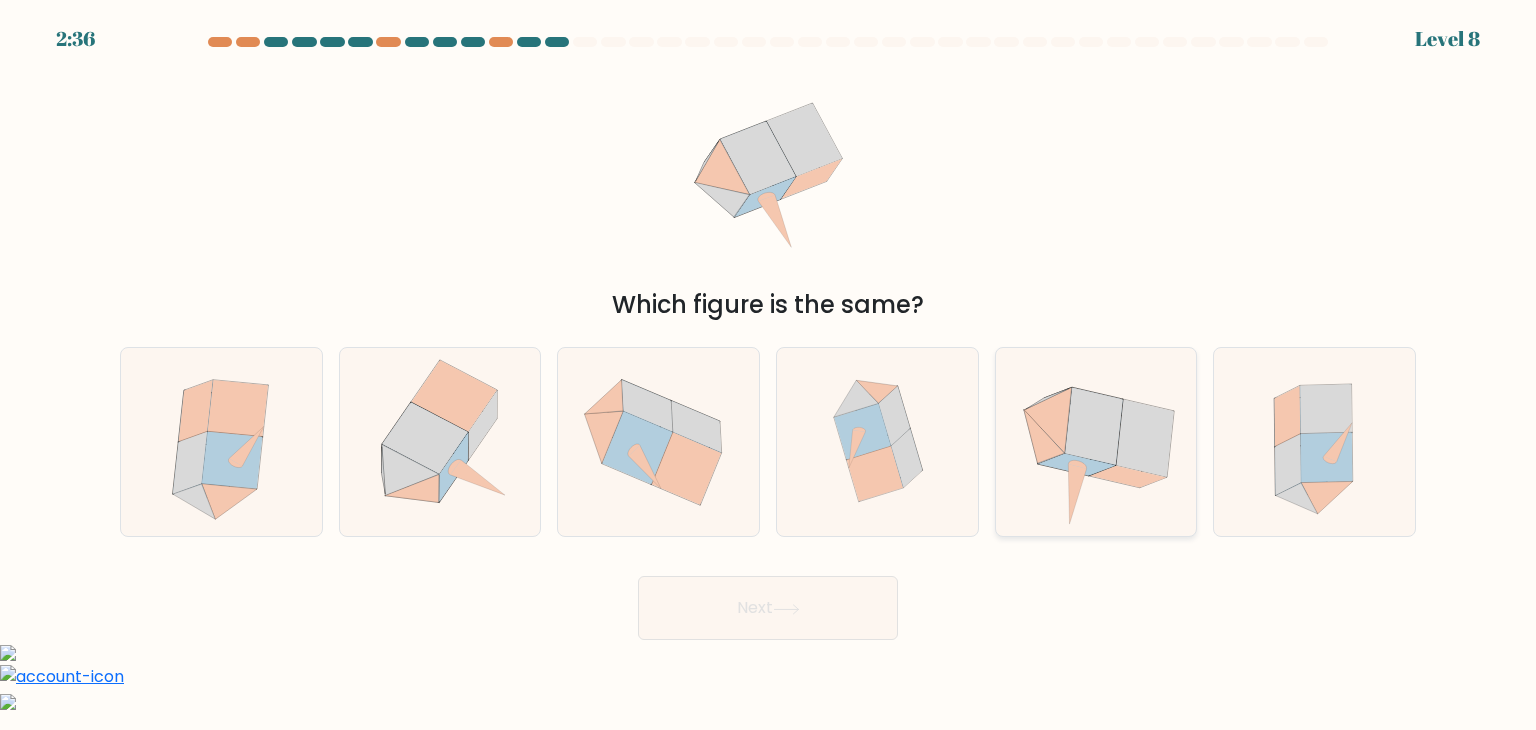 click at bounding box center (1077, 465) 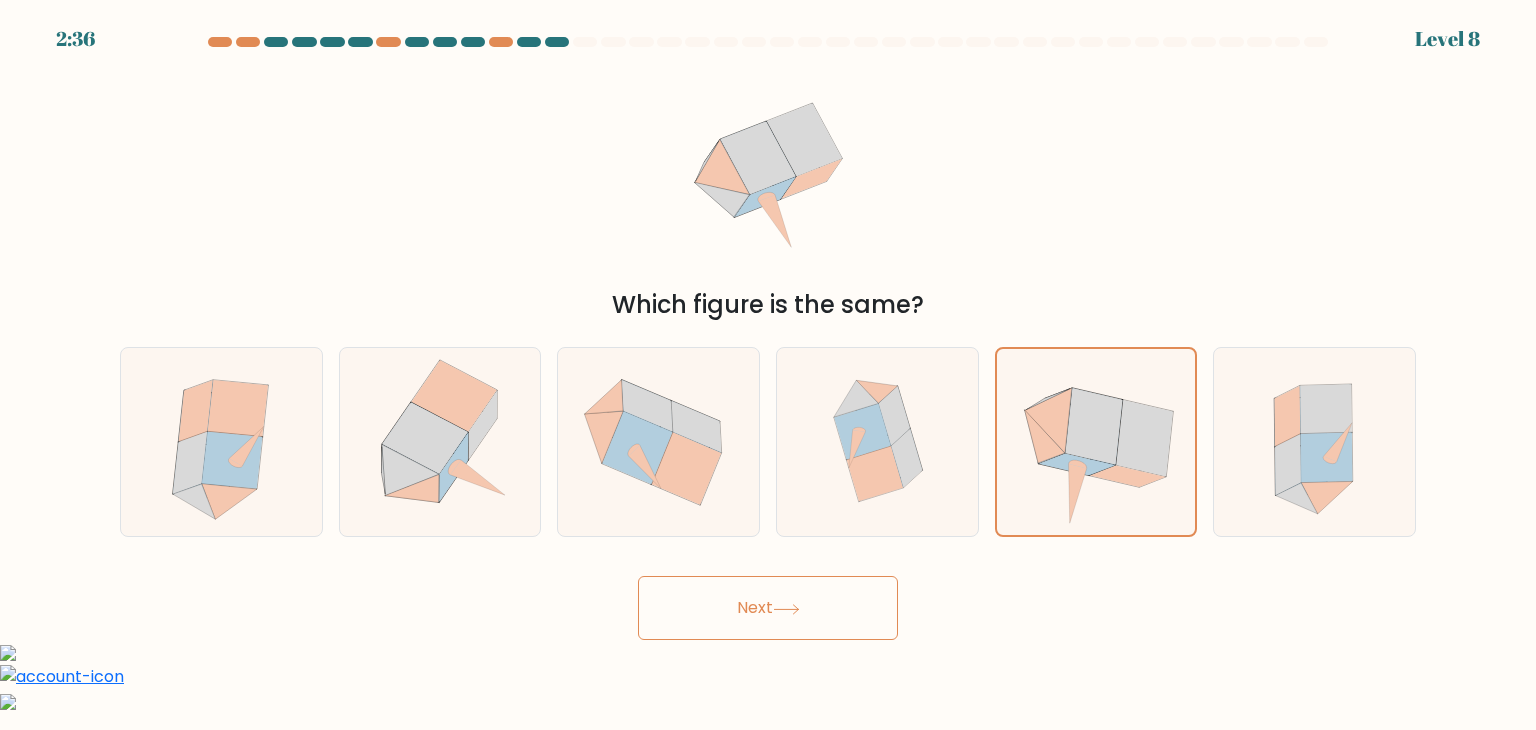 click on "Next" at bounding box center [768, 608] 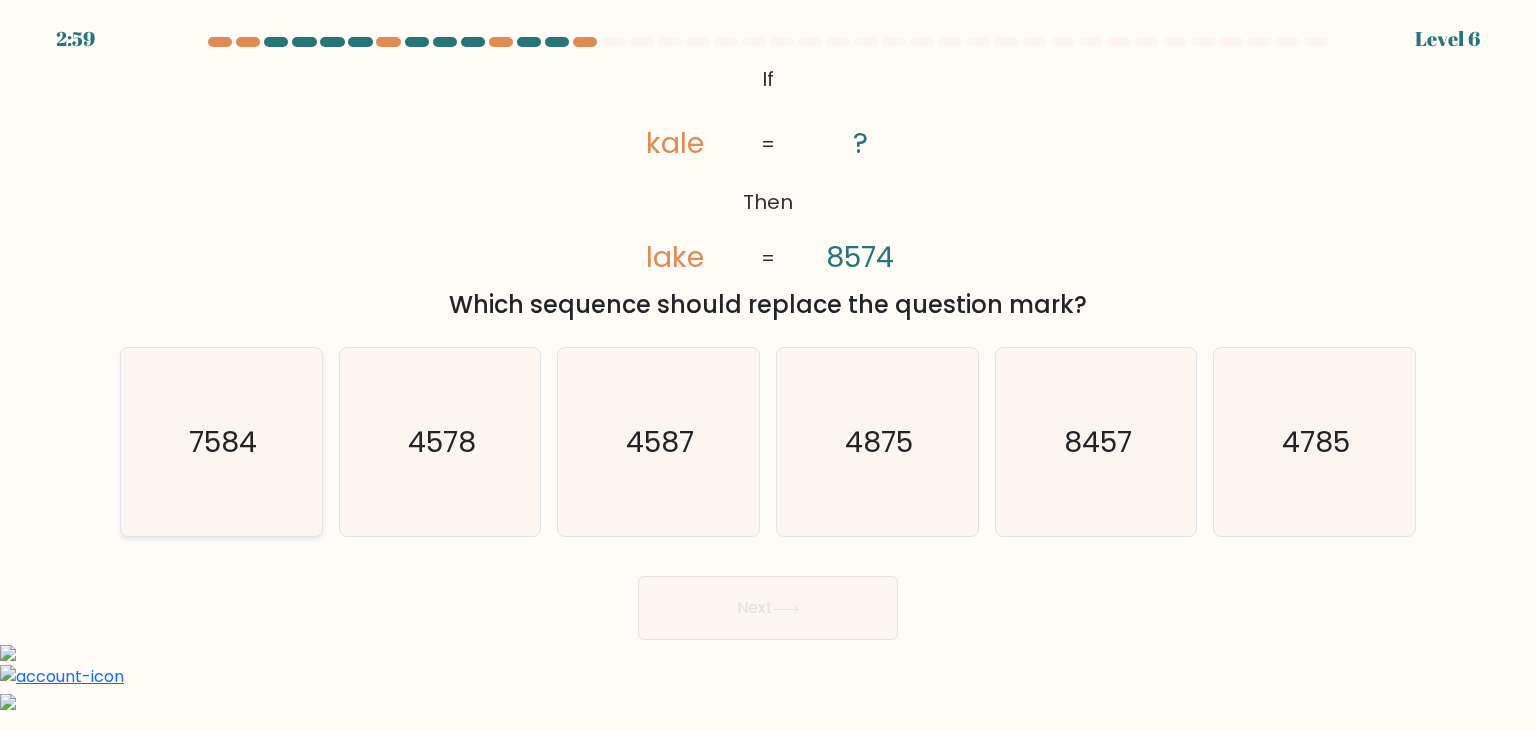 click on "7584" at bounding box center (221, 442) 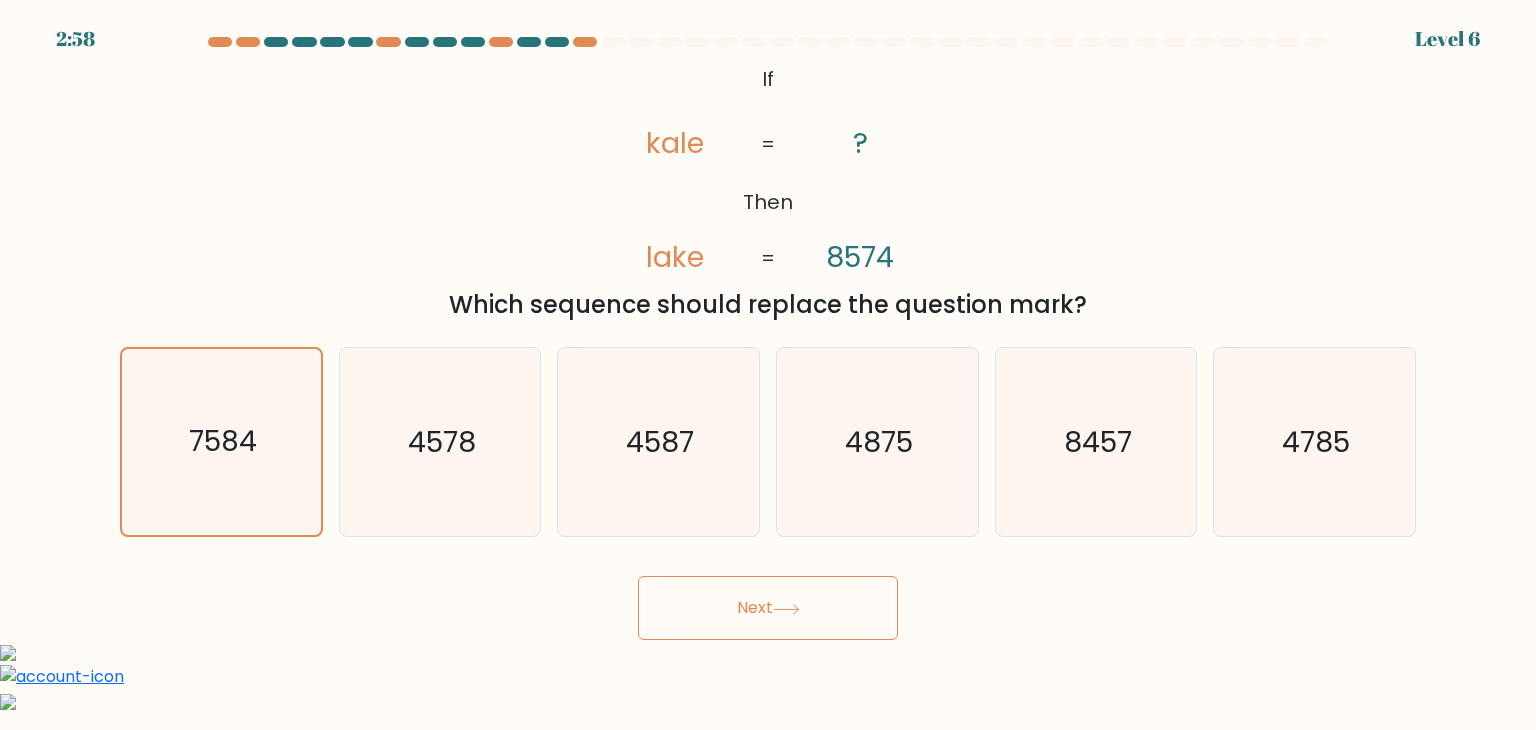 click on "Next" at bounding box center (768, 608) 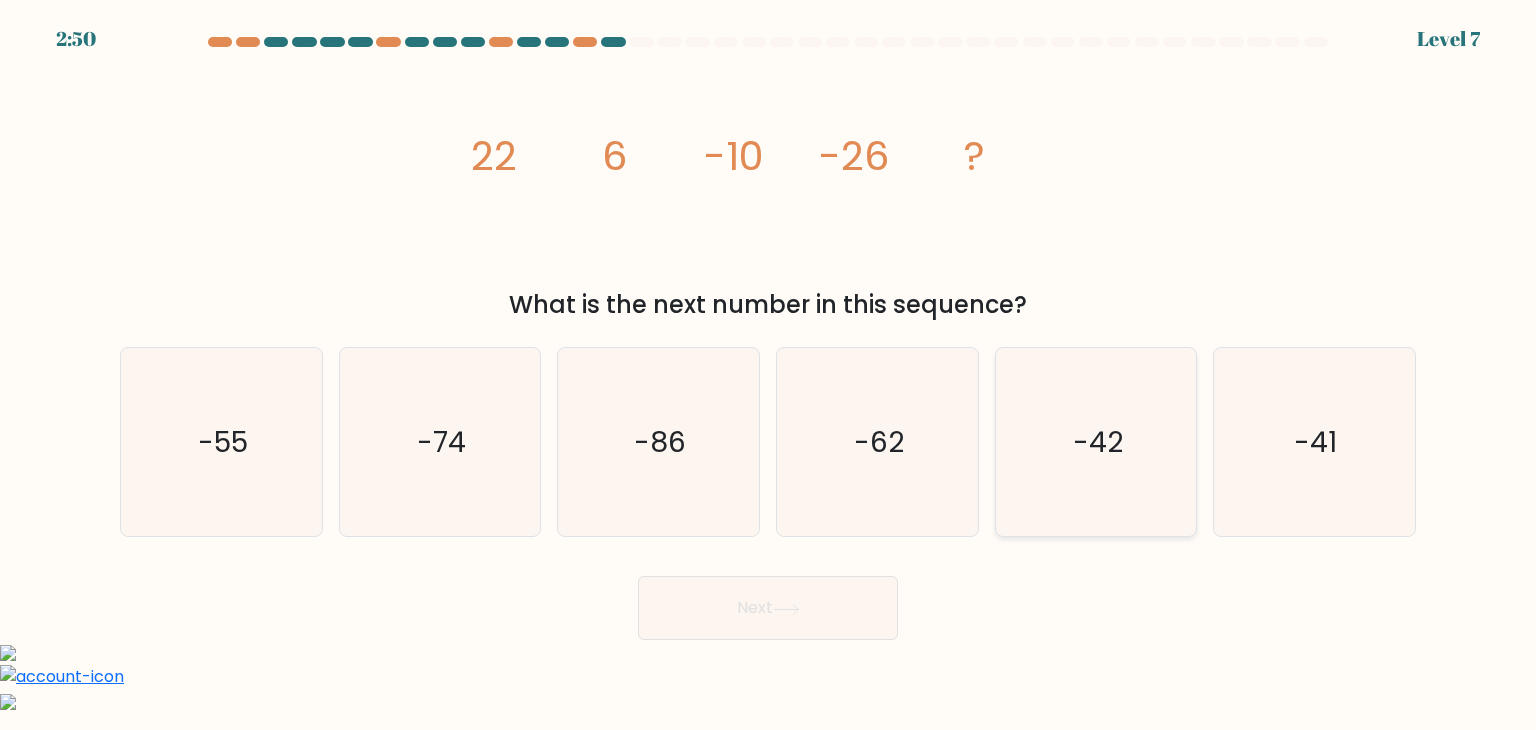 click on "-42" at bounding box center (1096, 442) 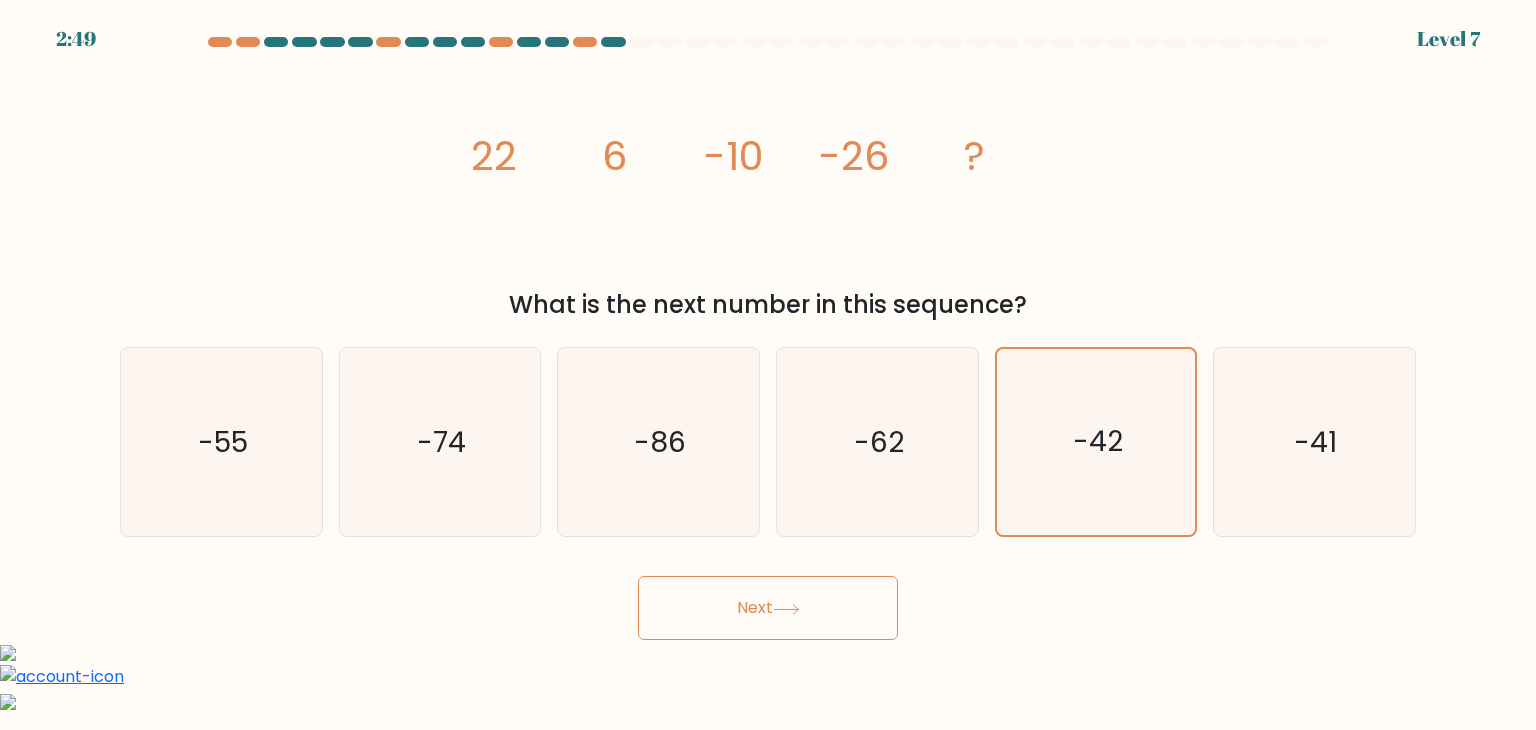 click on "Next" at bounding box center (768, 608) 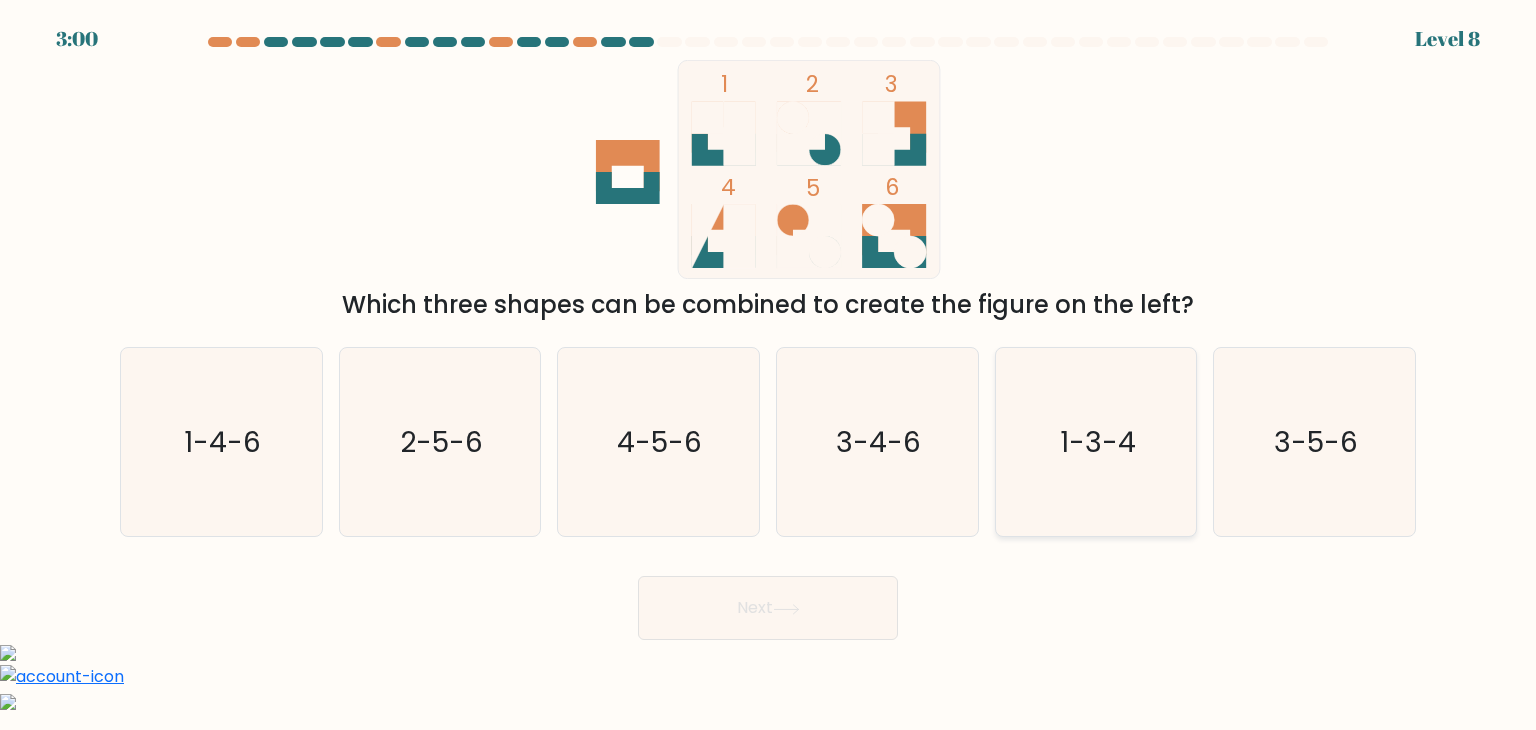 click on "1-3-4" at bounding box center [1096, 442] 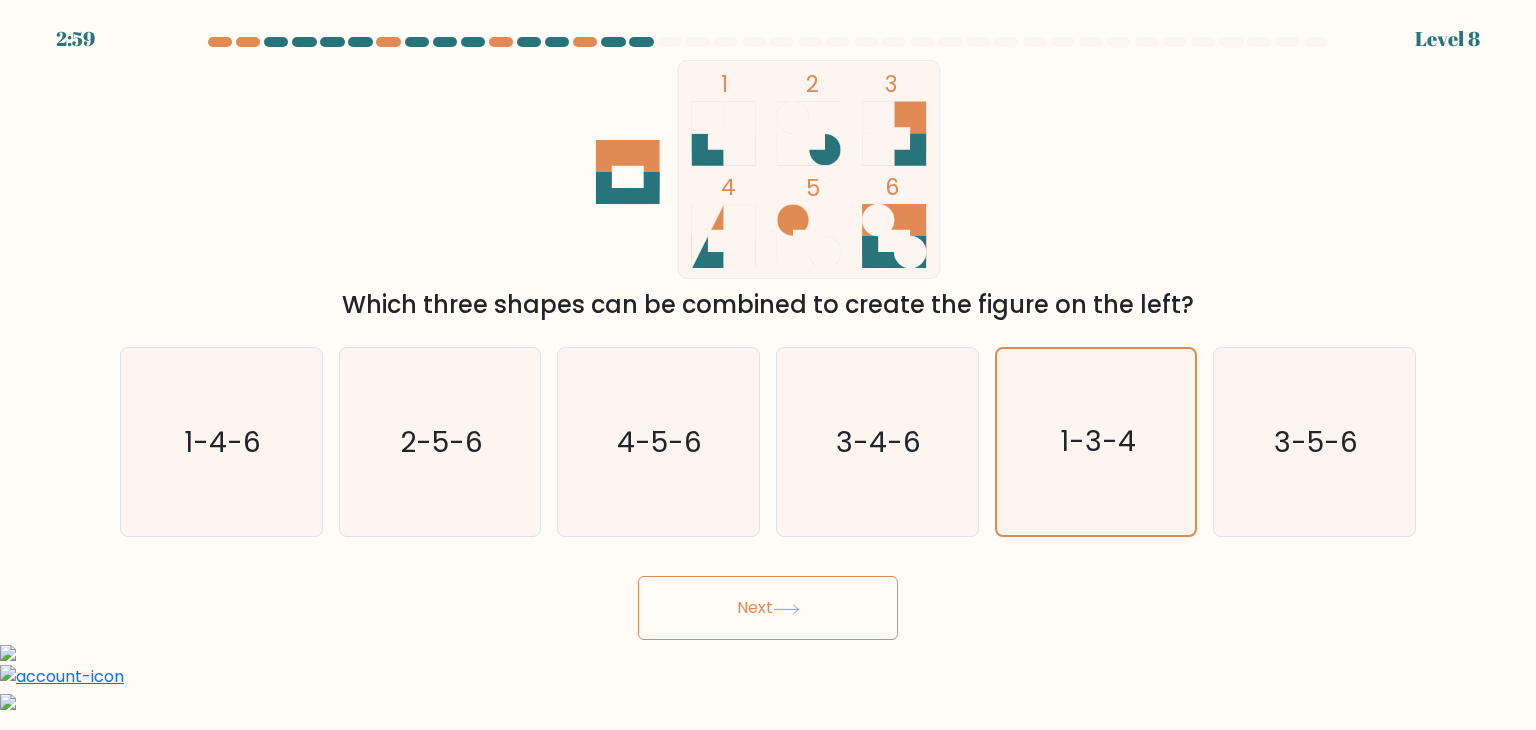 click on "Next" at bounding box center (768, 608) 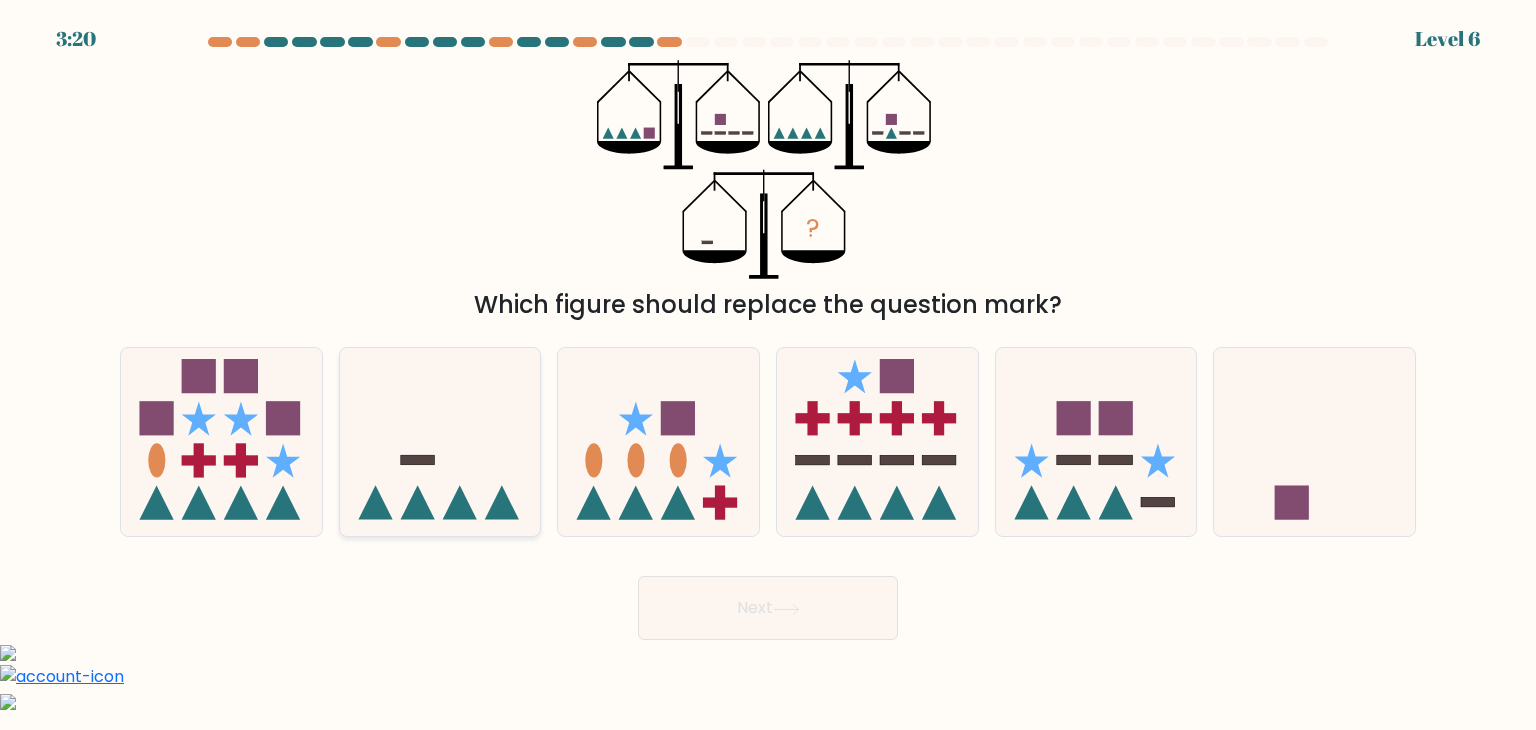 click at bounding box center (440, 442) 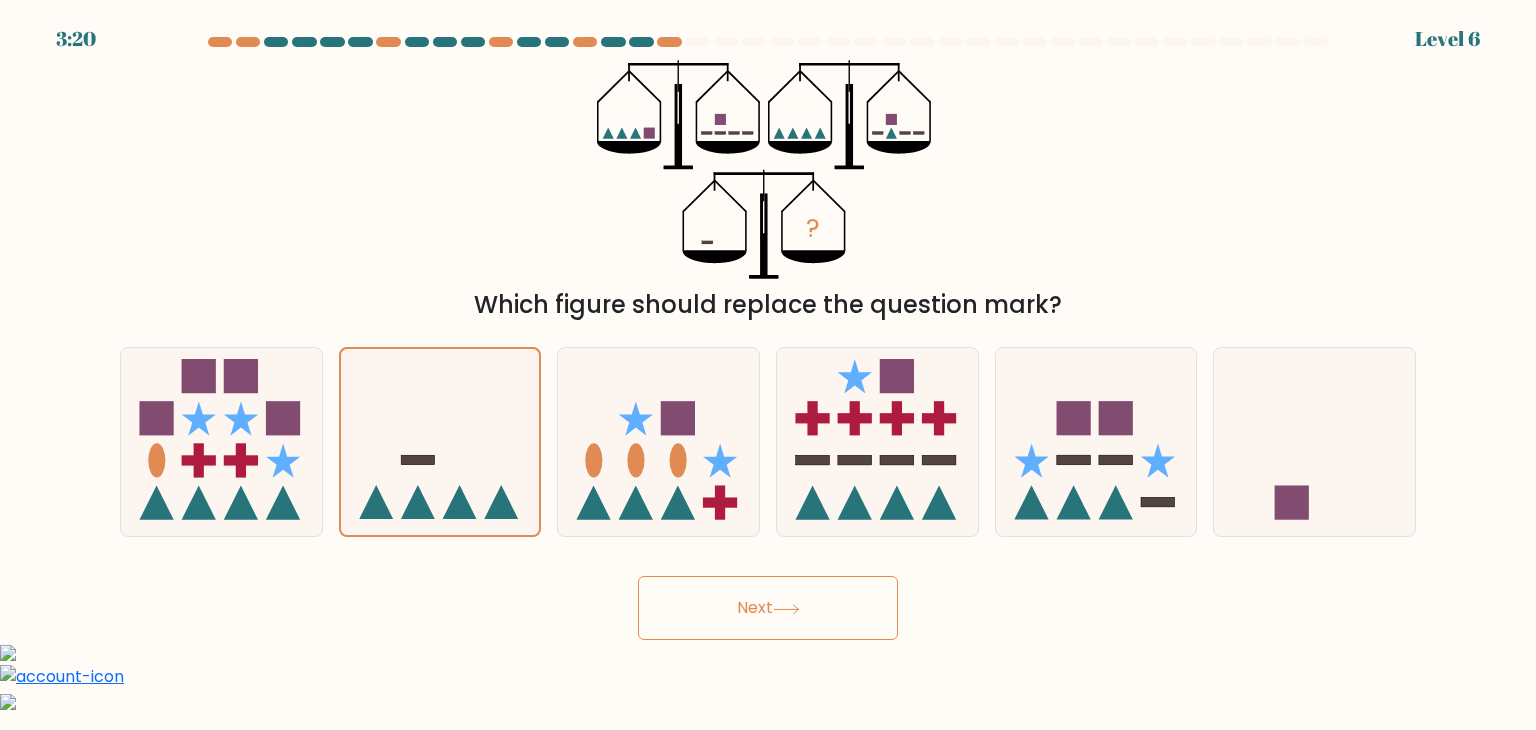 click on "Next" at bounding box center [768, 608] 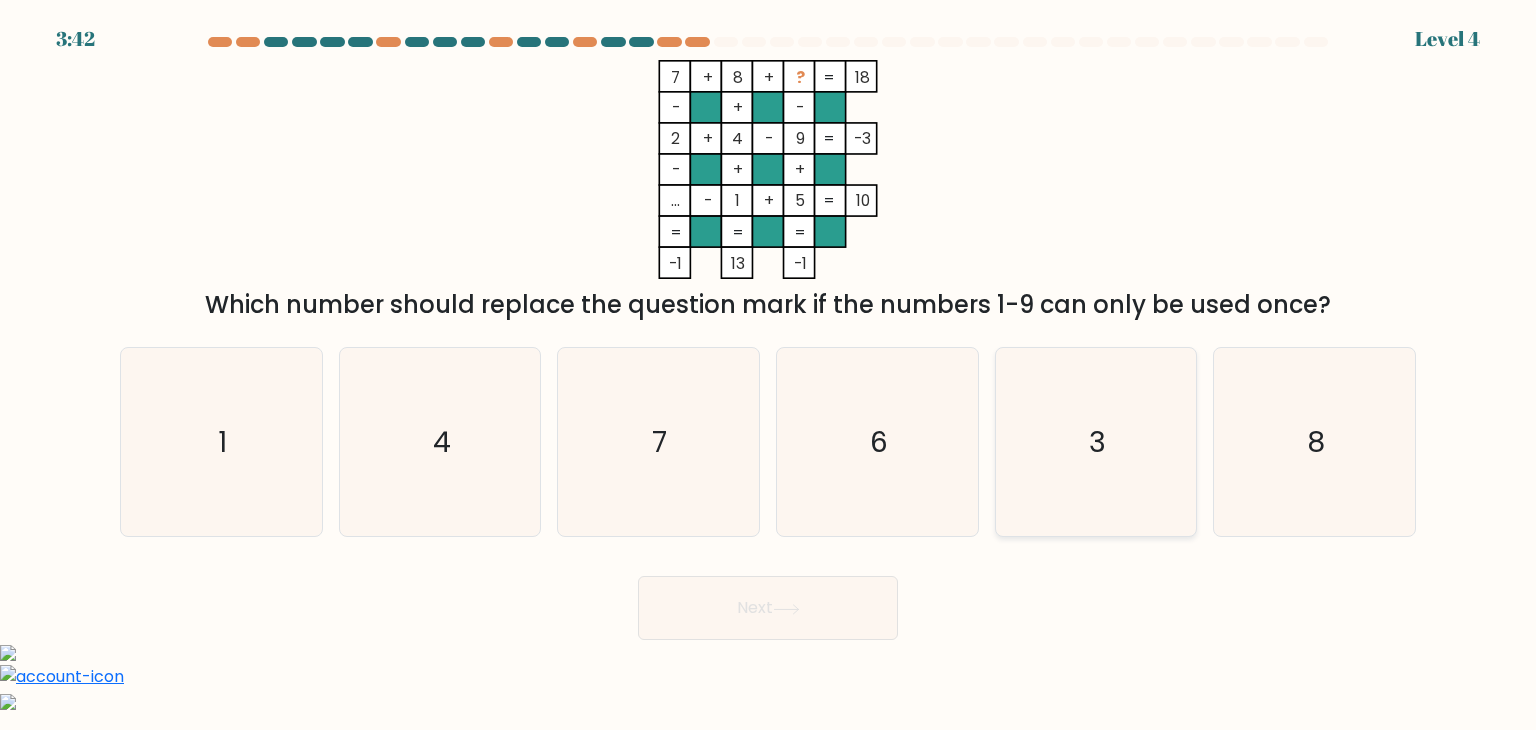 click on "3" at bounding box center (1096, 442) 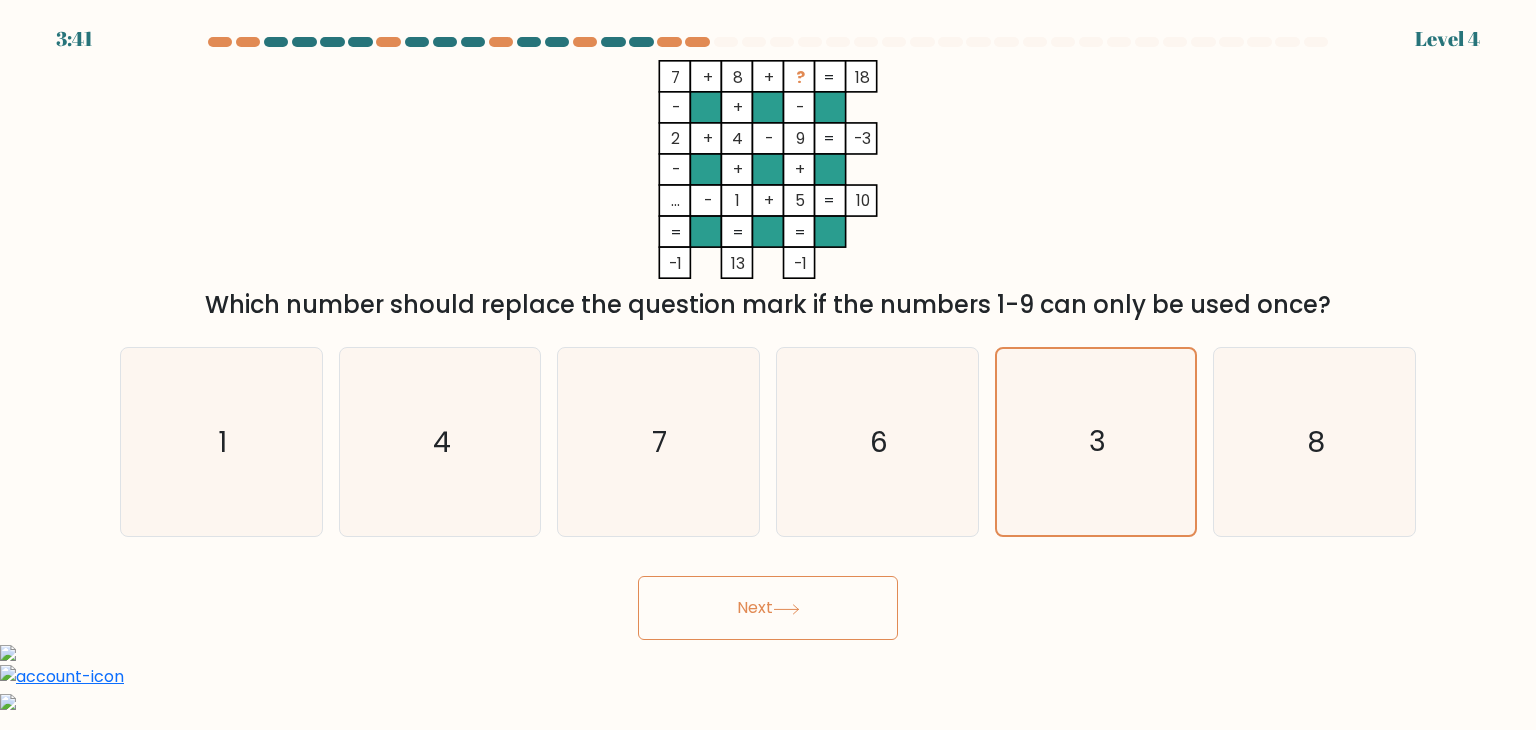 click on "Next" at bounding box center (768, 608) 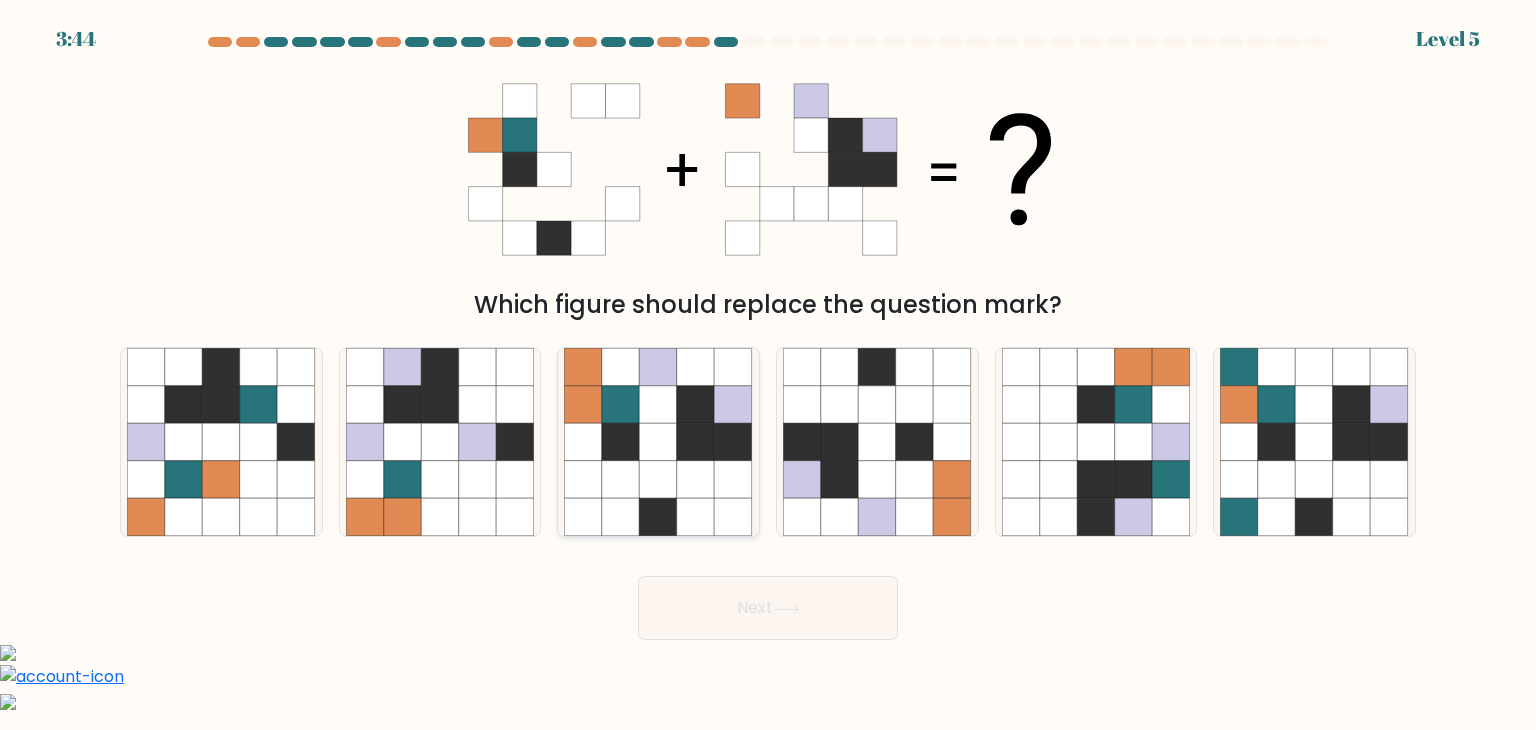 click at bounding box center (621, 480) 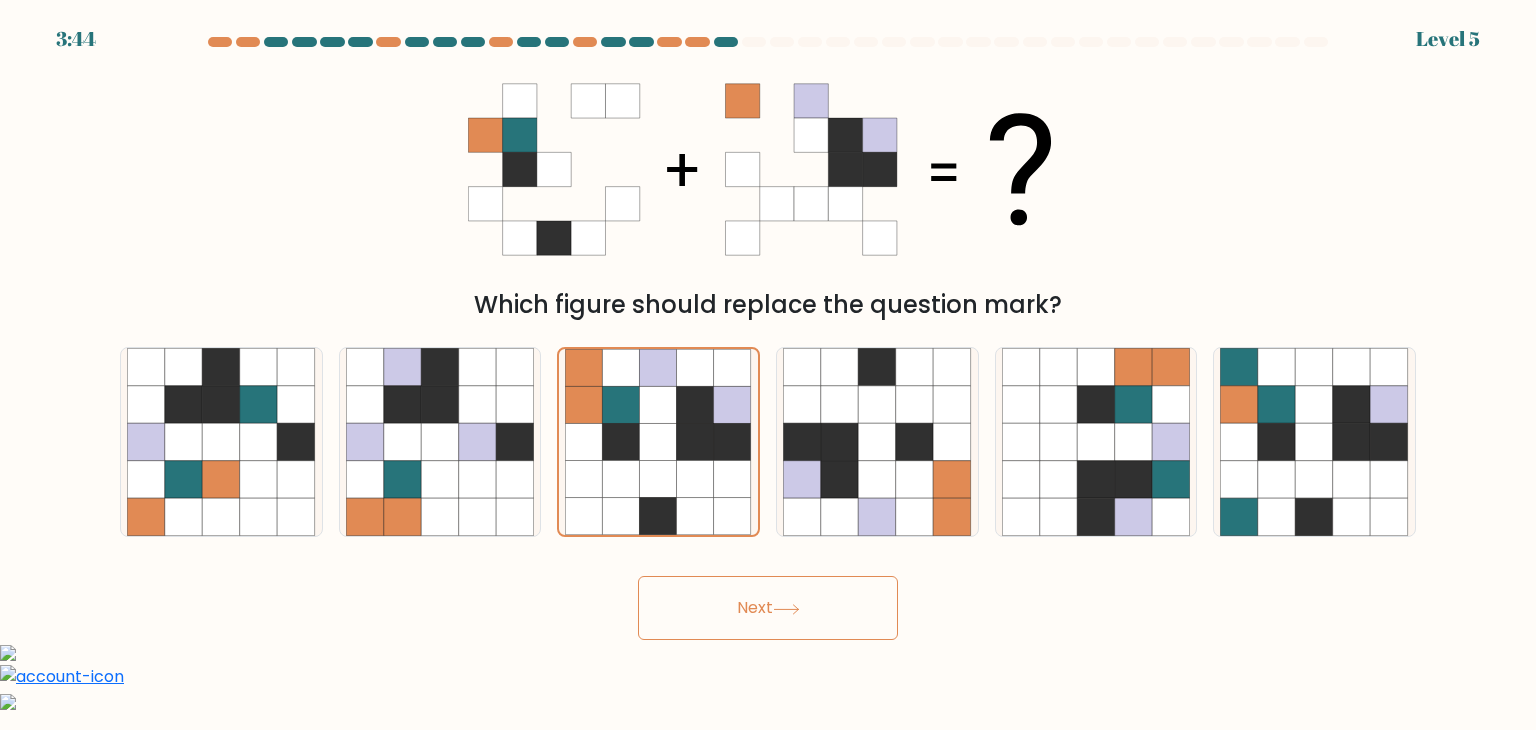click on "Next" at bounding box center [768, 608] 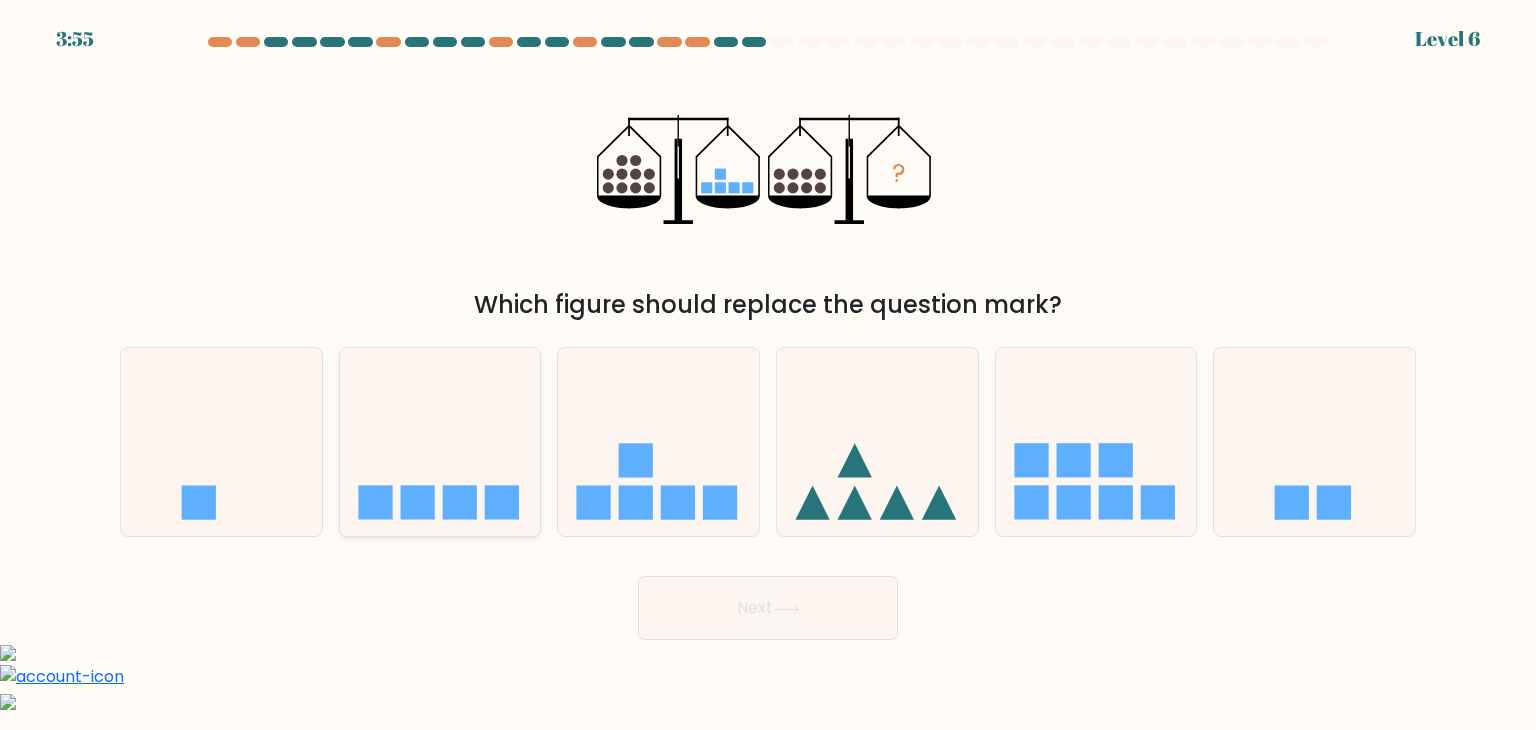 click at bounding box center [417, 503] 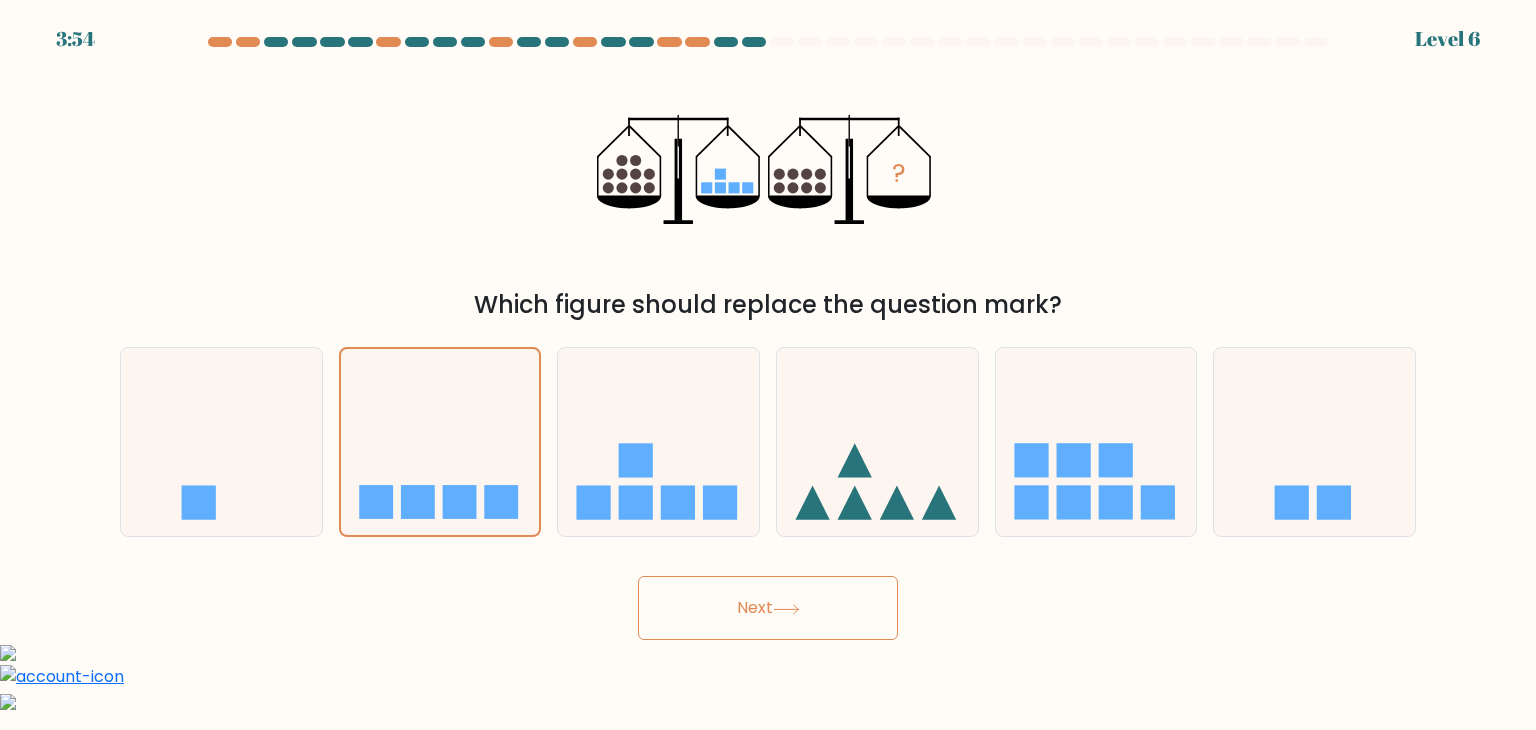 click on "Next" at bounding box center (768, 608) 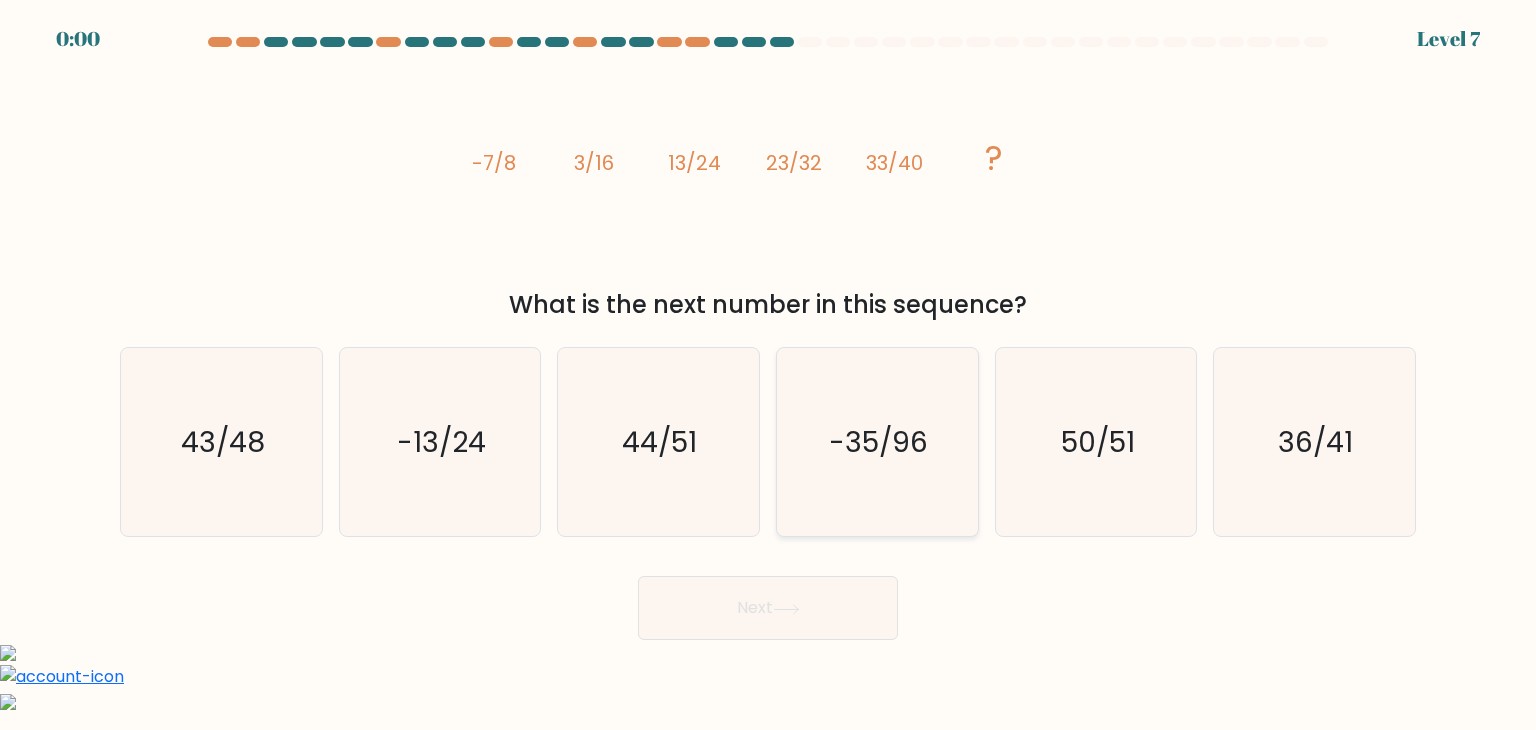 click on "-35/96" at bounding box center [879, 442] 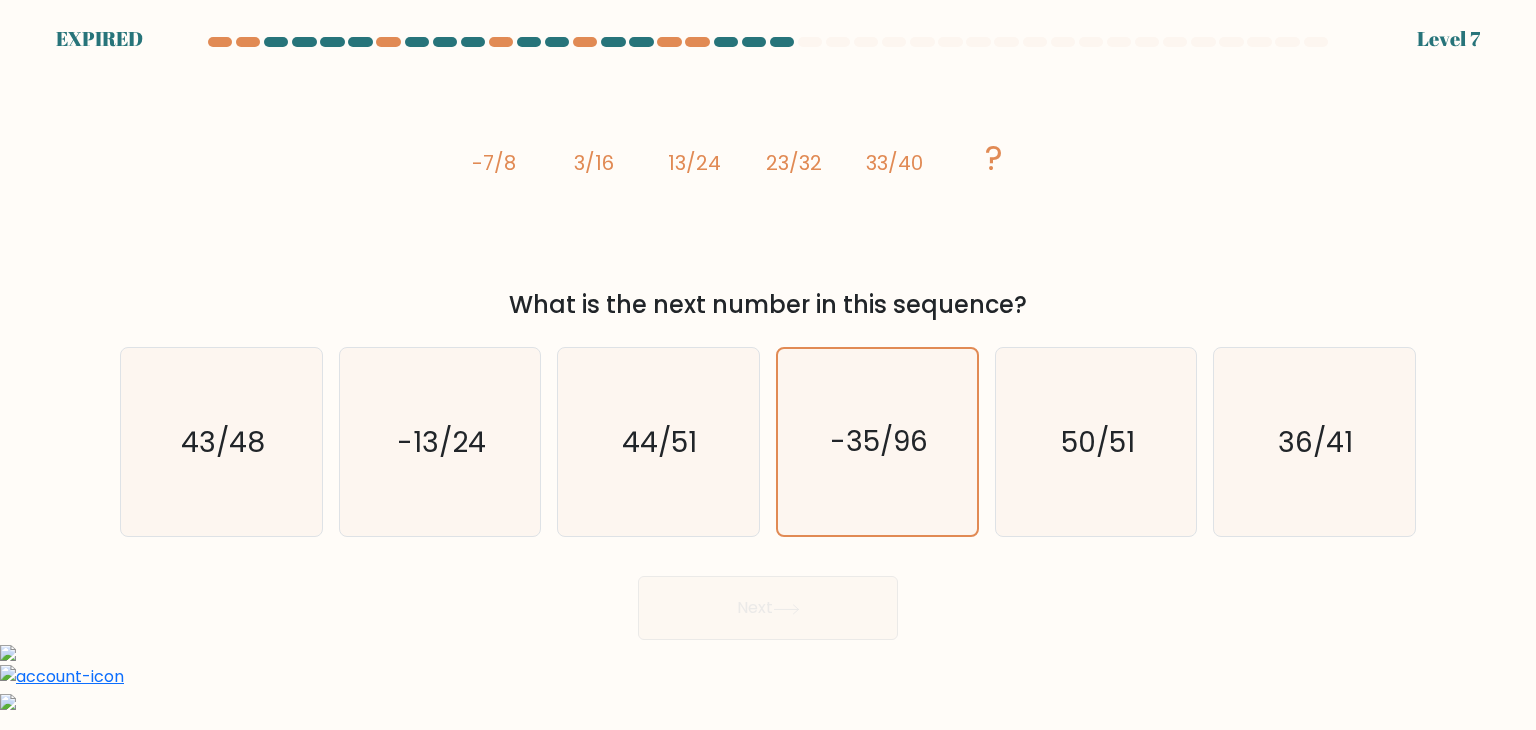 click on "Next" at bounding box center [768, 600] 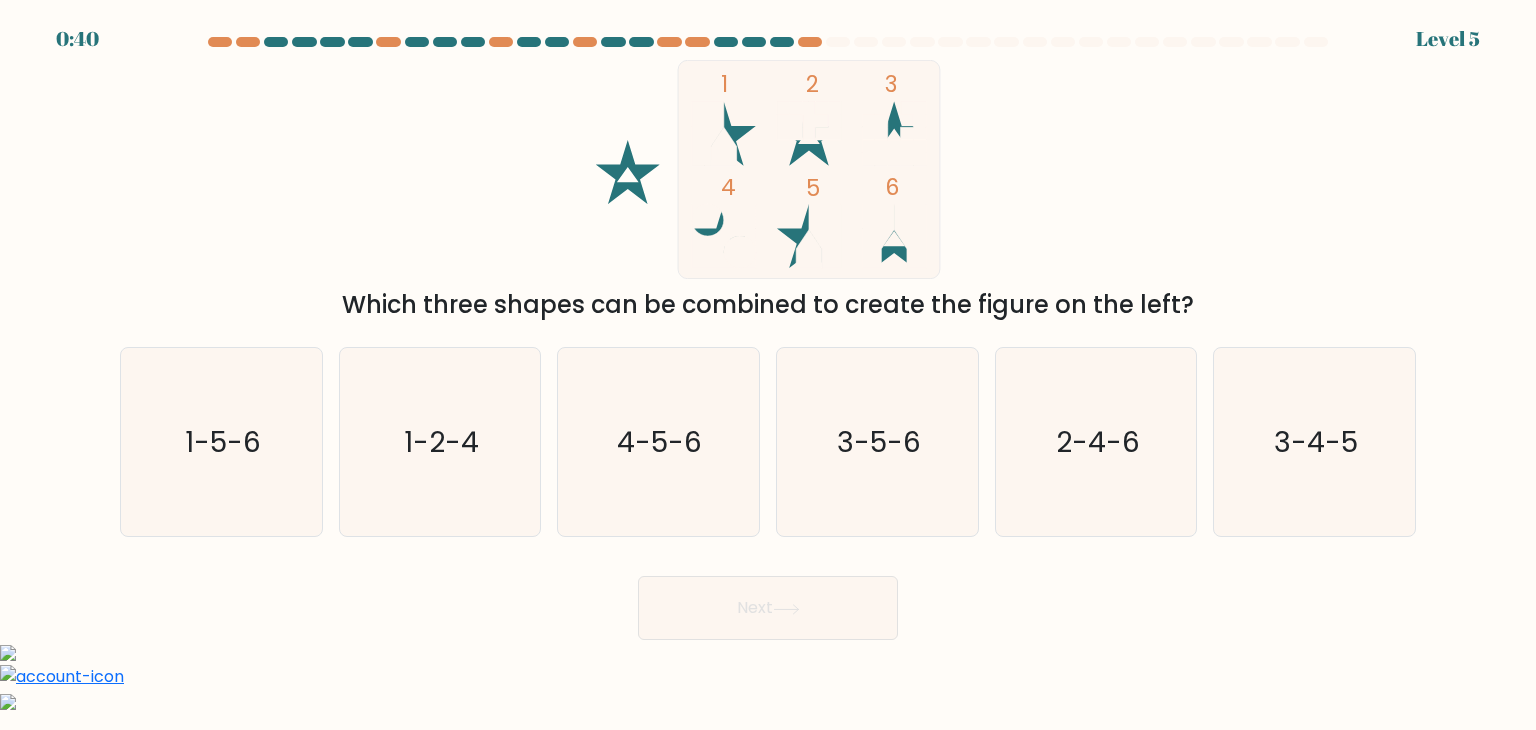 scroll, scrollTop: 0, scrollLeft: 0, axis: both 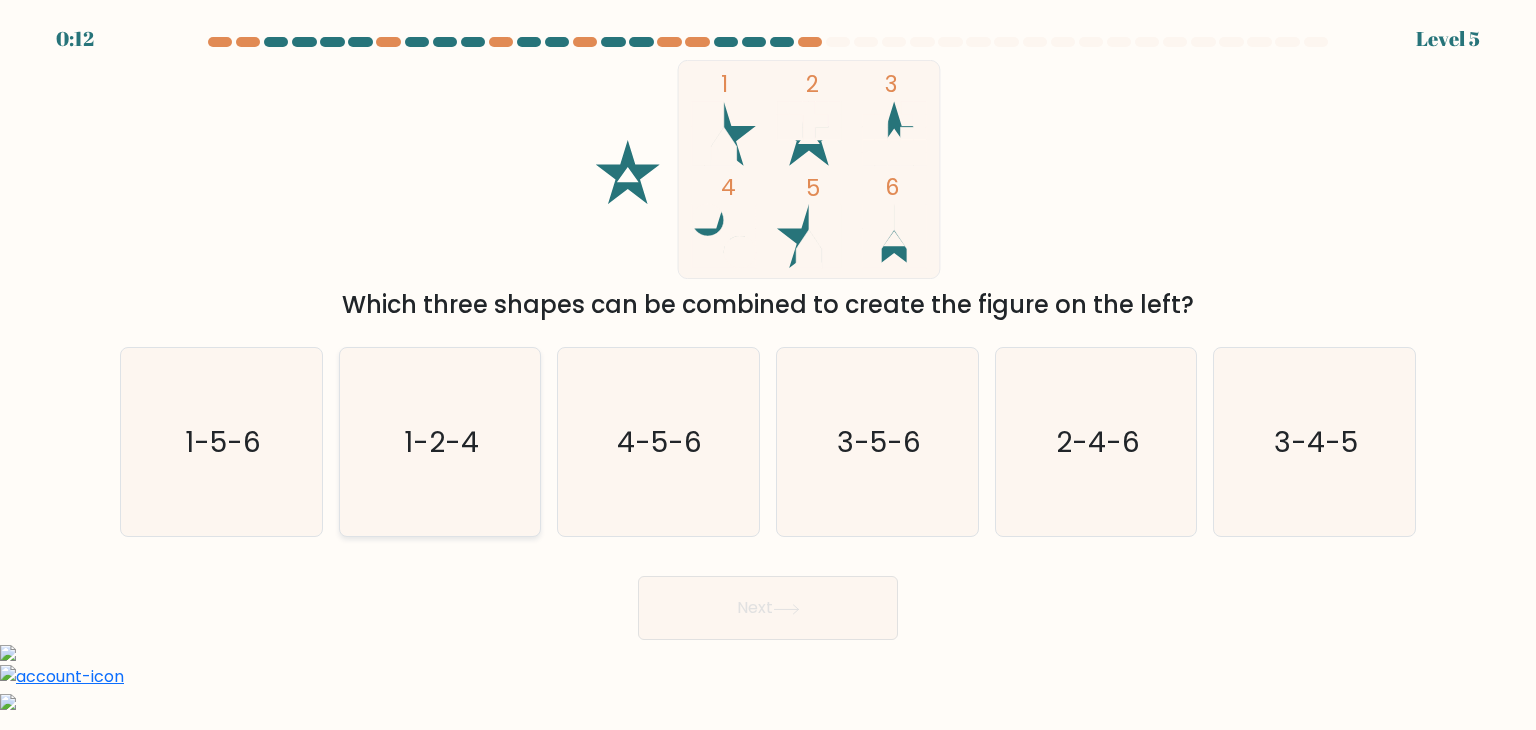 click on "1-2-4" at bounding box center [440, 442] 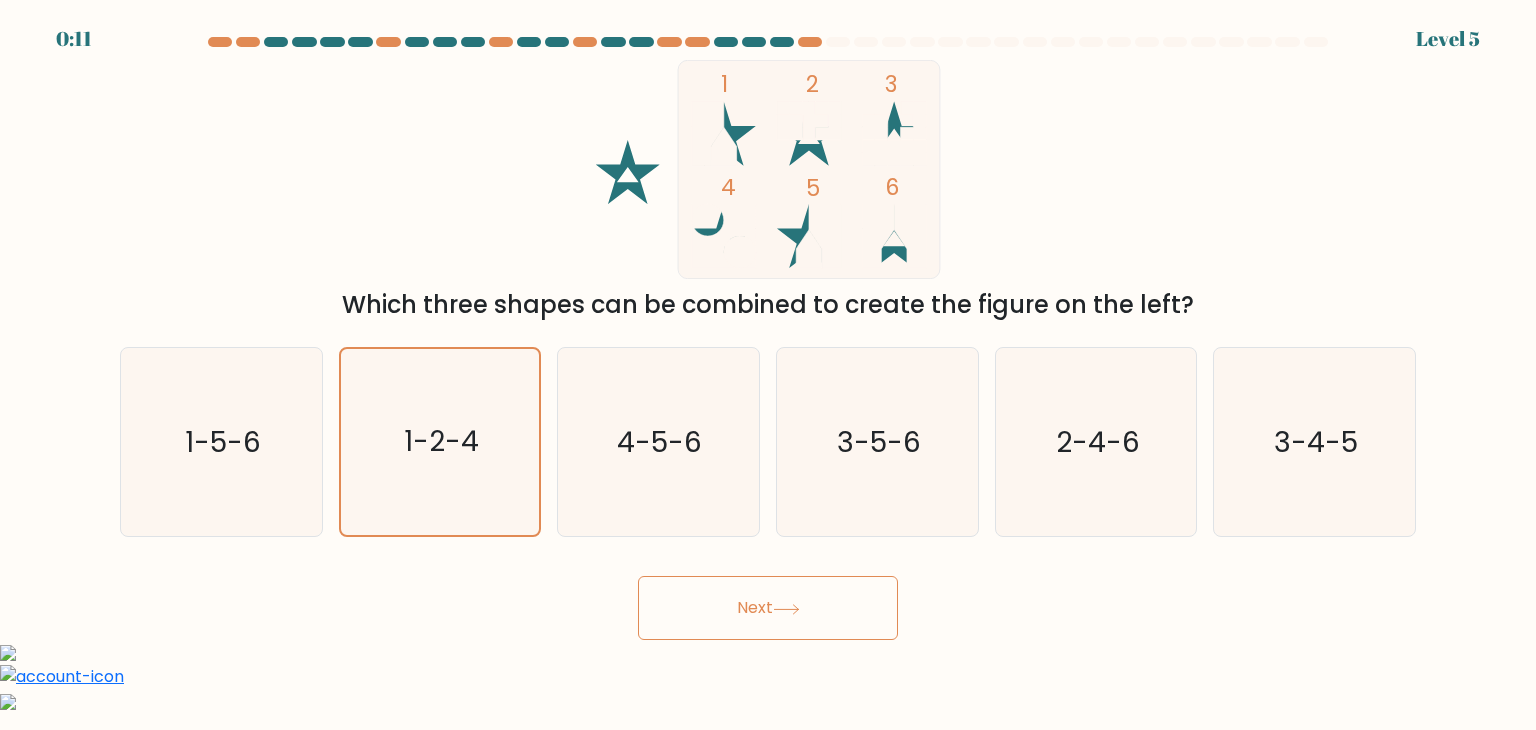 click on "Next" at bounding box center (768, 608) 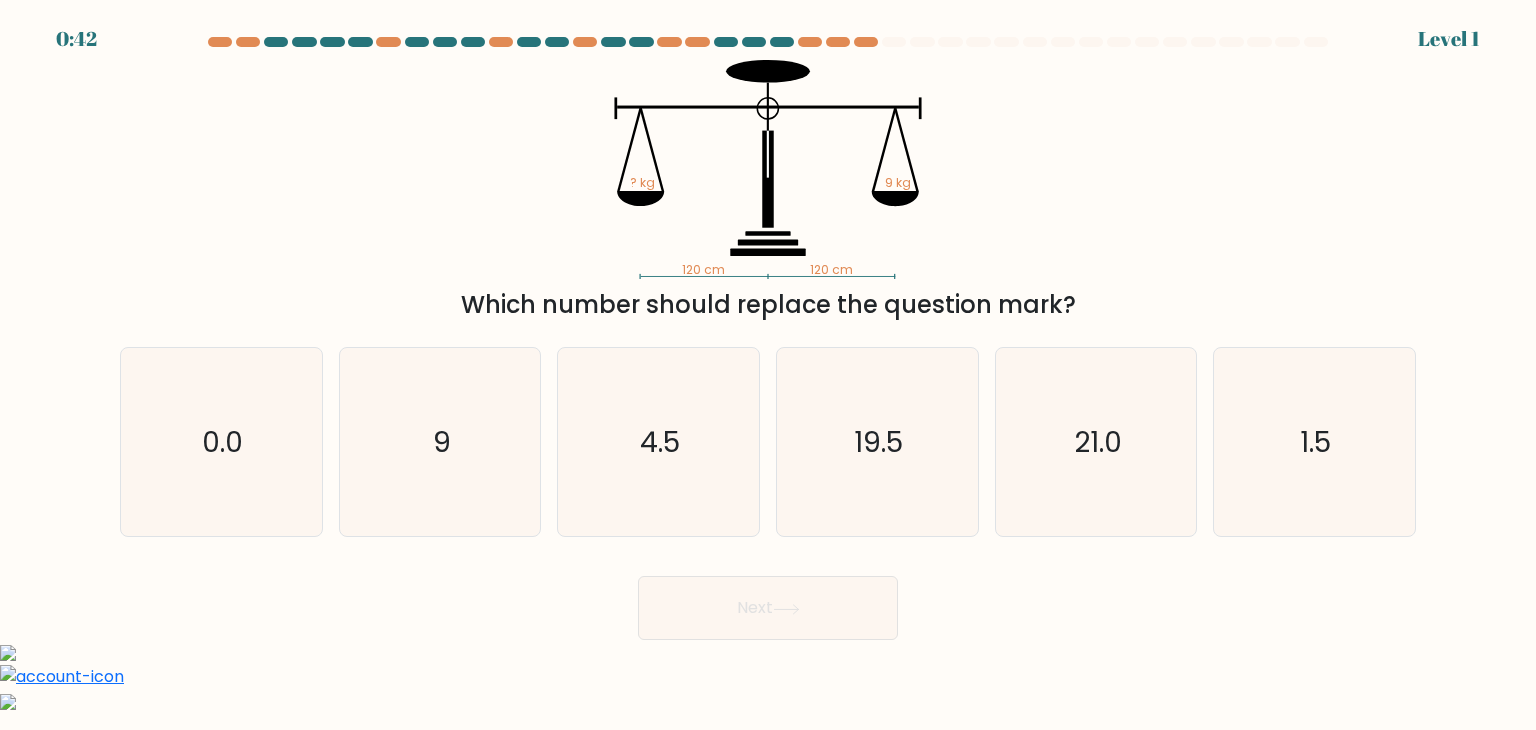 scroll, scrollTop: 0, scrollLeft: 0, axis: both 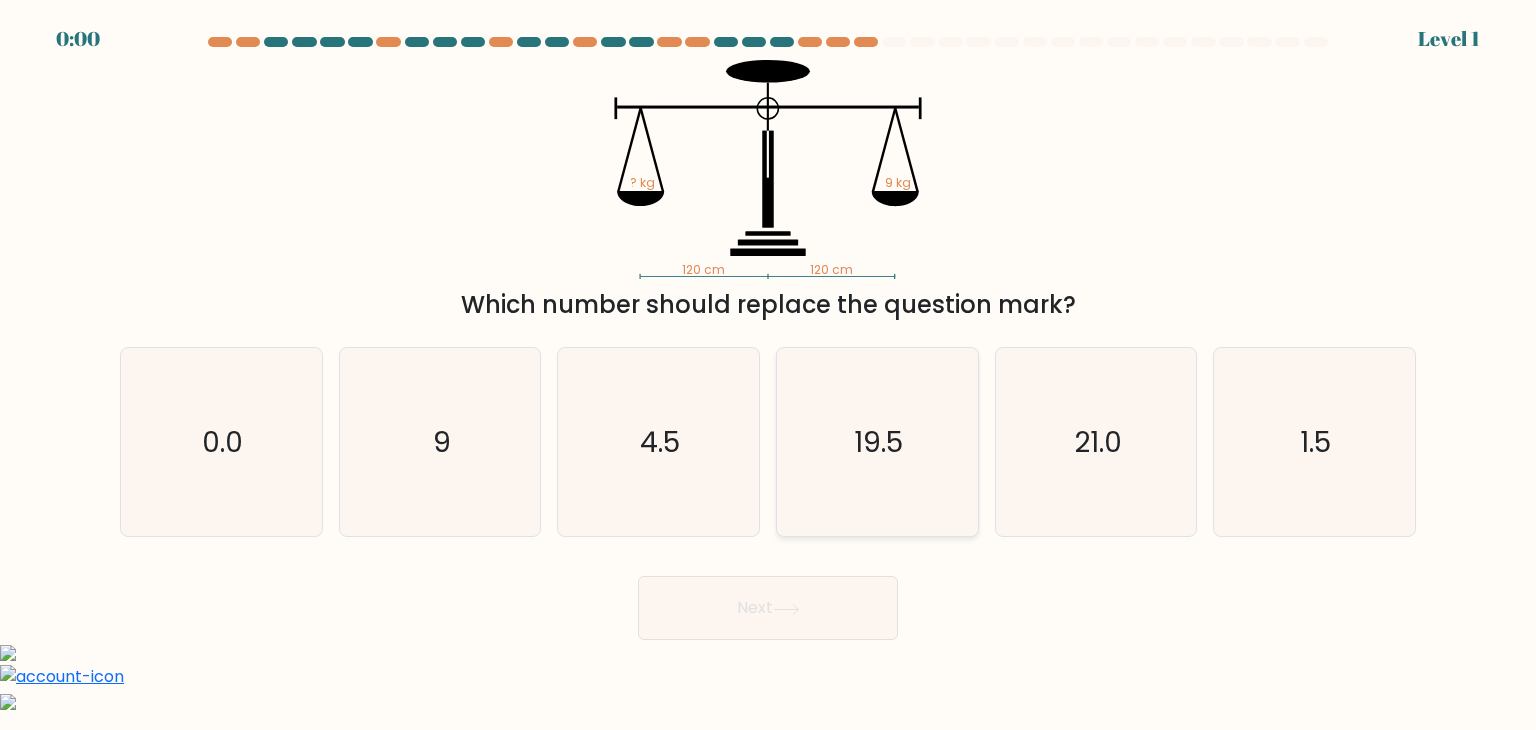 click on "19.5" at bounding box center (877, 442) 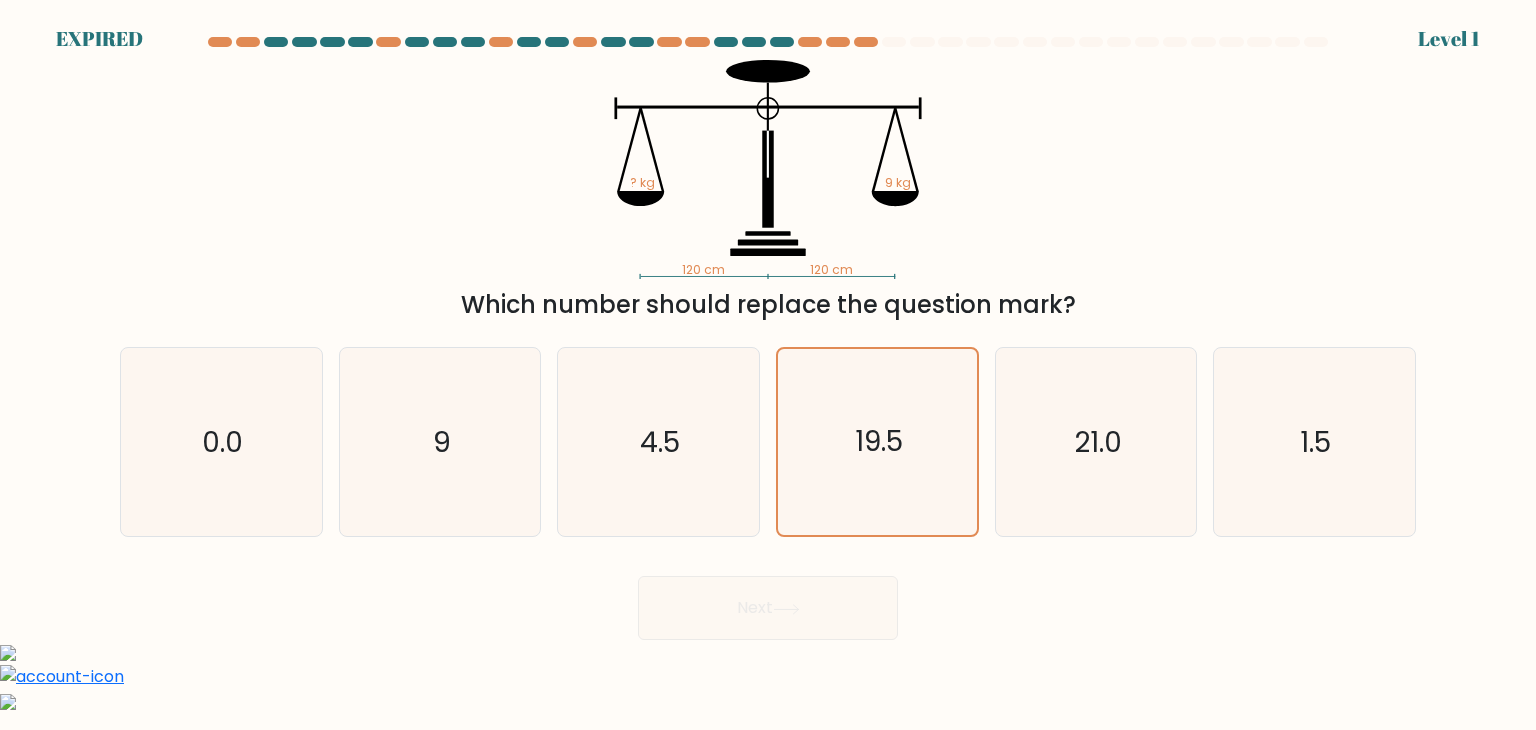 click on "Next" at bounding box center [768, 600] 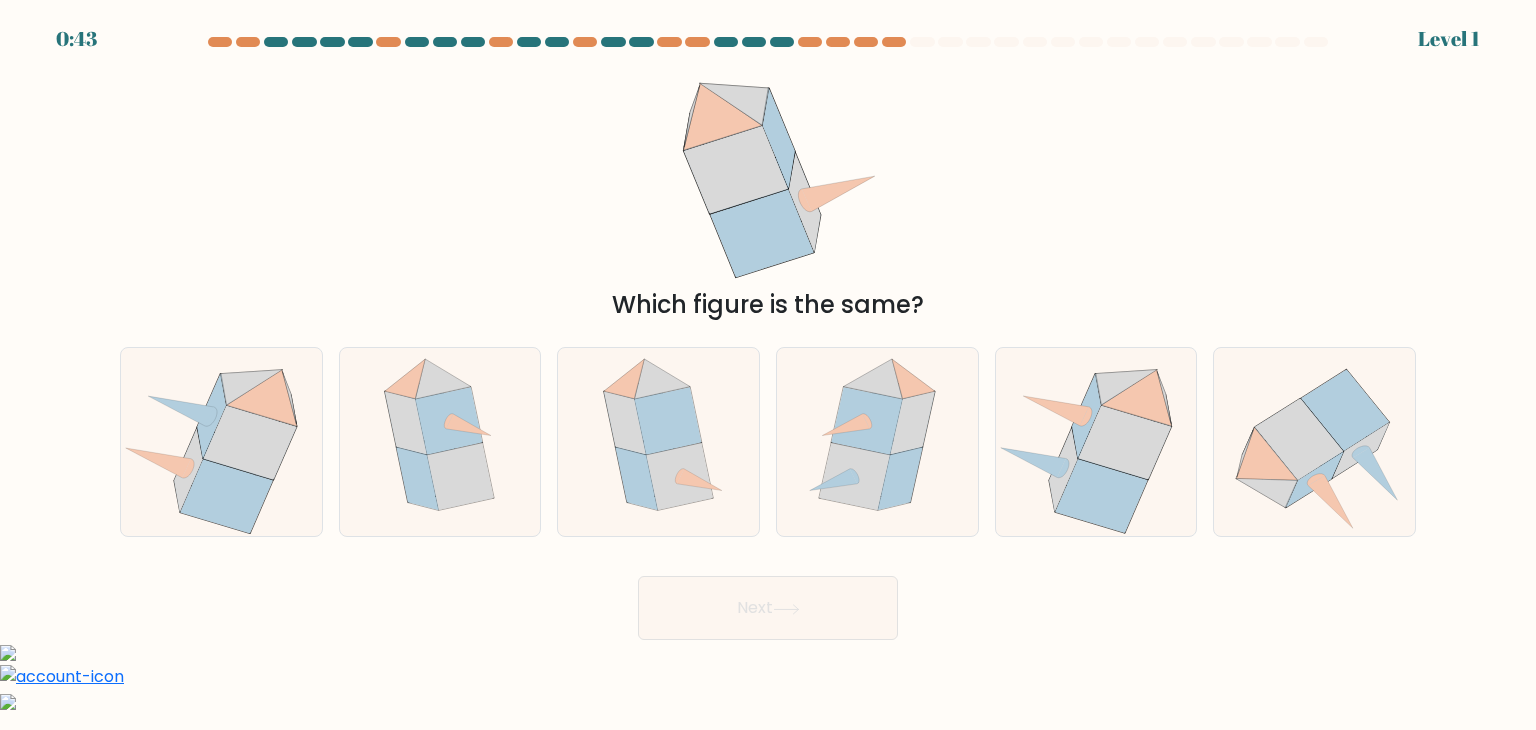 scroll, scrollTop: 0, scrollLeft: 0, axis: both 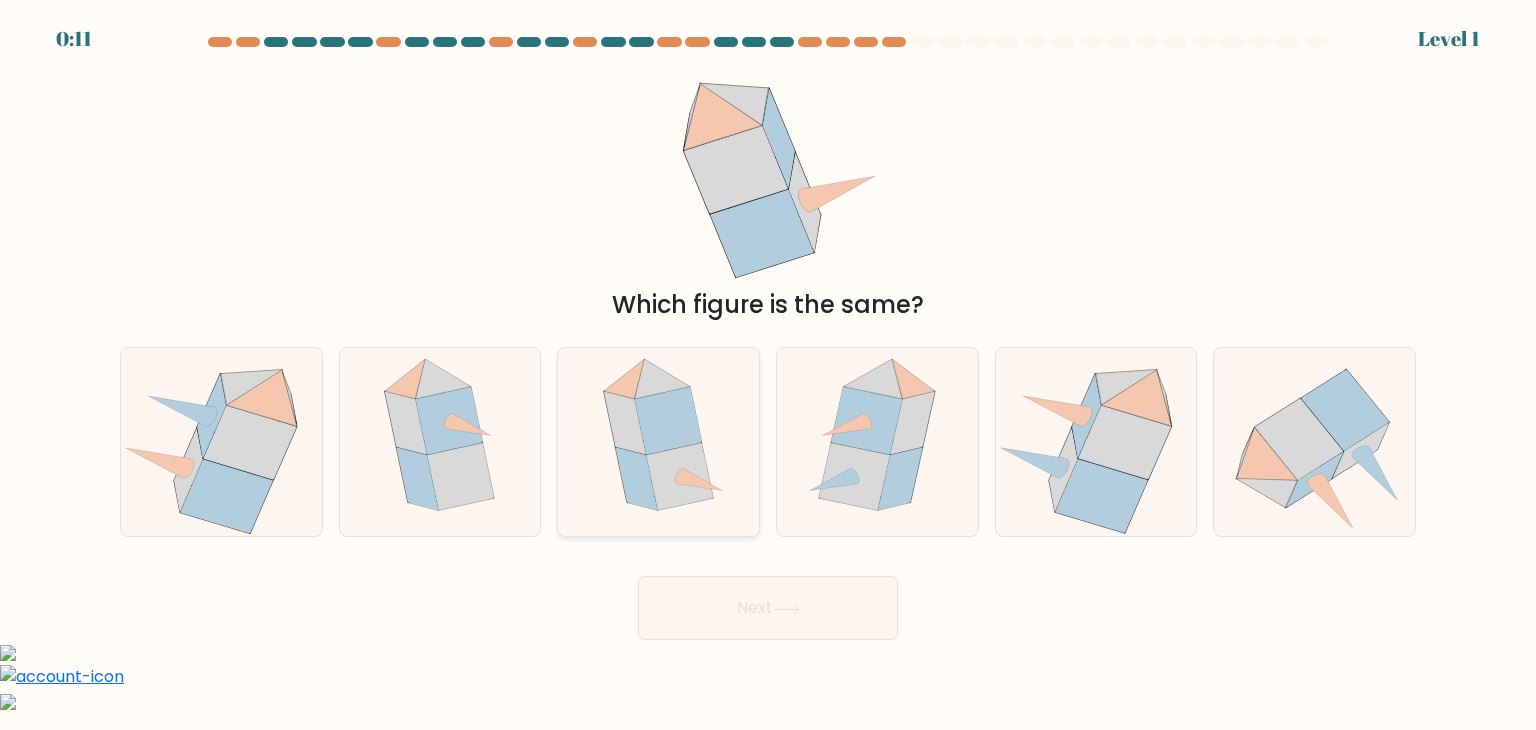 click at bounding box center [679, 476] 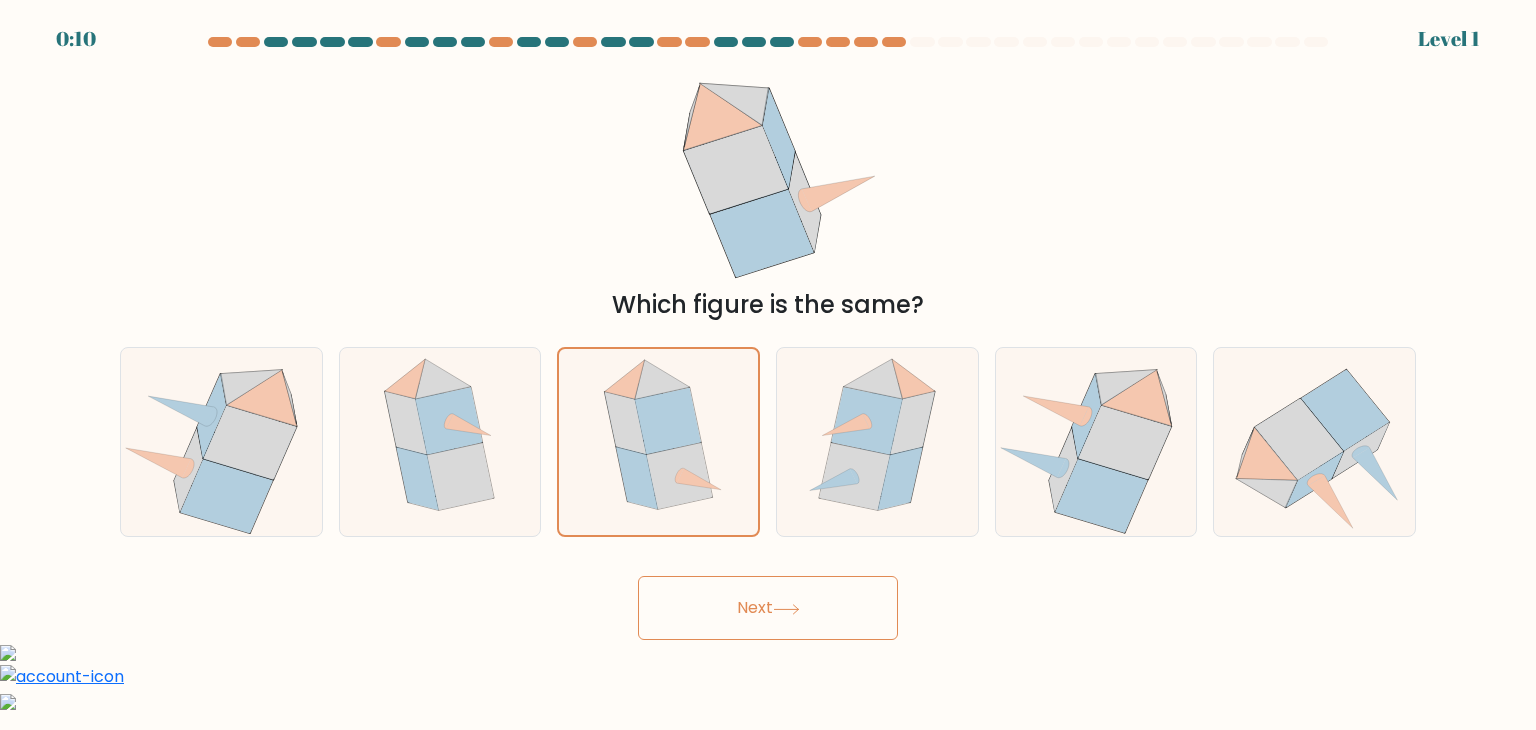 click at bounding box center [786, 609] 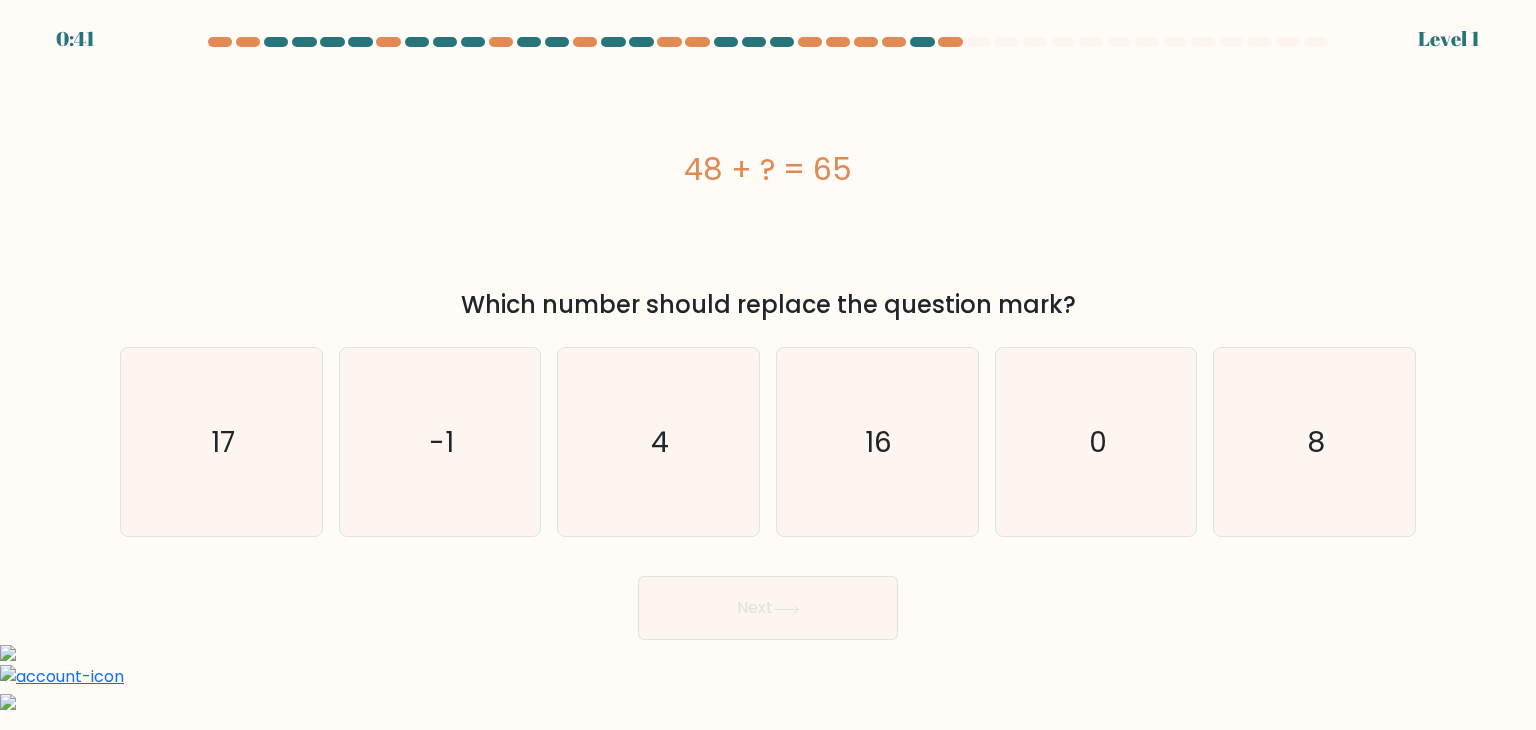 scroll, scrollTop: 0, scrollLeft: 0, axis: both 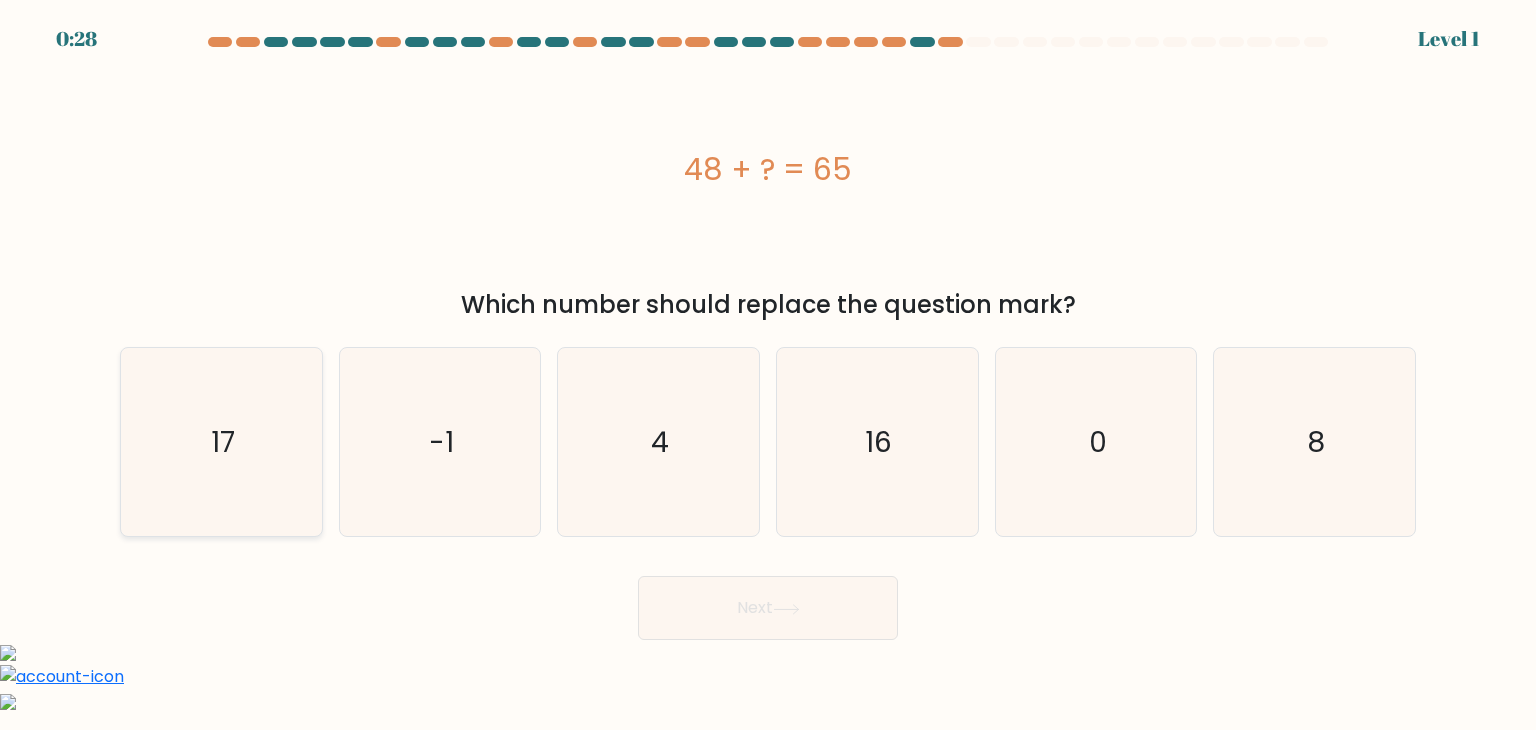 click on "17" at bounding box center (221, 442) 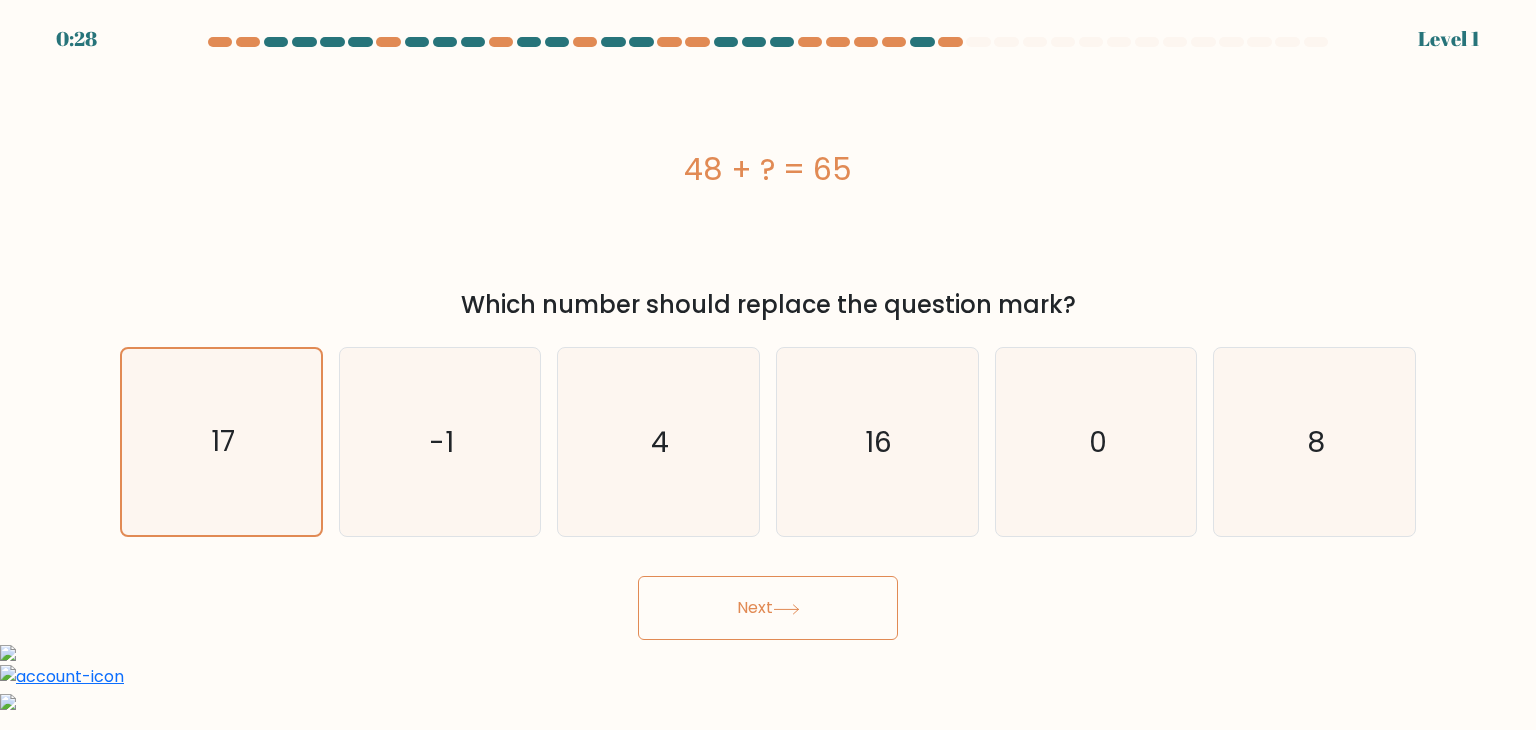 click at bounding box center [786, 609] 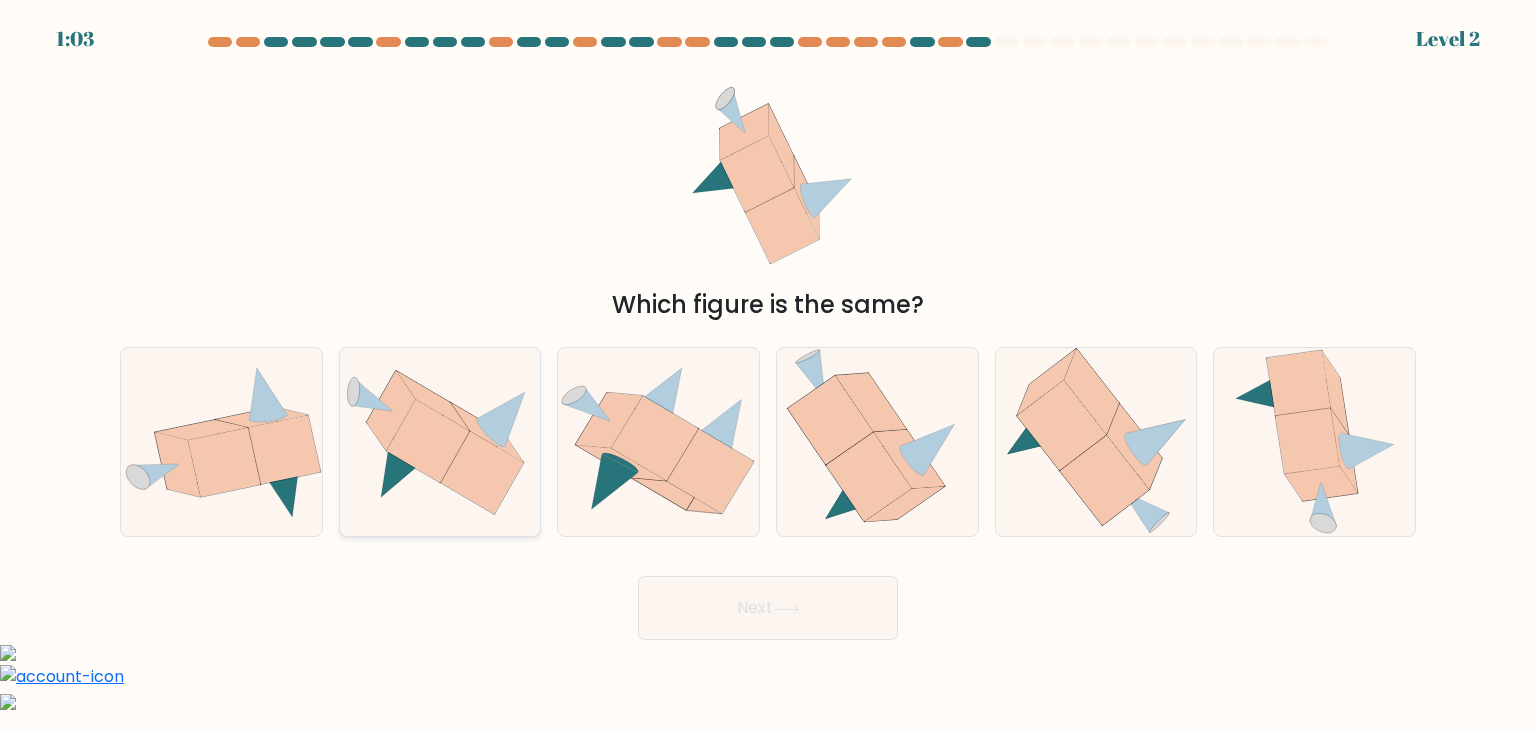 click at bounding box center [482, 472] 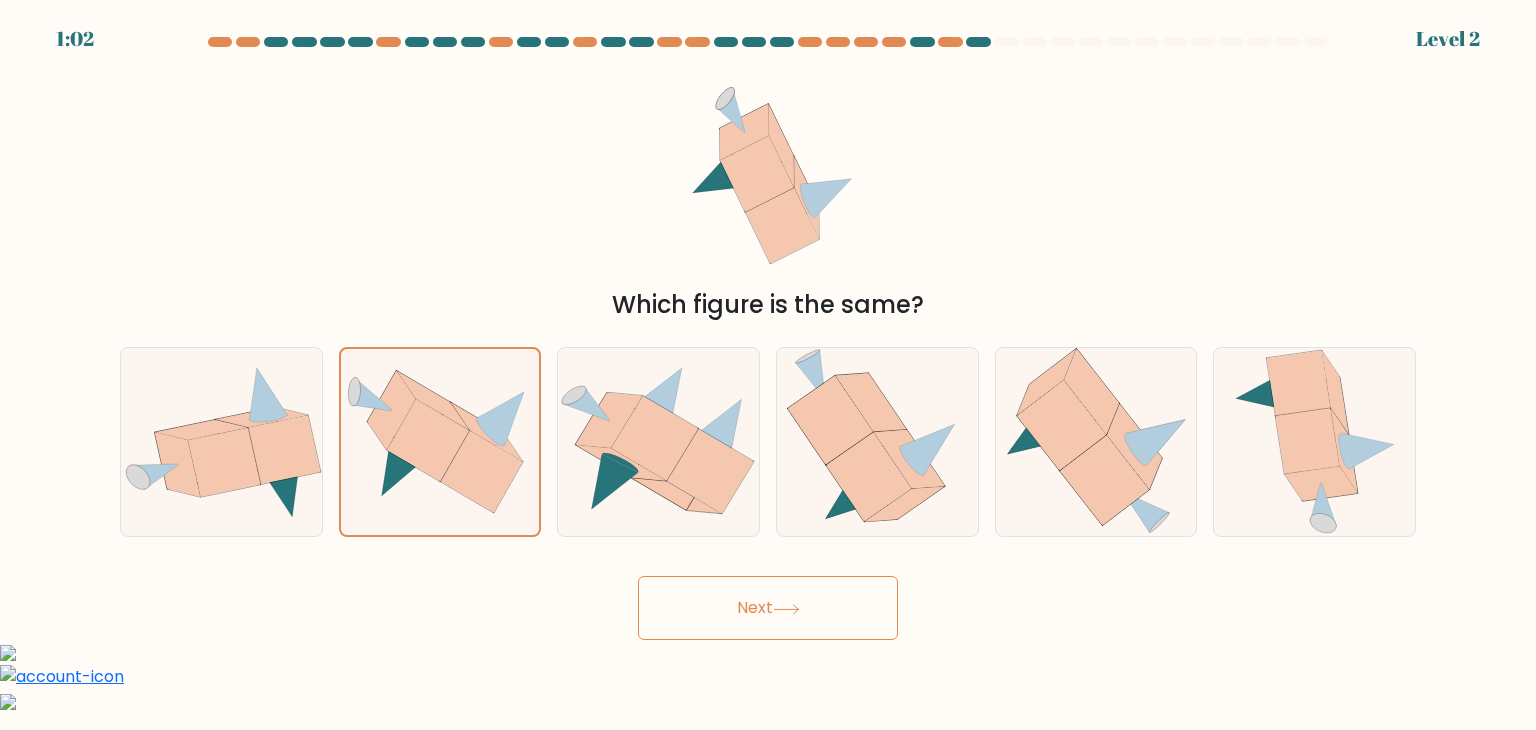 click at bounding box center (786, 609) 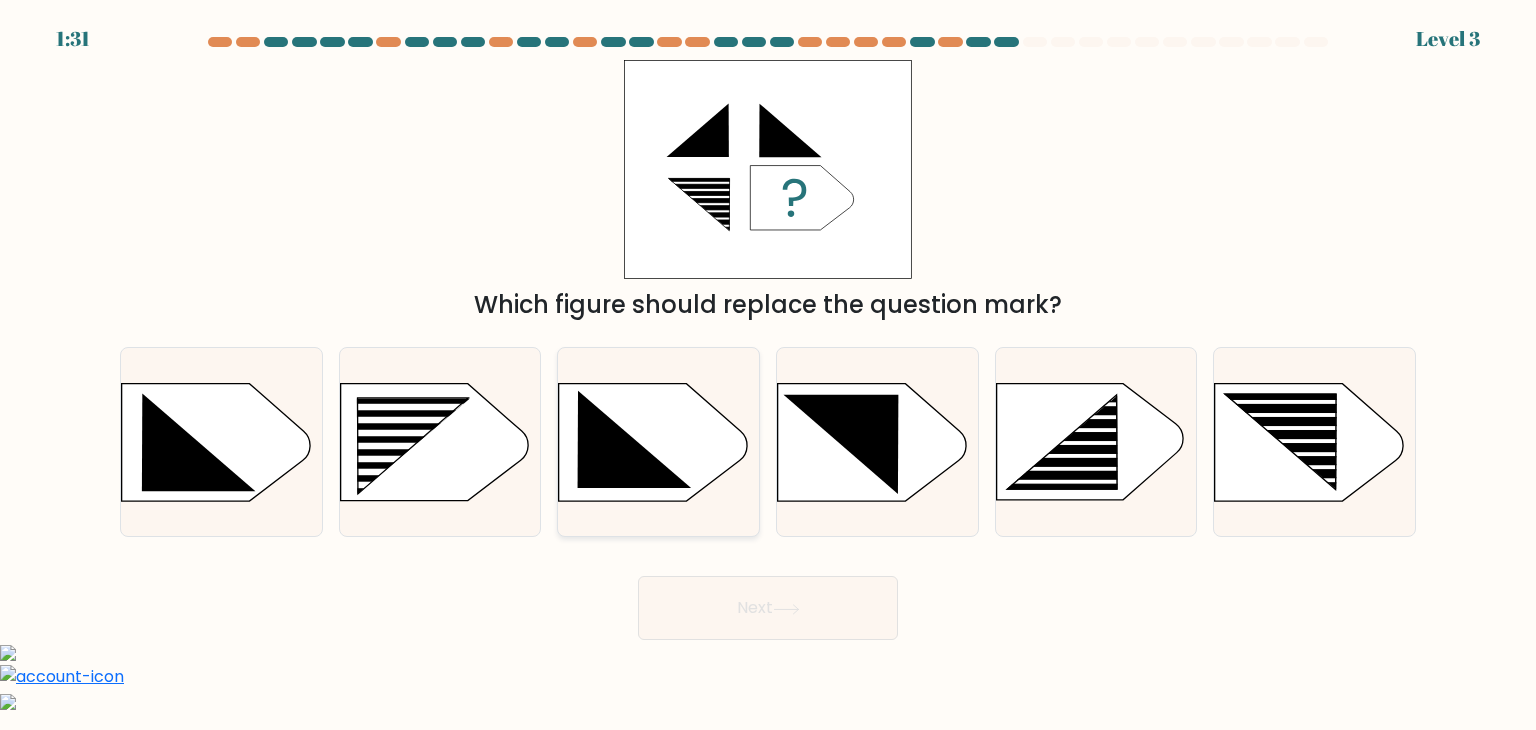 drag, startPoint x: 428, startPoint y: 448, endPoint x: 557, endPoint y: 525, distance: 150.23315 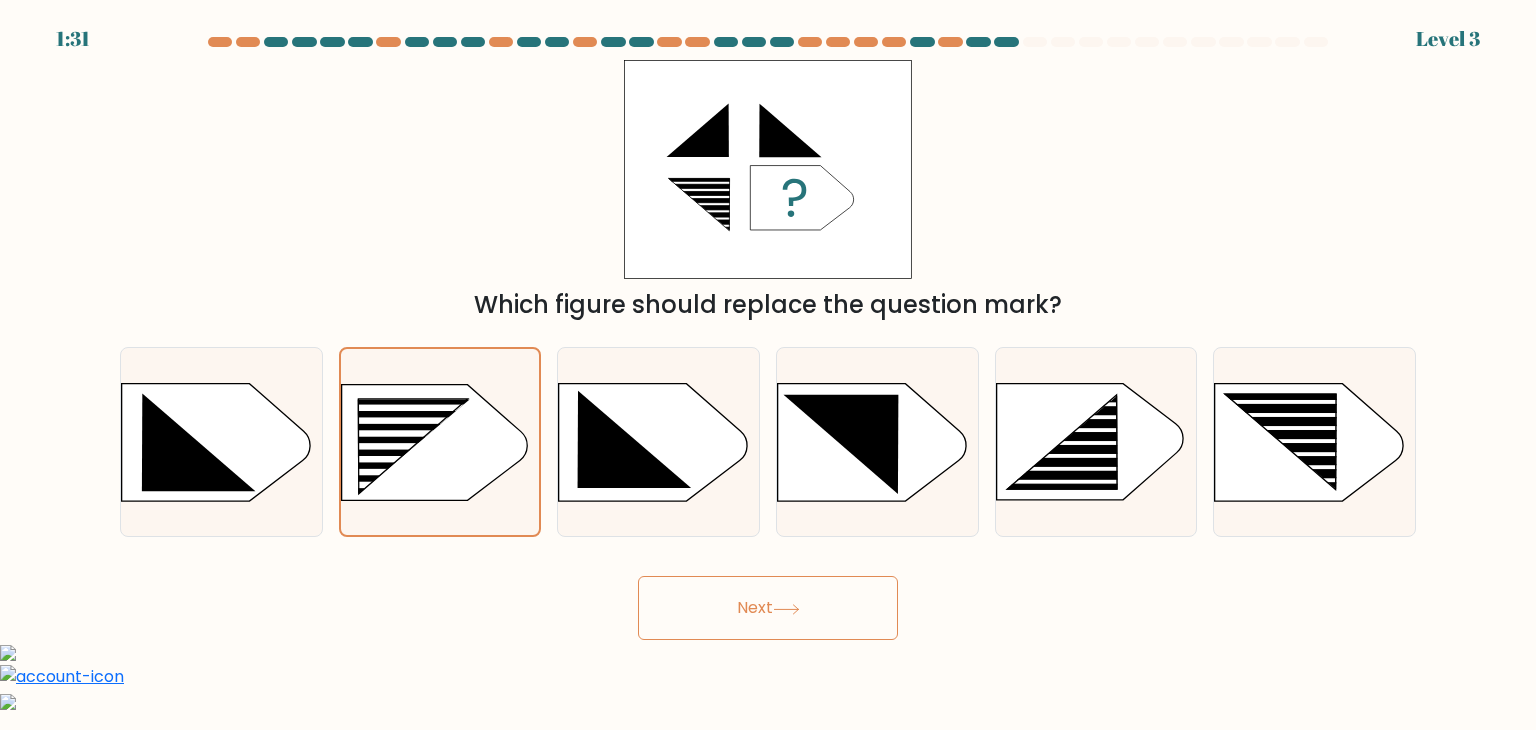 click at bounding box center (786, 609) 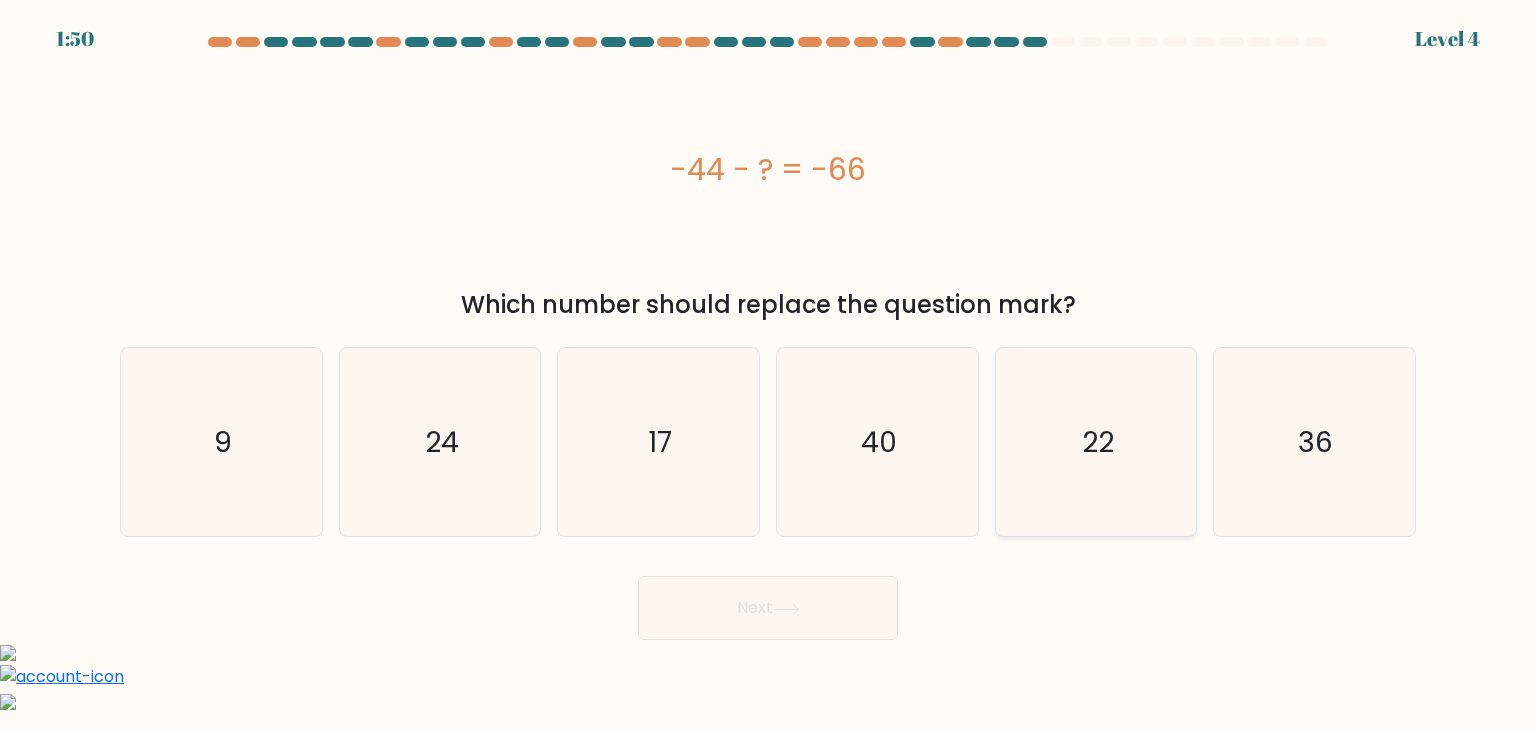 click on "22" at bounding box center (1096, 442) 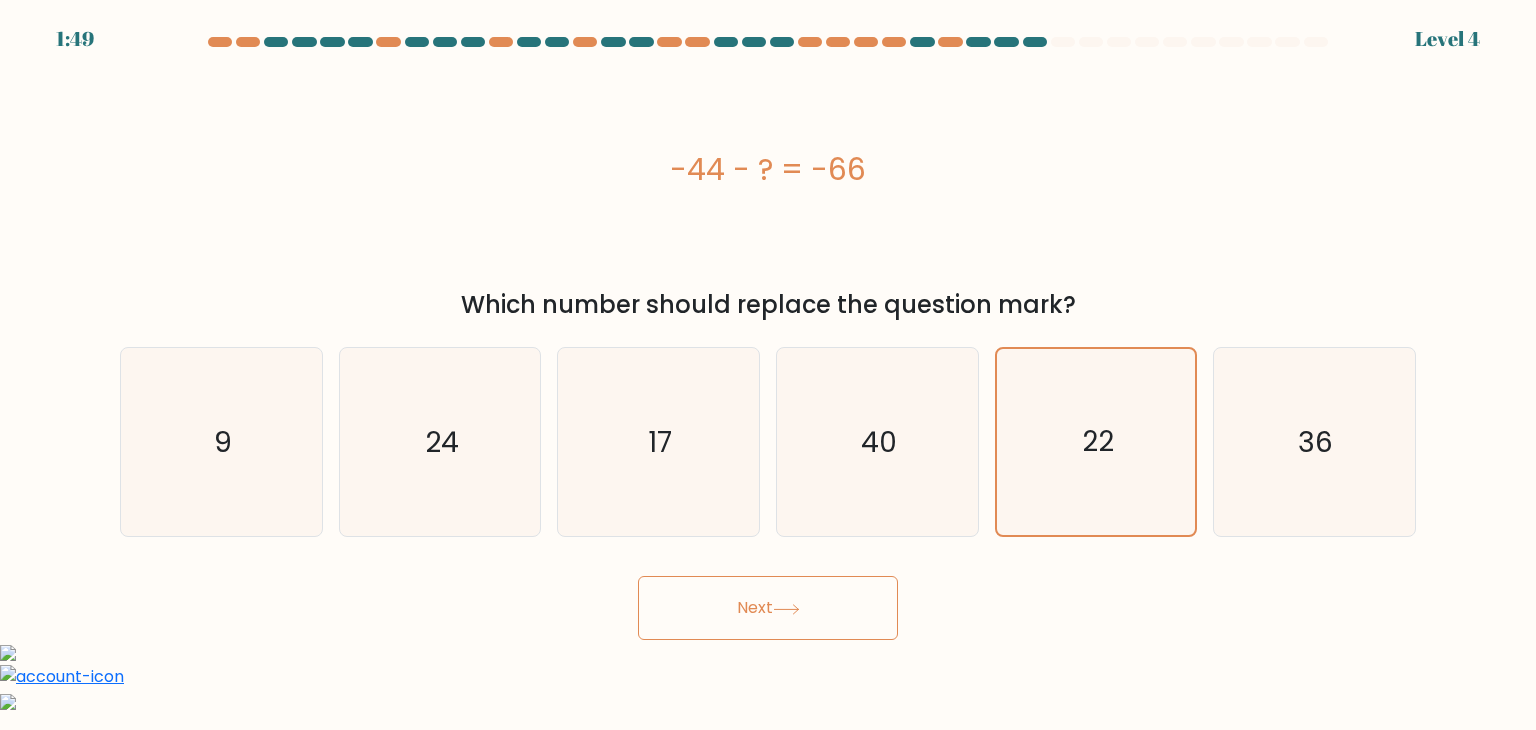 click on "Next" at bounding box center [768, 608] 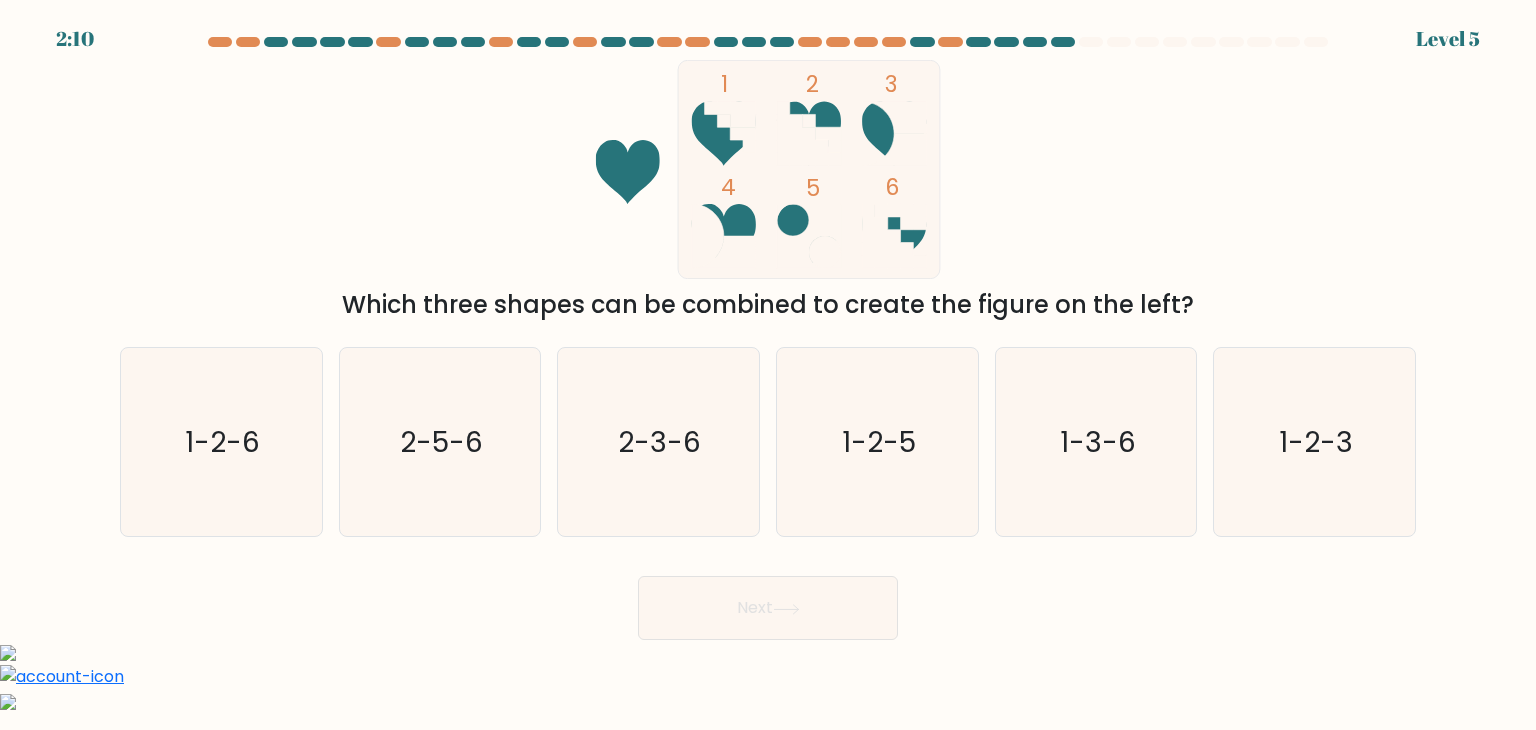 drag, startPoint x: 244, startPoint y: 414, endPoint x: 677, endPoint y: 600, distance: 471.25894 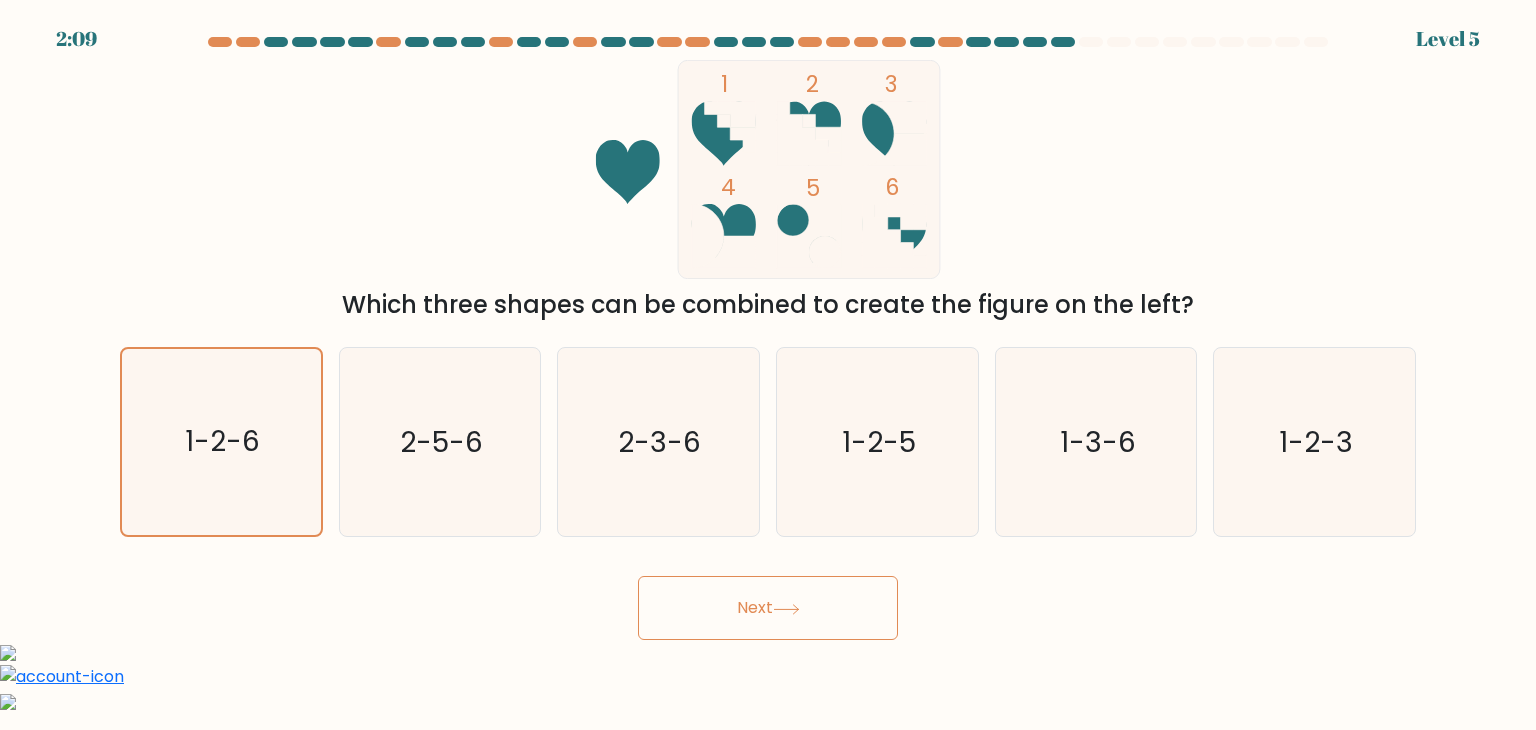 click on "Next" at bounding box center (768, 608) 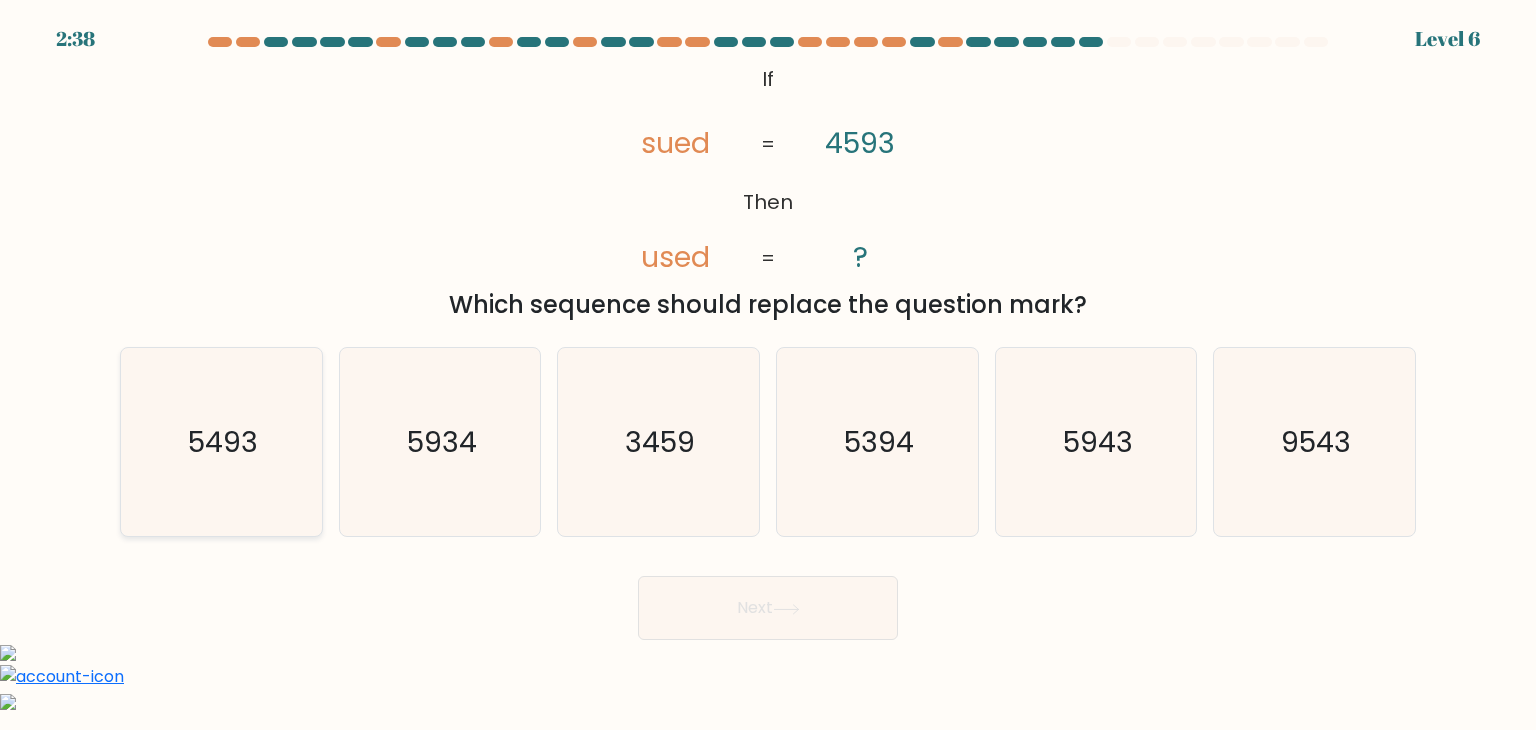 click on "5493" at bounding box center [221, 442] 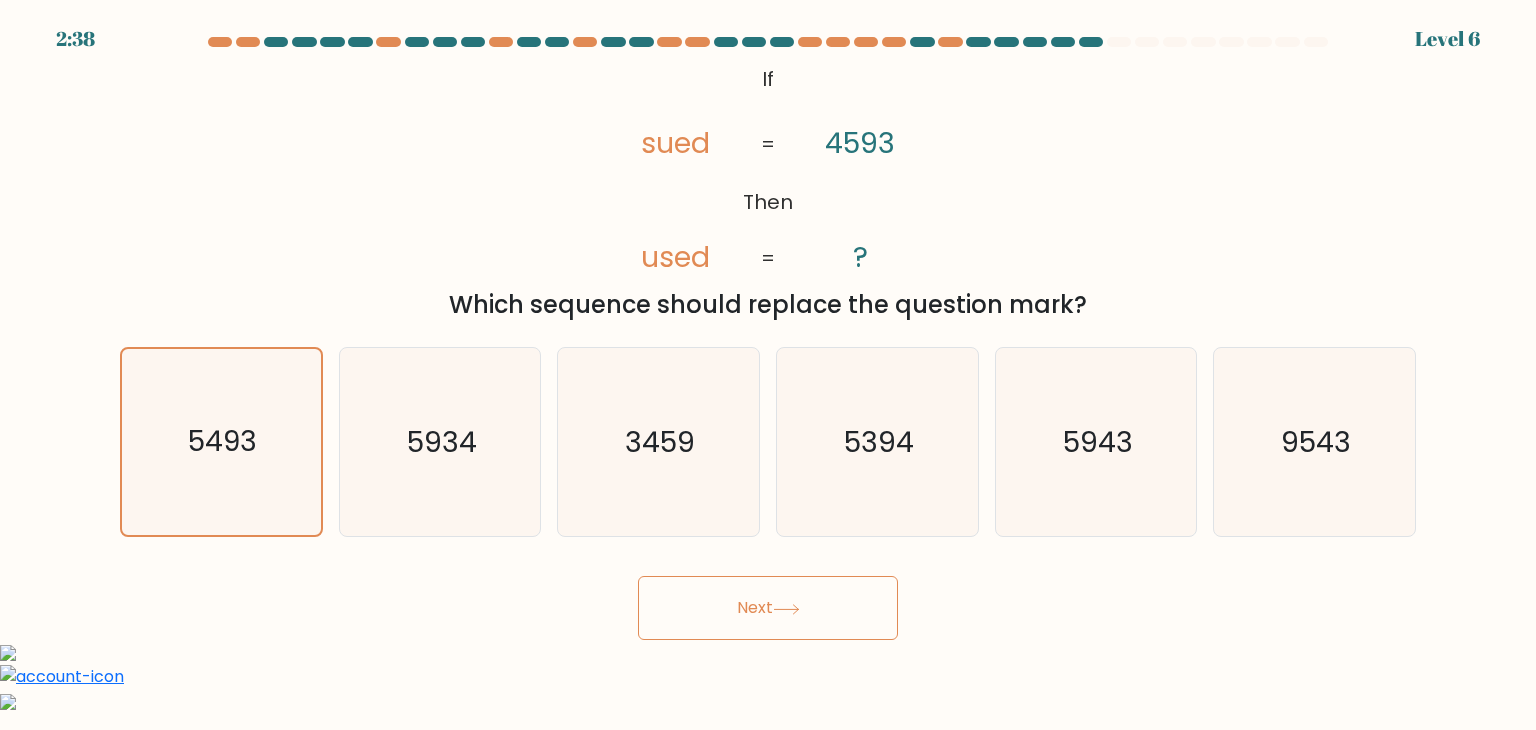 click at bounding box center (786, 609) 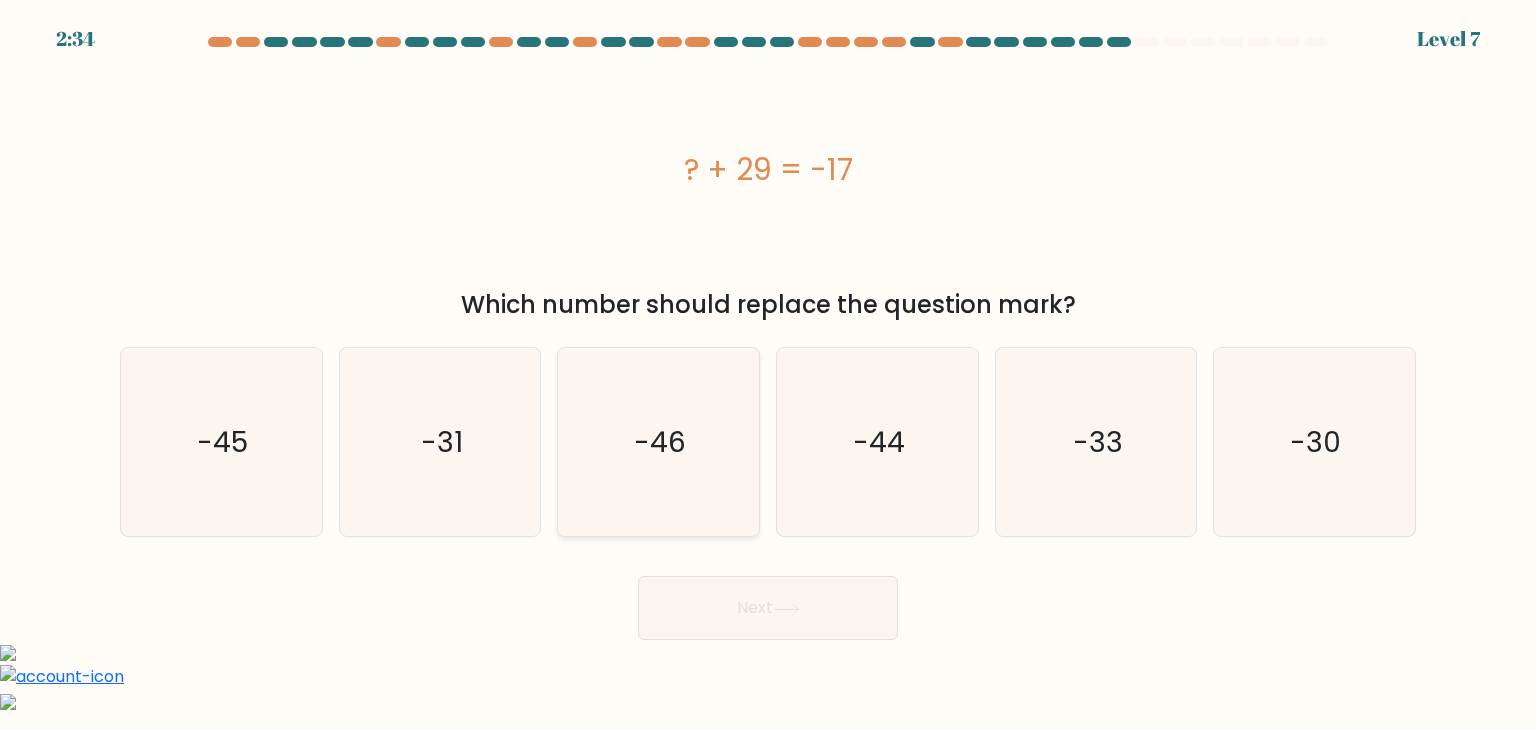 click on "-46" at bounding box center [658, 442] 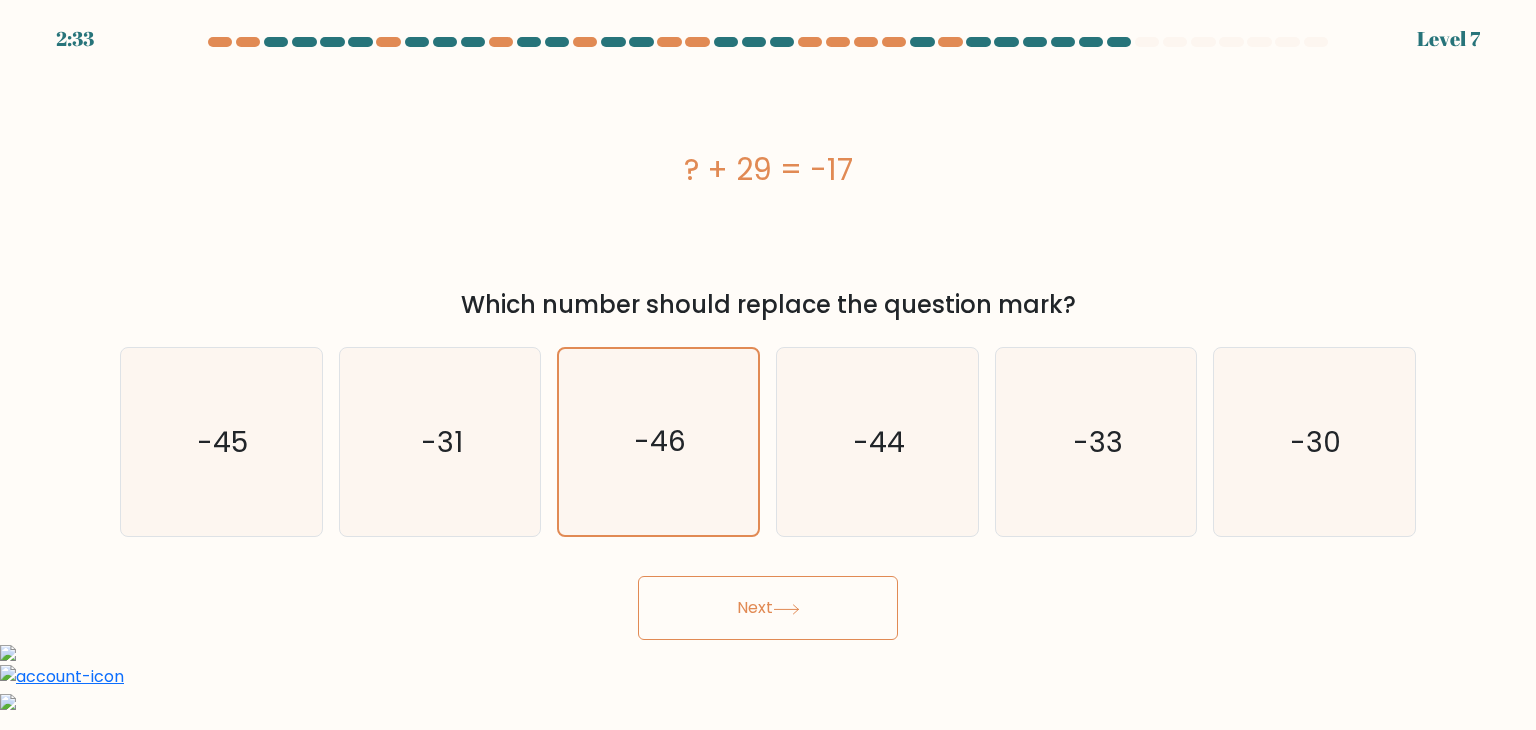 click on "Next" at bounding box center [768, 608] 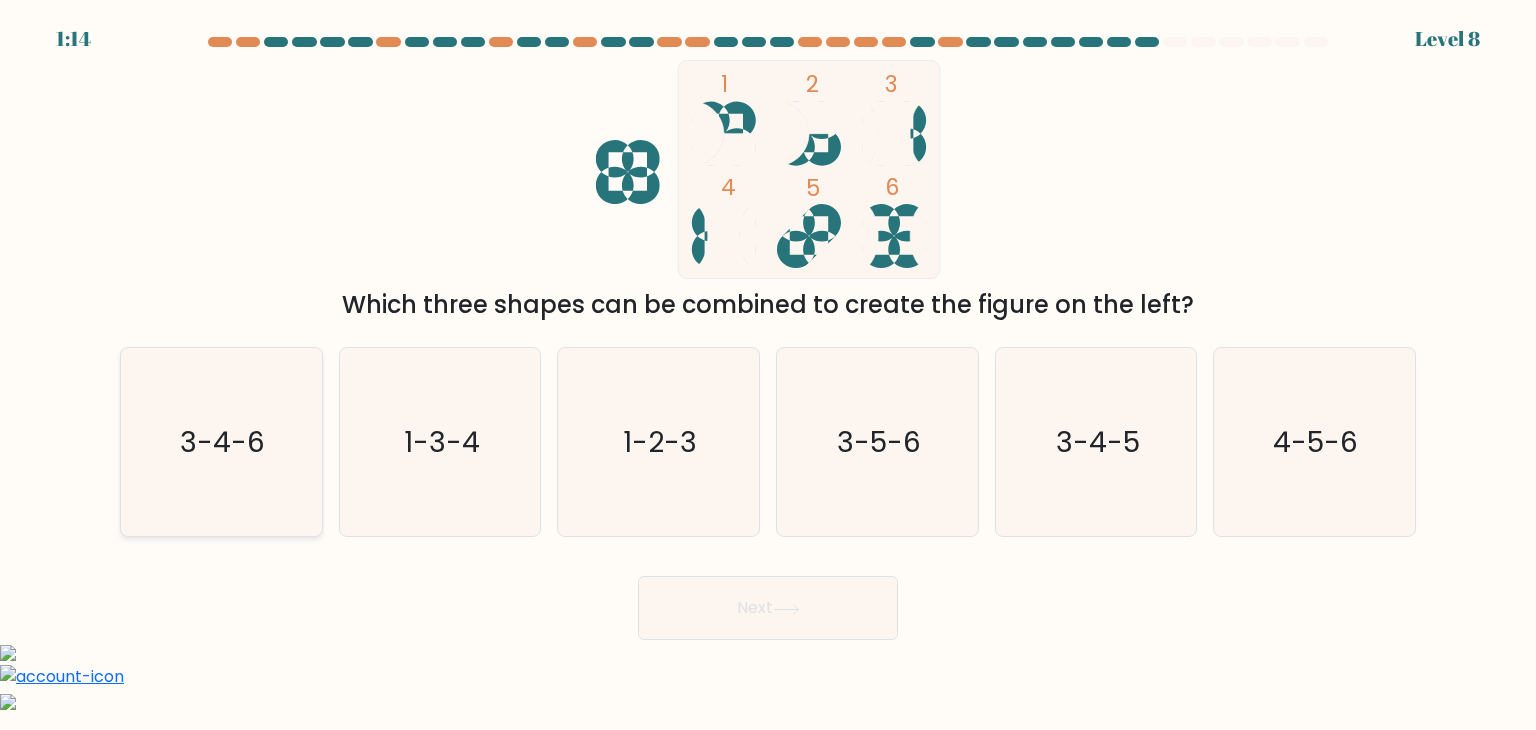 click on "3-4-6" at bounding box center (221, 442) 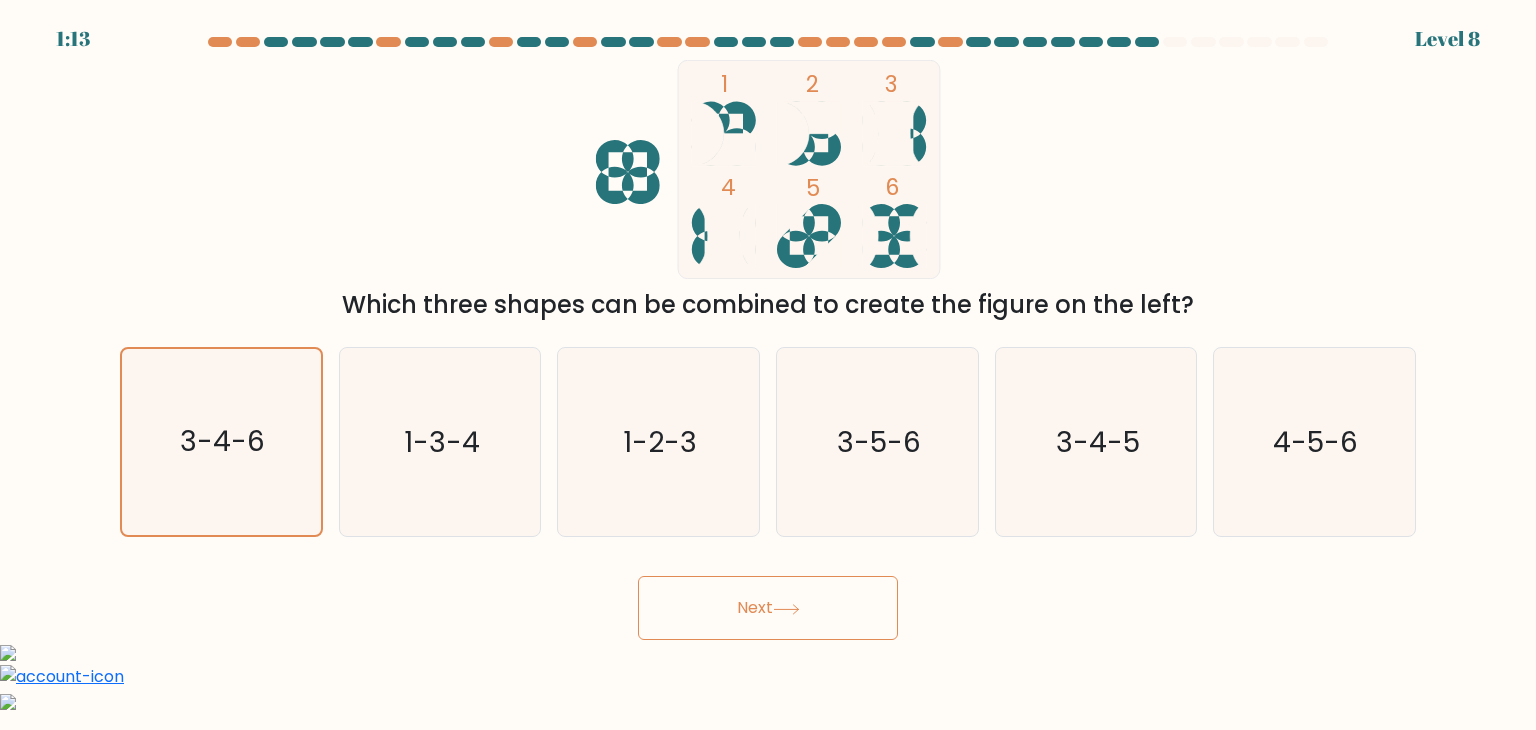 click at bounding box center [786, 609] 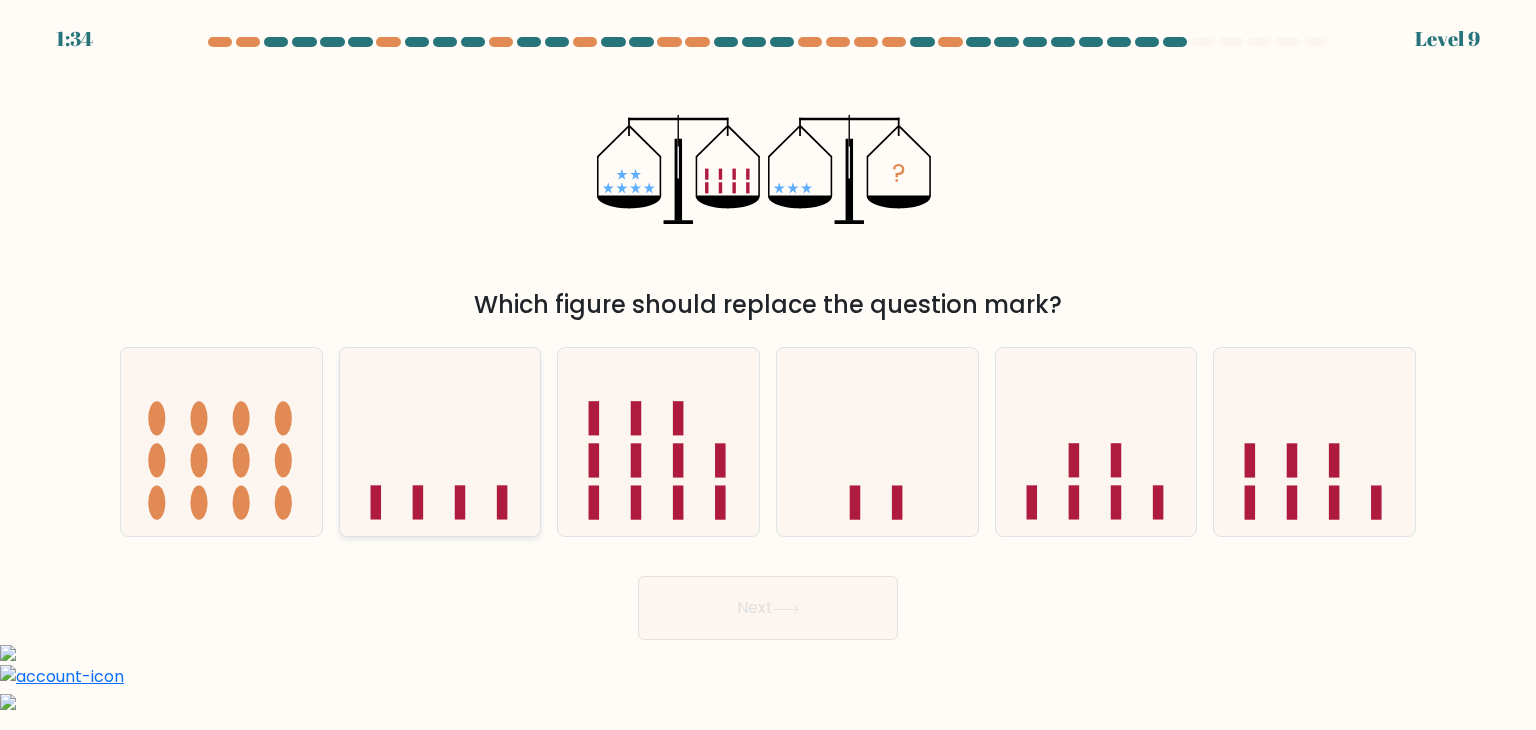 click at bounding box center [440, 442] 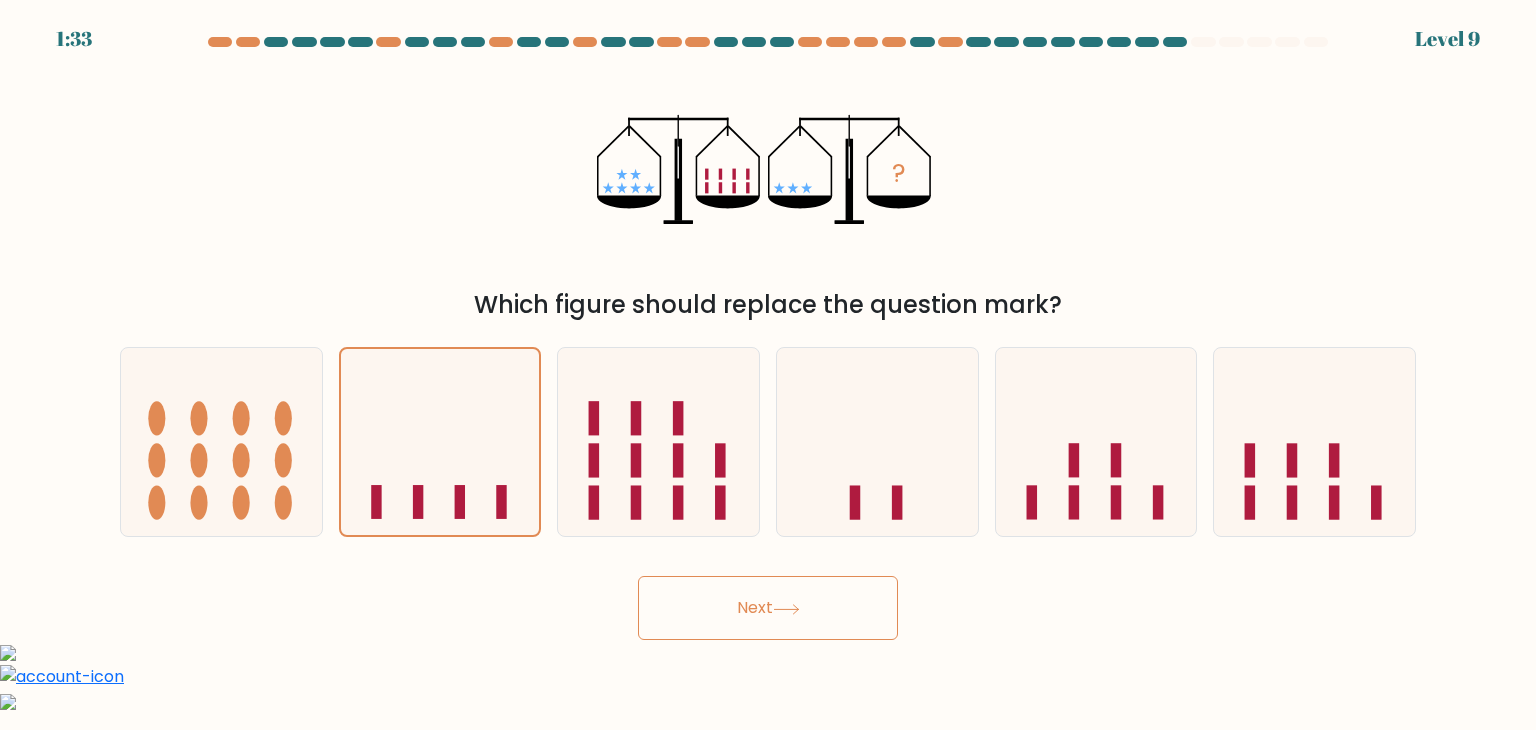 click on "Next" at bounding box center [768, 608] 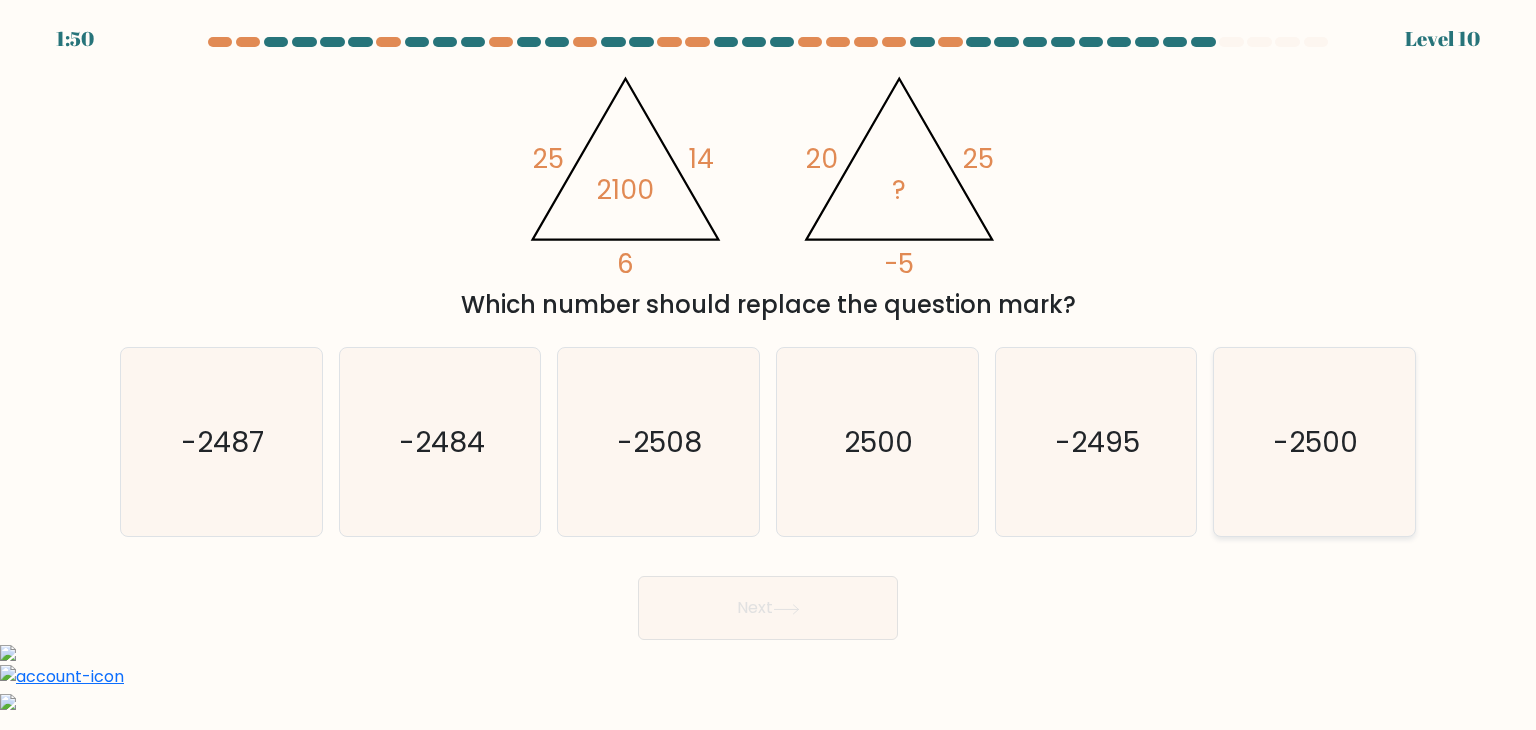 click on "-2500" at bounding box center [1314, 442] 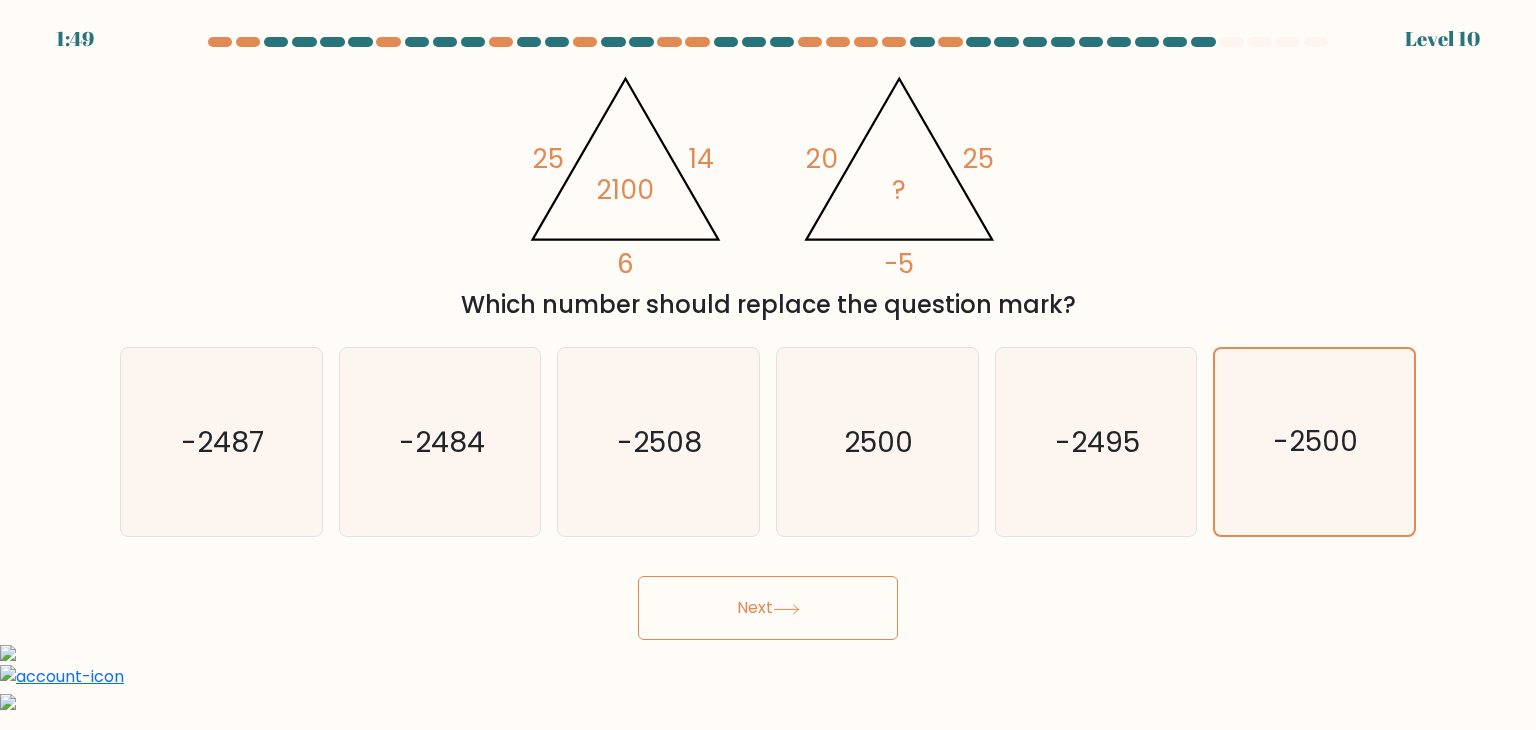 click on "Next" at bounding box center [768, 608] 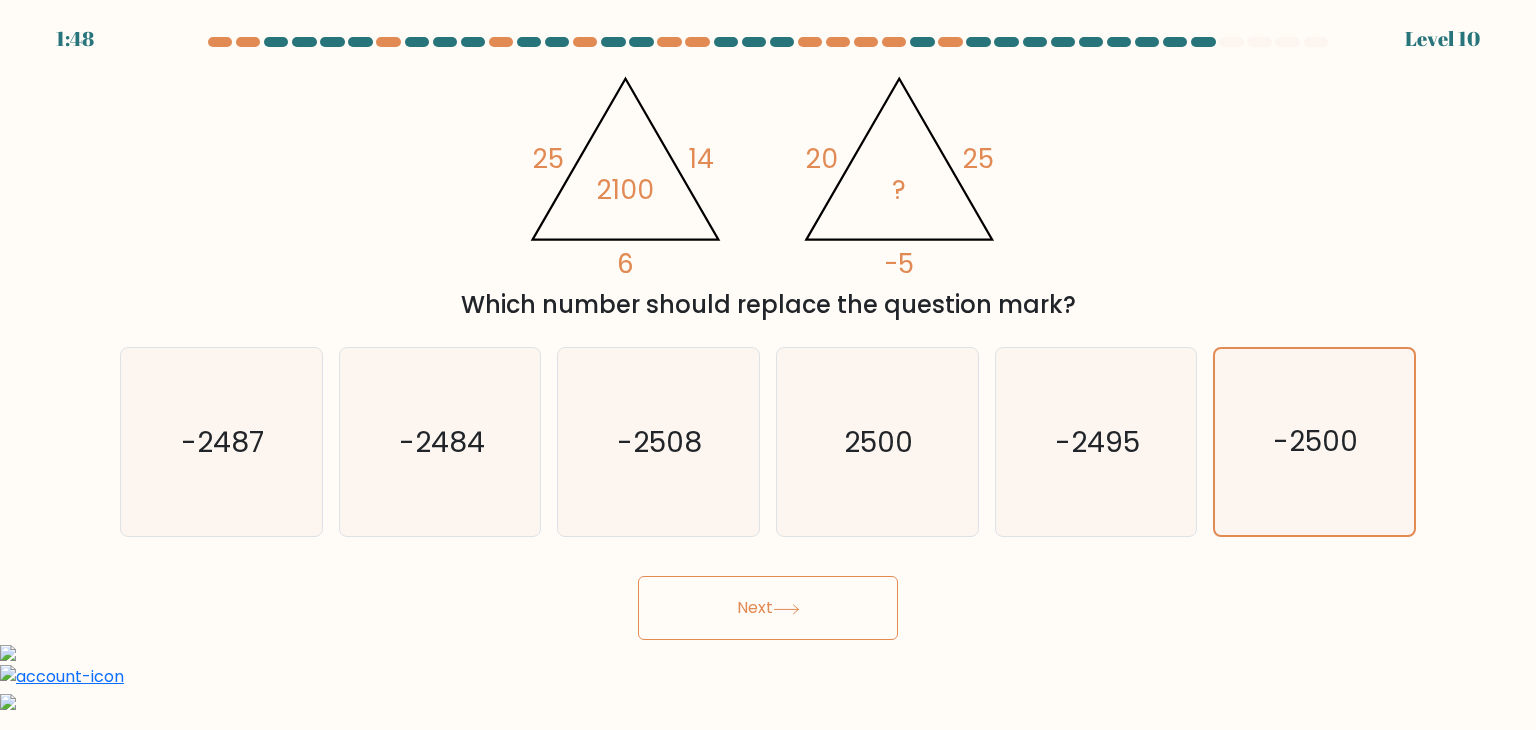click on "Next" at bounding box center (768, 608) 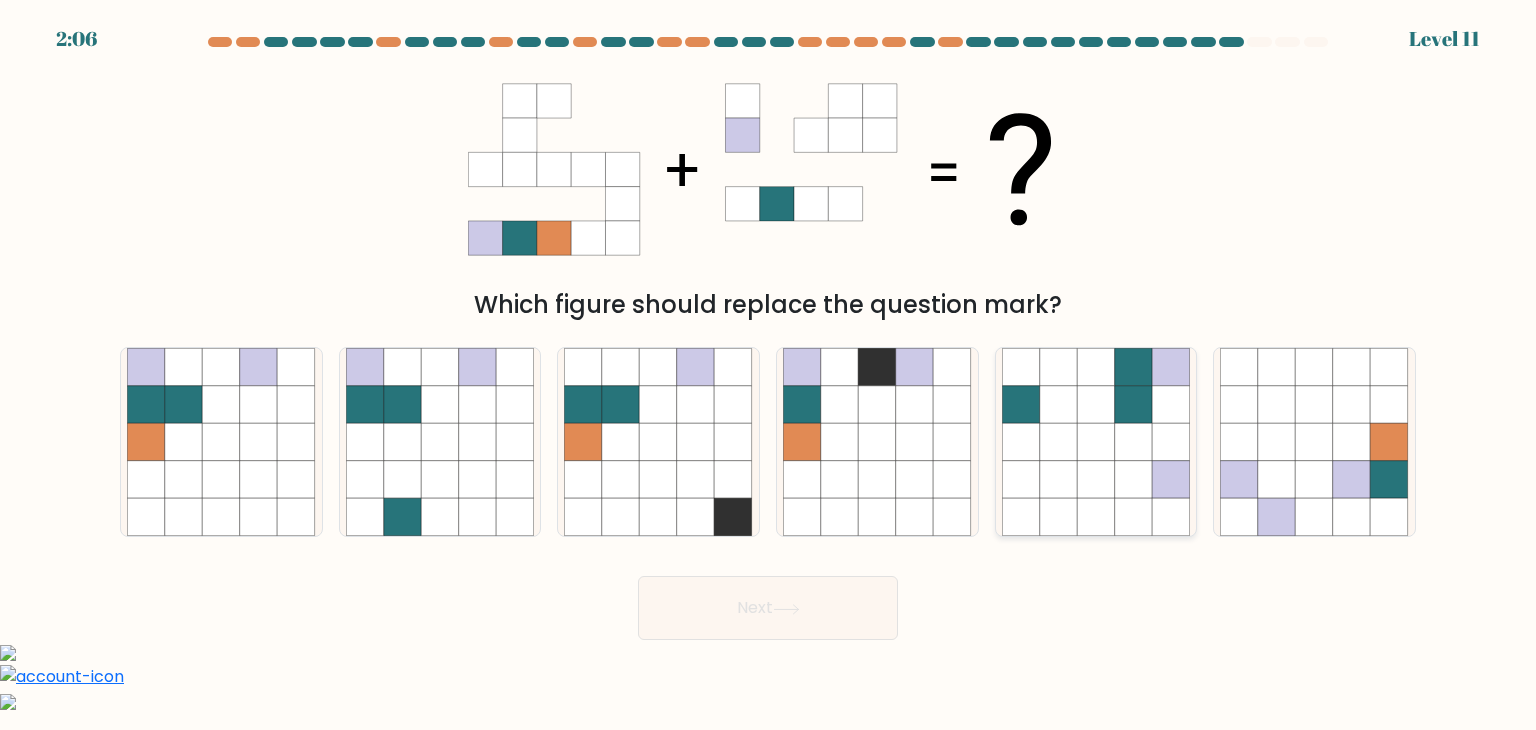 click at bounding box center [1096, 442] 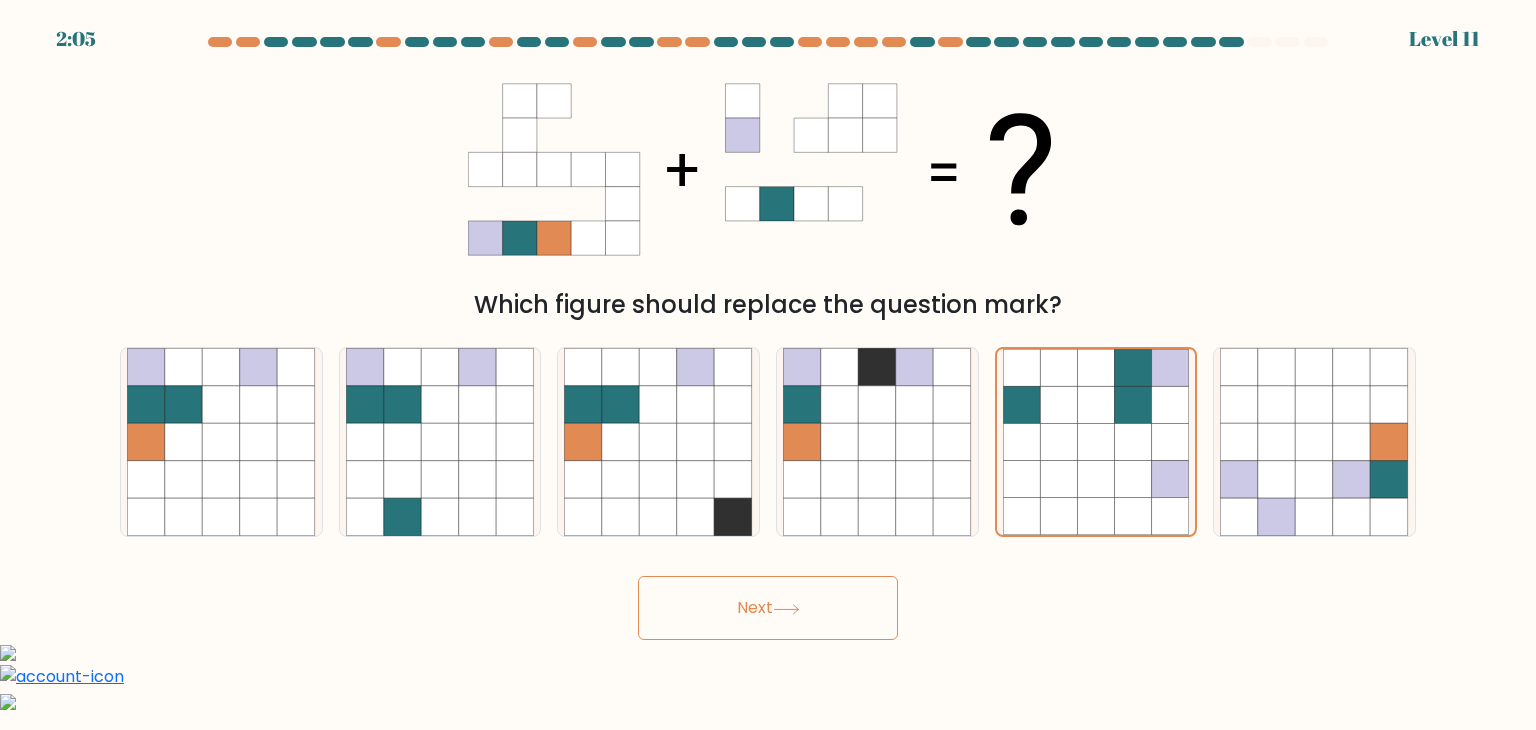 click on "Next" at bounding box center [768, 608] 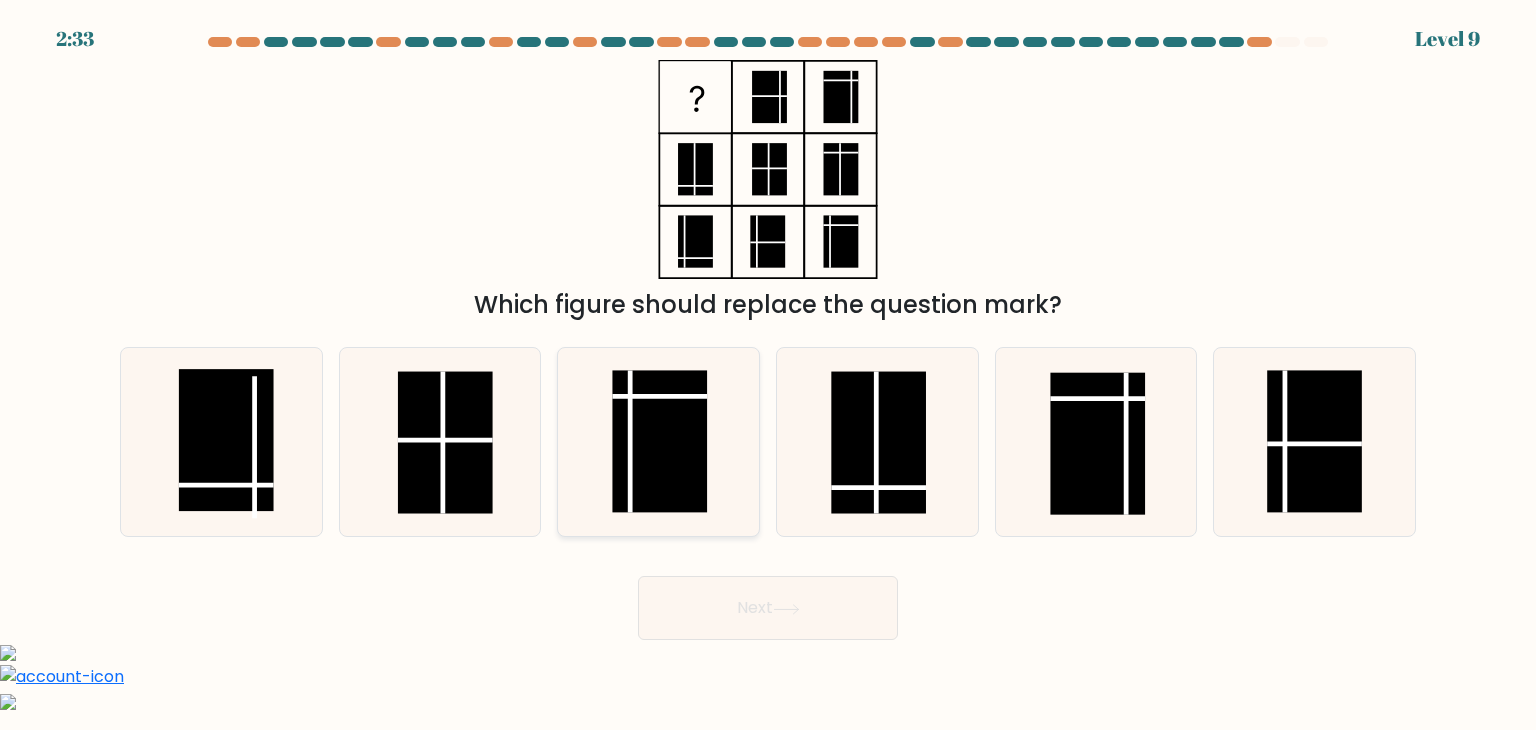click at bounding box center [660, 441] 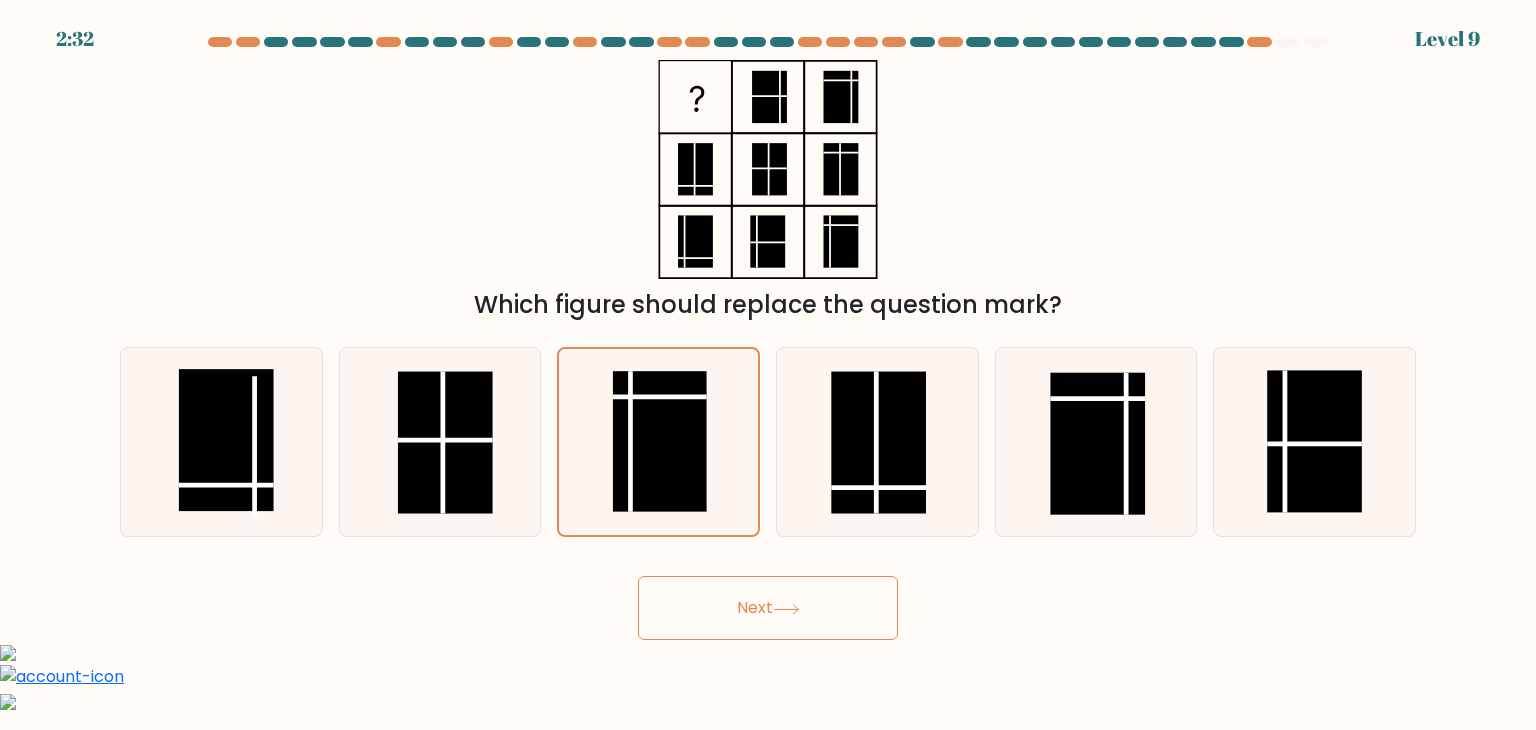 click on "Next" at bounding box center [768, 608] 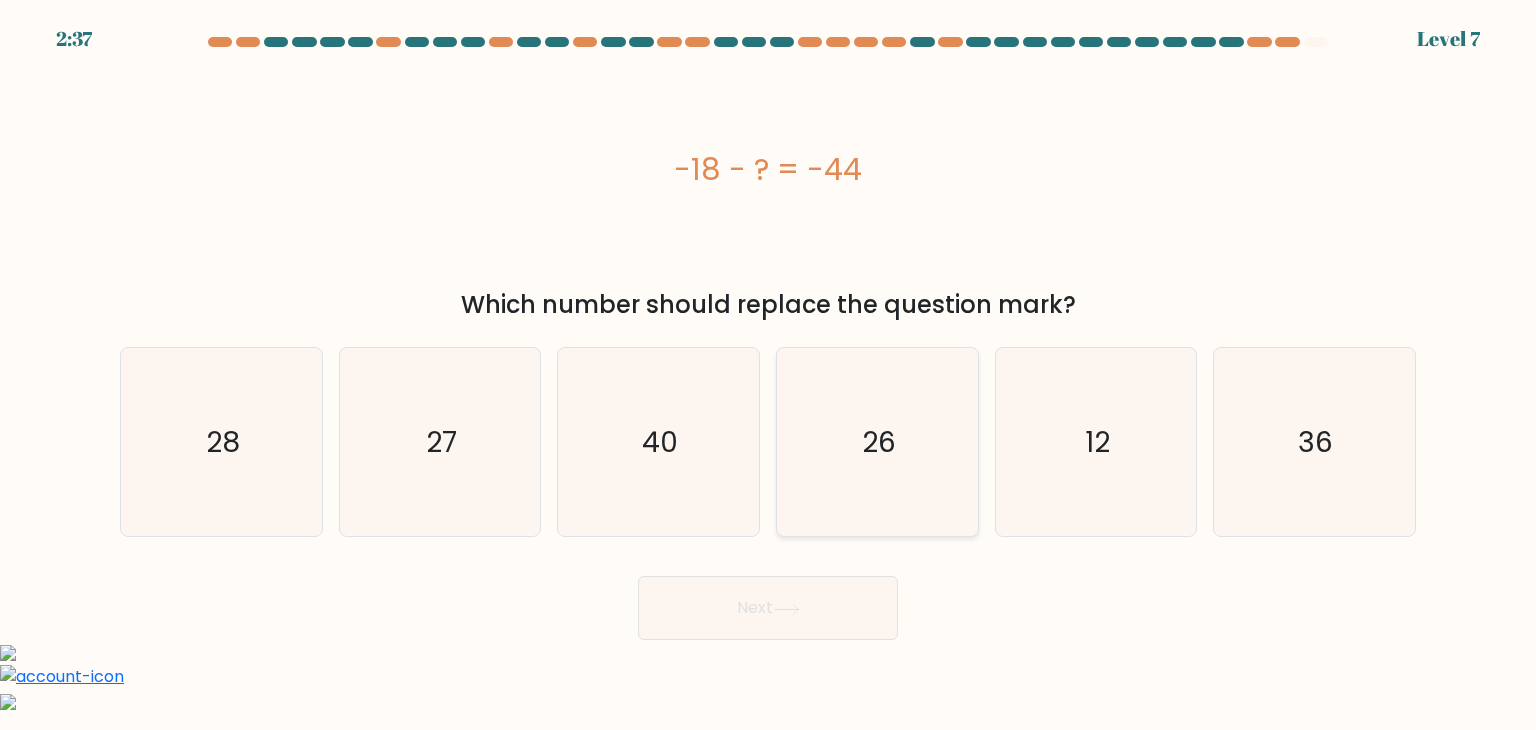 click on "26" at bounding box center [877, 442] 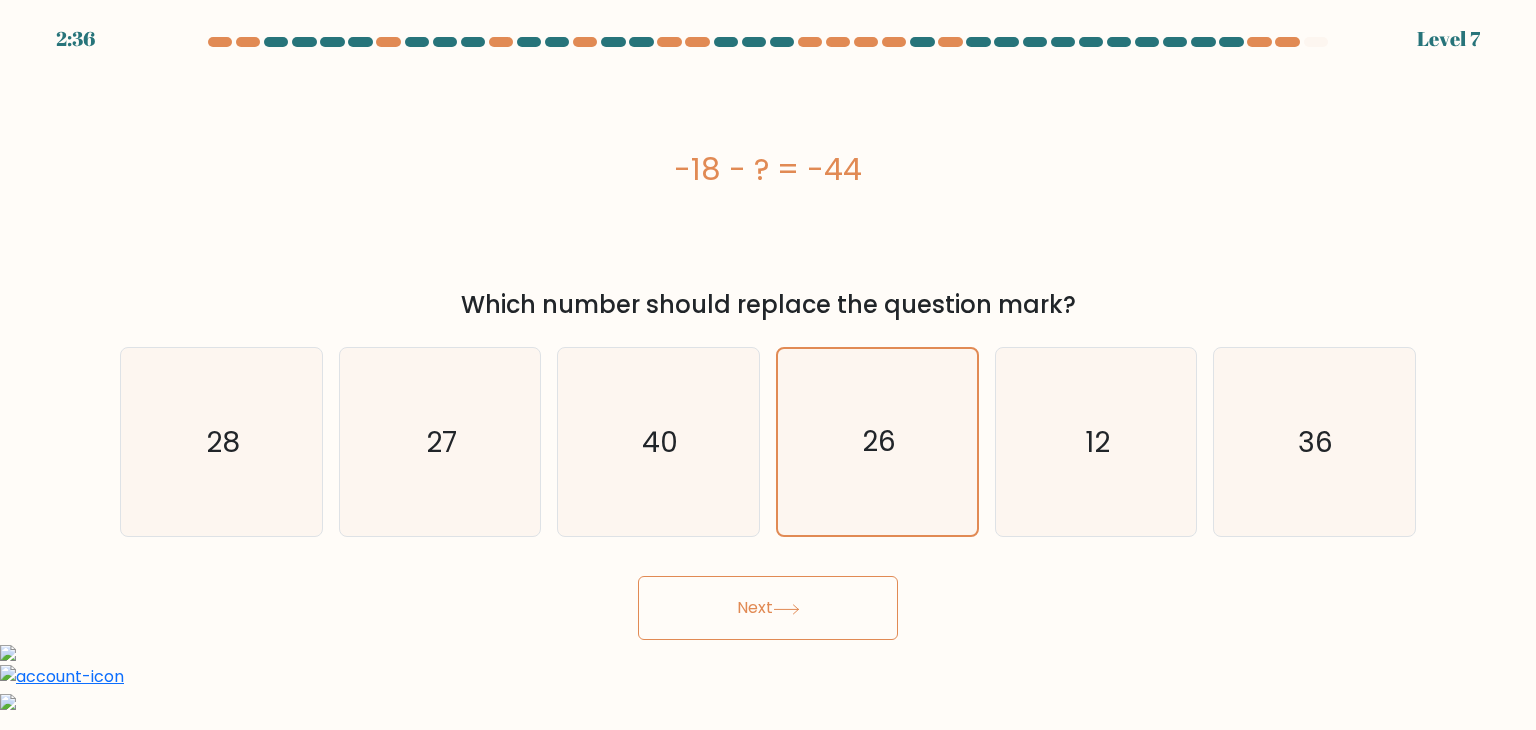 click on "Next" at bounding box center [768, 608] 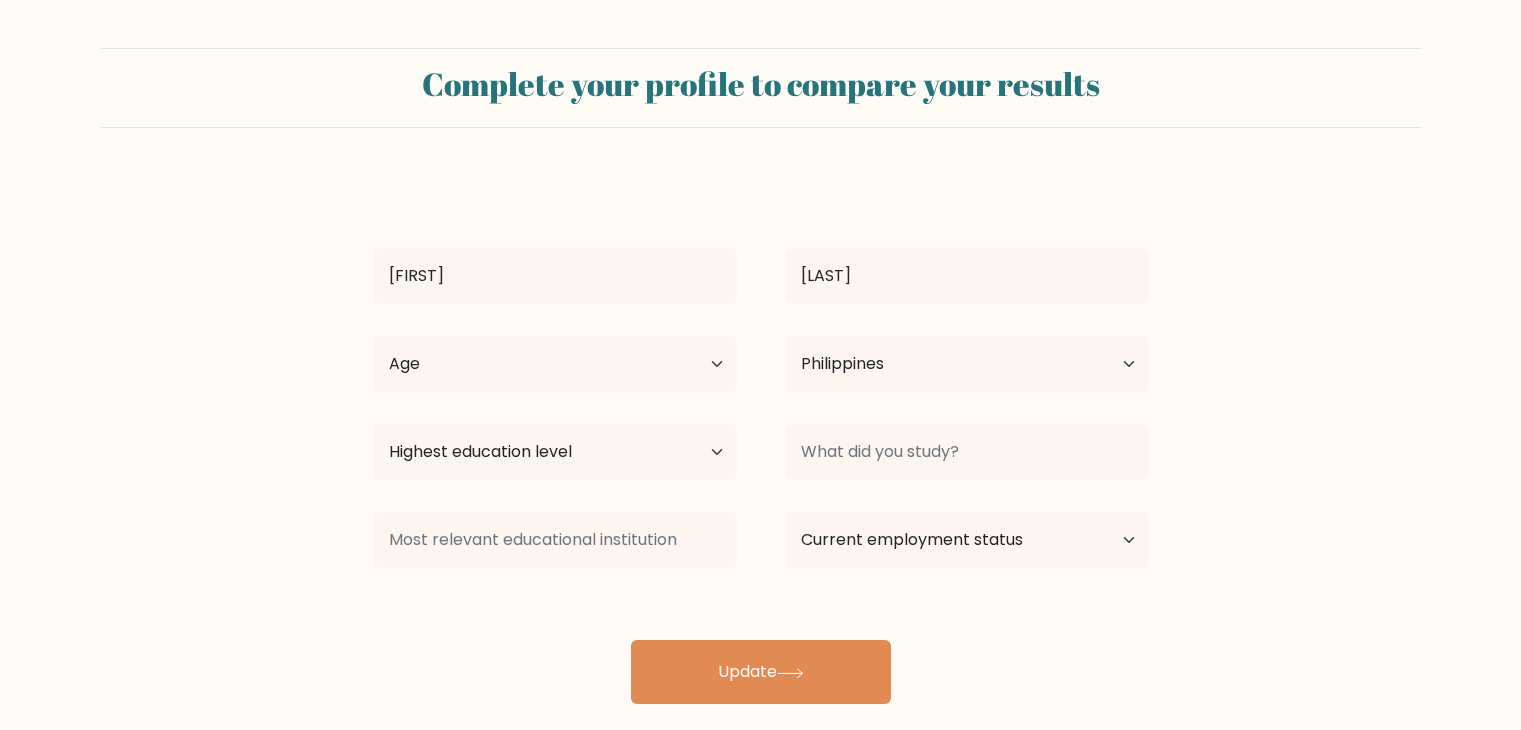 scroll, scrollTop: 0, scrollLeft: 0, axis: both 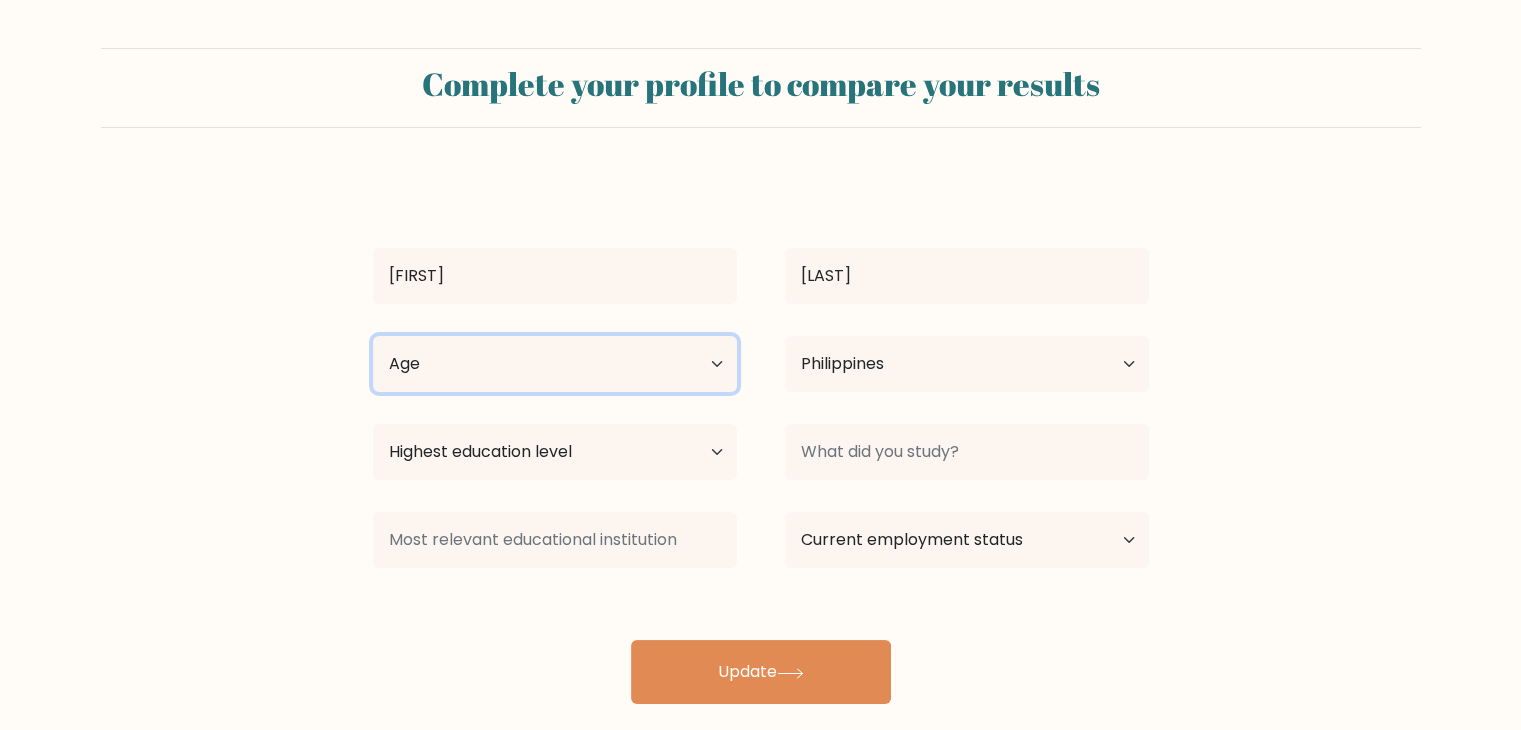 click on "Age
Under 18 years old
18-24 years old
25-34 years old
35-44 years old
45-54 years old
55-64 years old
65 years old and above" at bounding box center (555, 364) 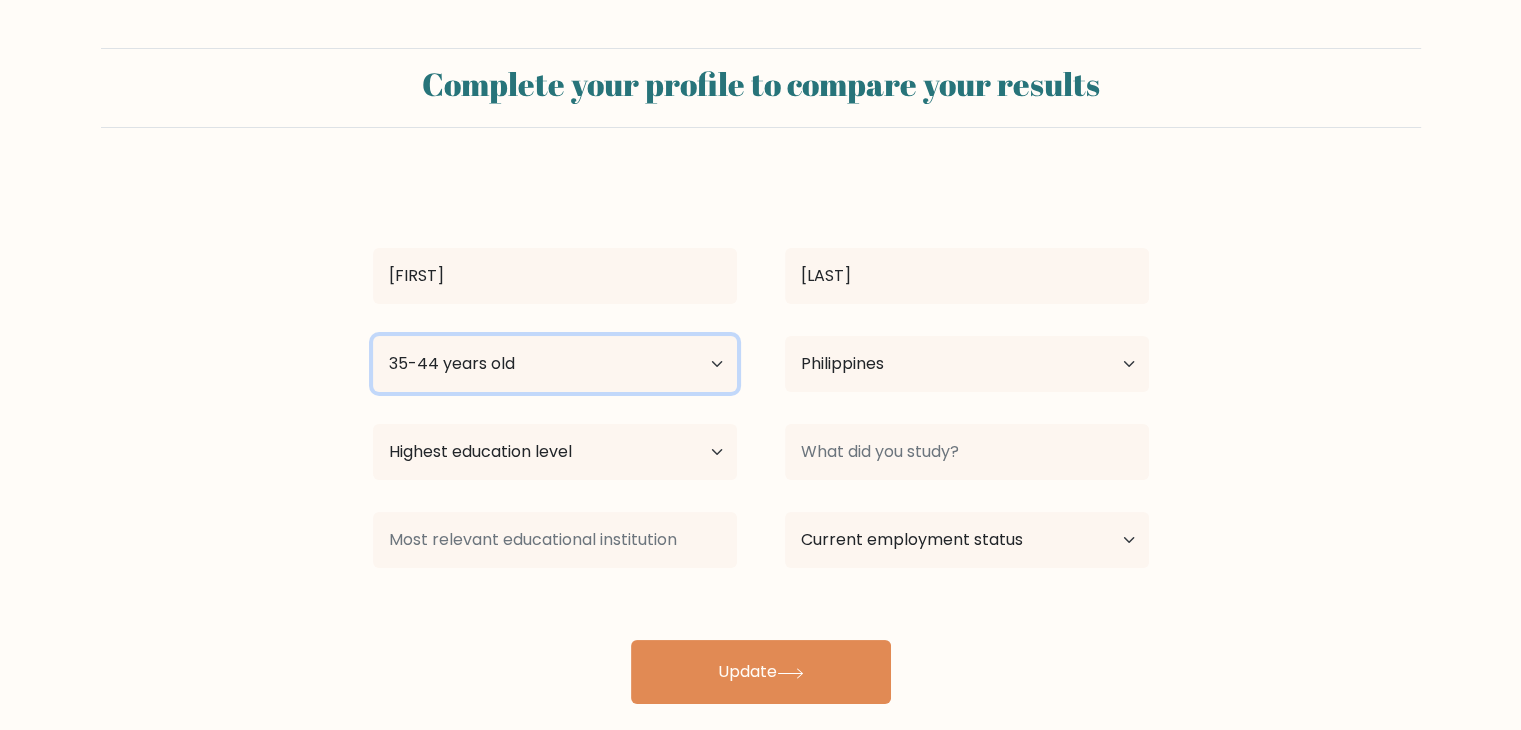 click on "Age
Under 18 years old
18-24 years old
25-34 years old
35-44 years old
45-54 years old
55-64 years old
65 years old and above" at bounding box center [555, 364] 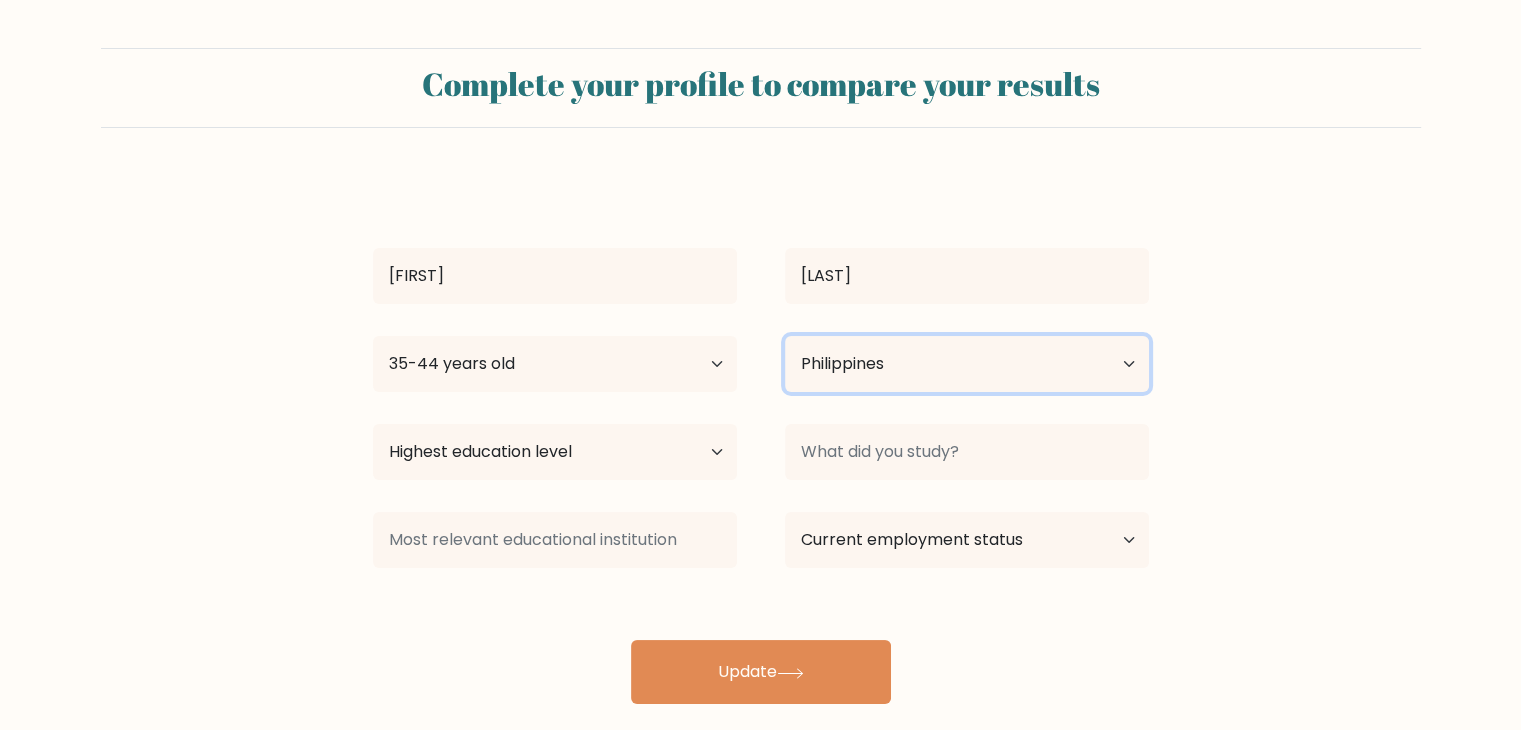 click on "Country
Afghanistan
Albania
Algeria
American Samoa
Andorra
Angola
Anguilla
Antarctica
Antigua and Barbuda
Argentina
Armenia
Aruba
Australia
Austria
Azerbaijan
Bahamas
Bahrain
Bangladesh
Barbados
Belarus
Belgium
Belize
Benin
Bermuda
Bhutan
Bolivia
Bonaire, Sint Eustatius and Saba
Bosnia and Herzegovina
Botswana
Bouvet Island
Brazil
British Indian Ocean Territory
Brunei
Bulgaria
Burkina Faso
Burundi
Cabo Verde
Cambodia
Cameroon
Canada
Cayman Islands
Central African Republic
Chad
Chile
China
Christmas Island
Cocos (Keeling) Islands
Colombia
Comoros
Congo
Congo (the Democratic Republic of the)
Cook Islands
Costa Rica
Côte d'Ivoire
Croatia
Cuba" at bounding box center [967, 364] 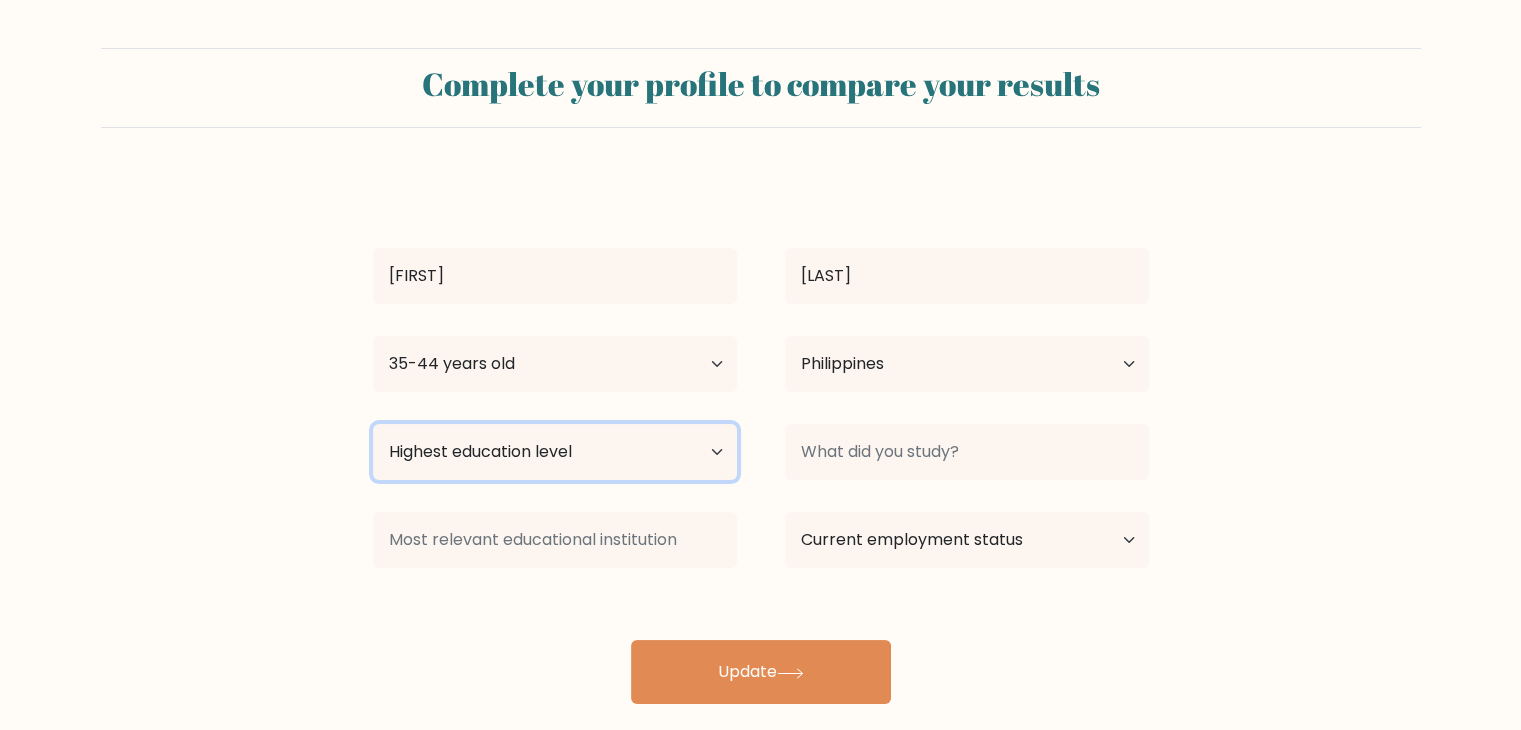 click on "Highest education level
No schooling
Primary
Lower Secondary
Upper Secondary
Occupation Specific
Bachelor's degree
Master's degree
Doctoral degree" at bounding box center [555, 452] 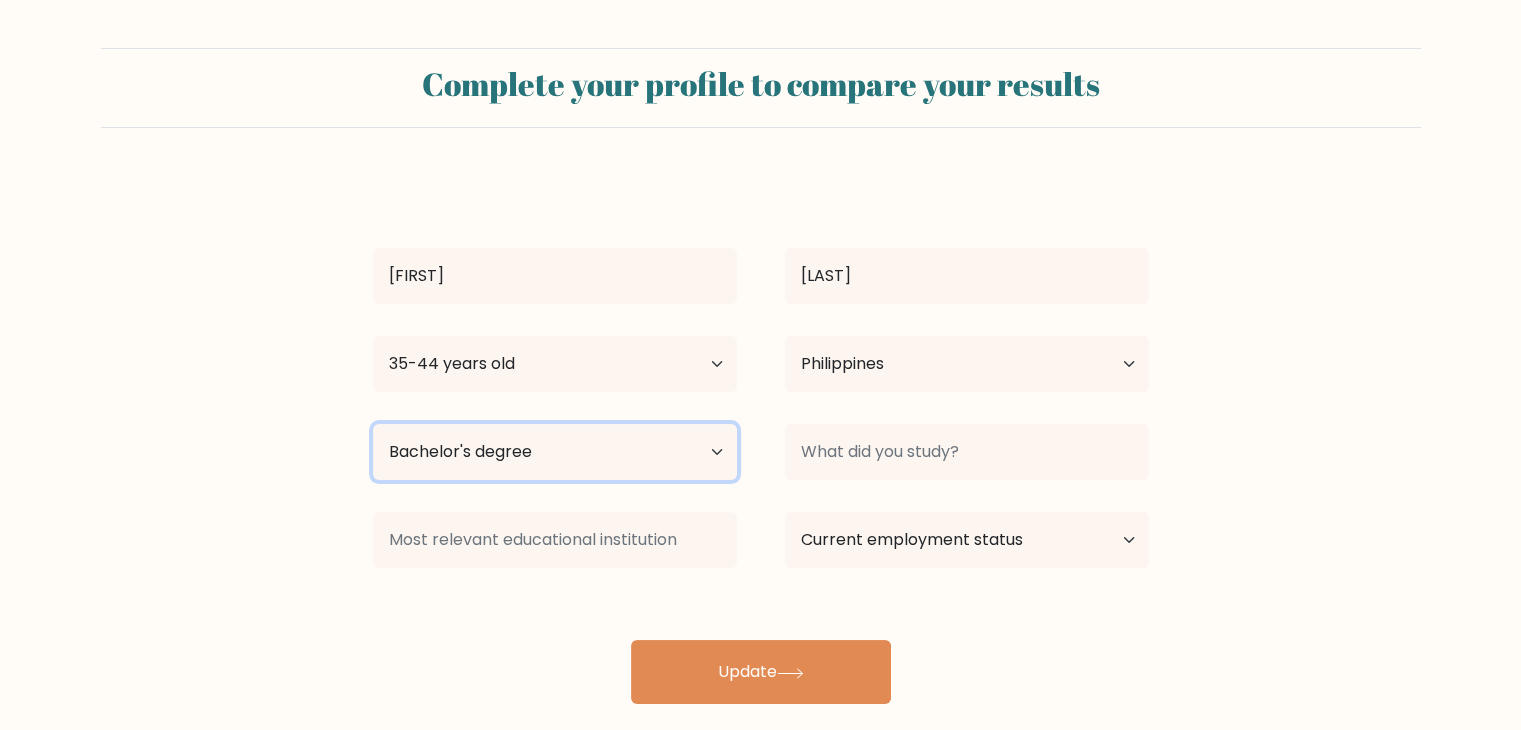 click on "Highest education level
No schooling
Primary
Lower Secondary
Upper Secondary
Occupation Specific
Bachelor's degree
Master's degree
Doctoral degree" at bounding box center [555, 452] 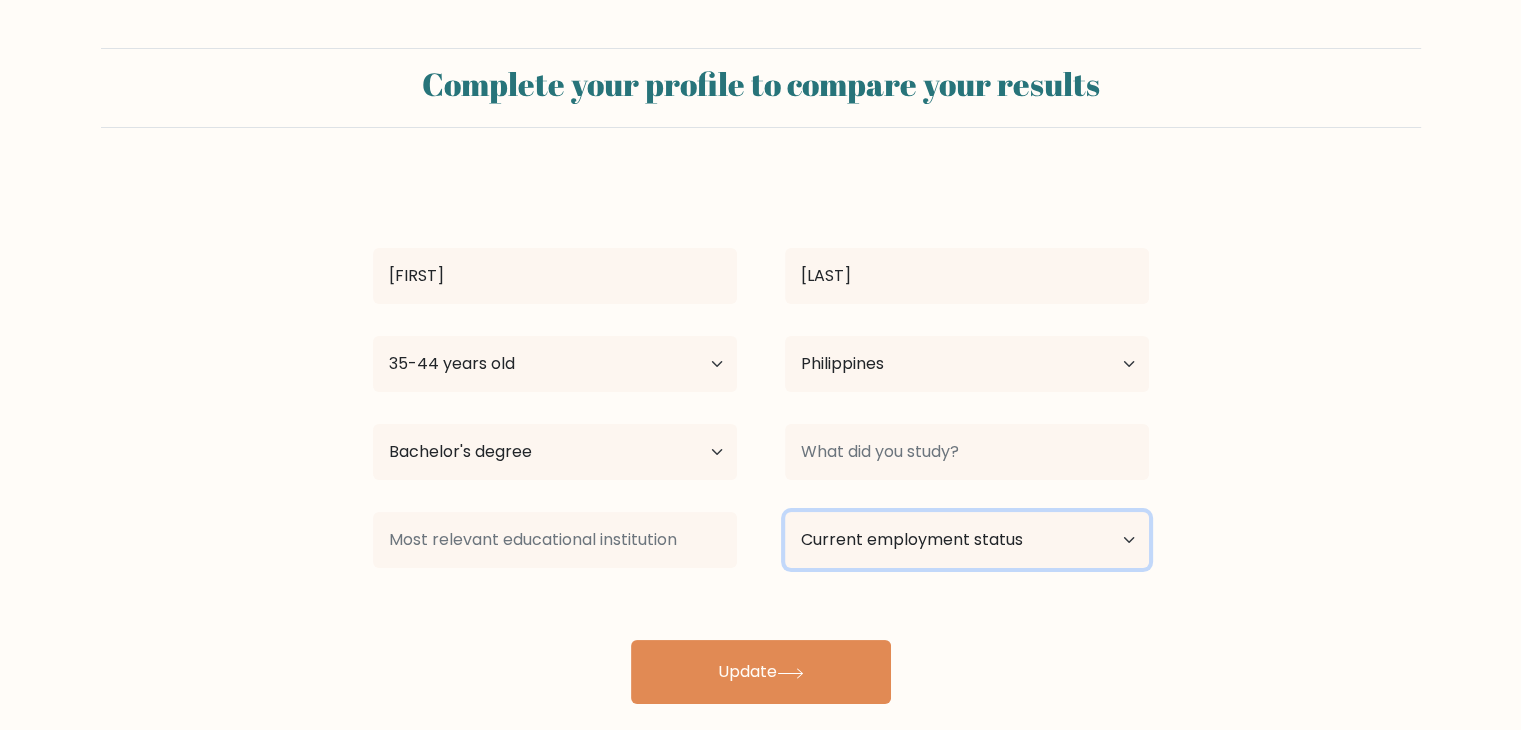 click on "Current employment status
Employed
Student
Retired
Other / prefer not to answer" at bounding box center [967, 540] 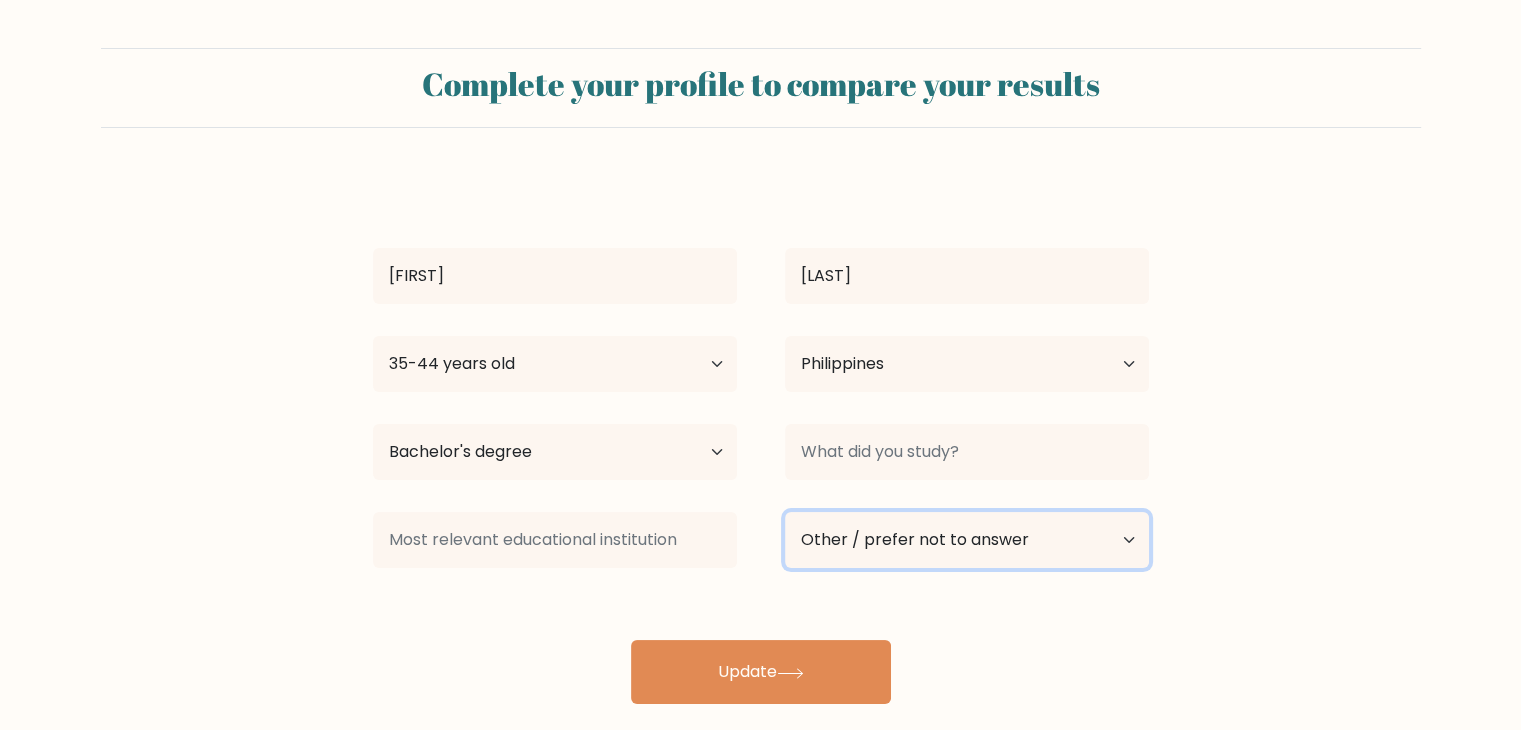click on "Current employment status
Employed
Student
Retired
Other / prefer not to answer" at bounding box center (967, 540) 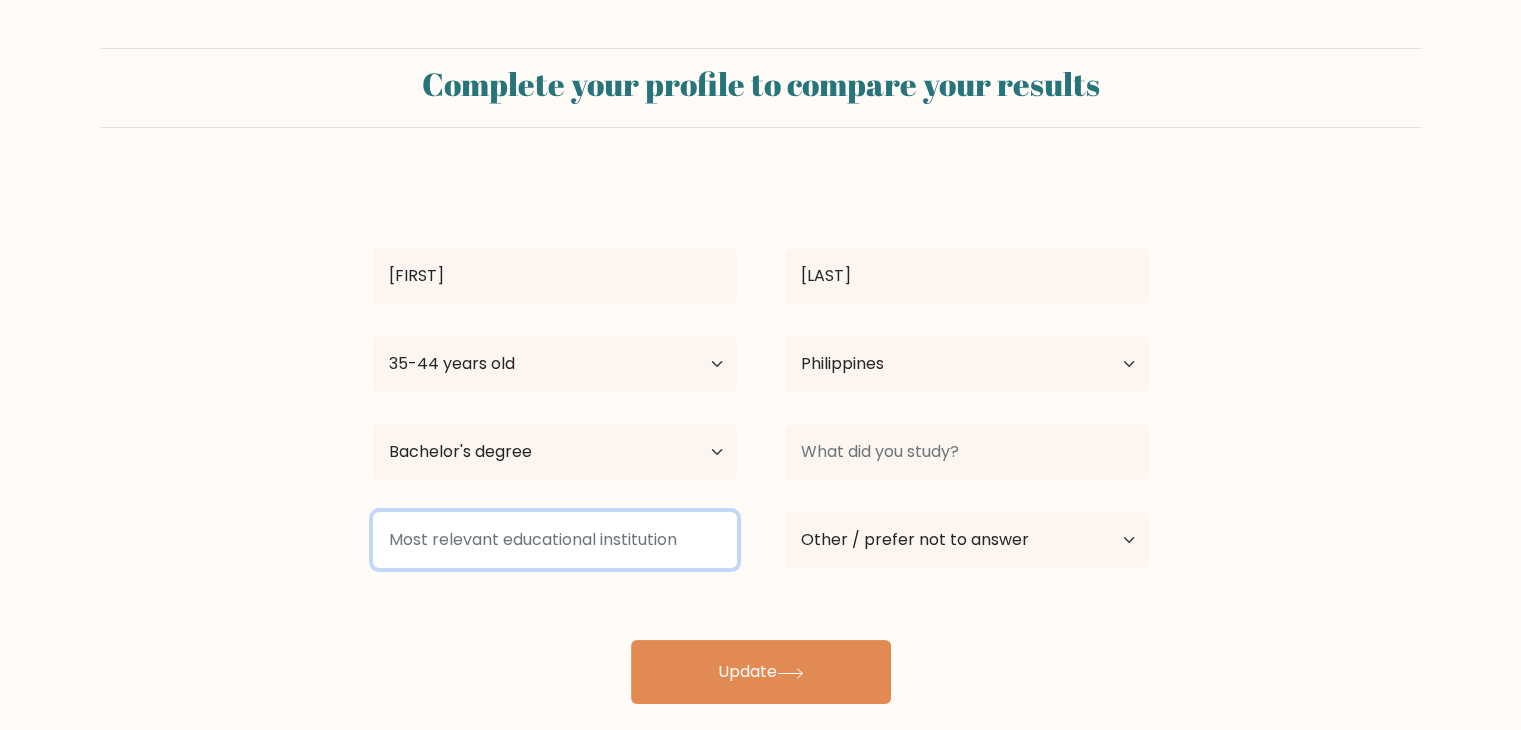click at bounding box center [555, 540] 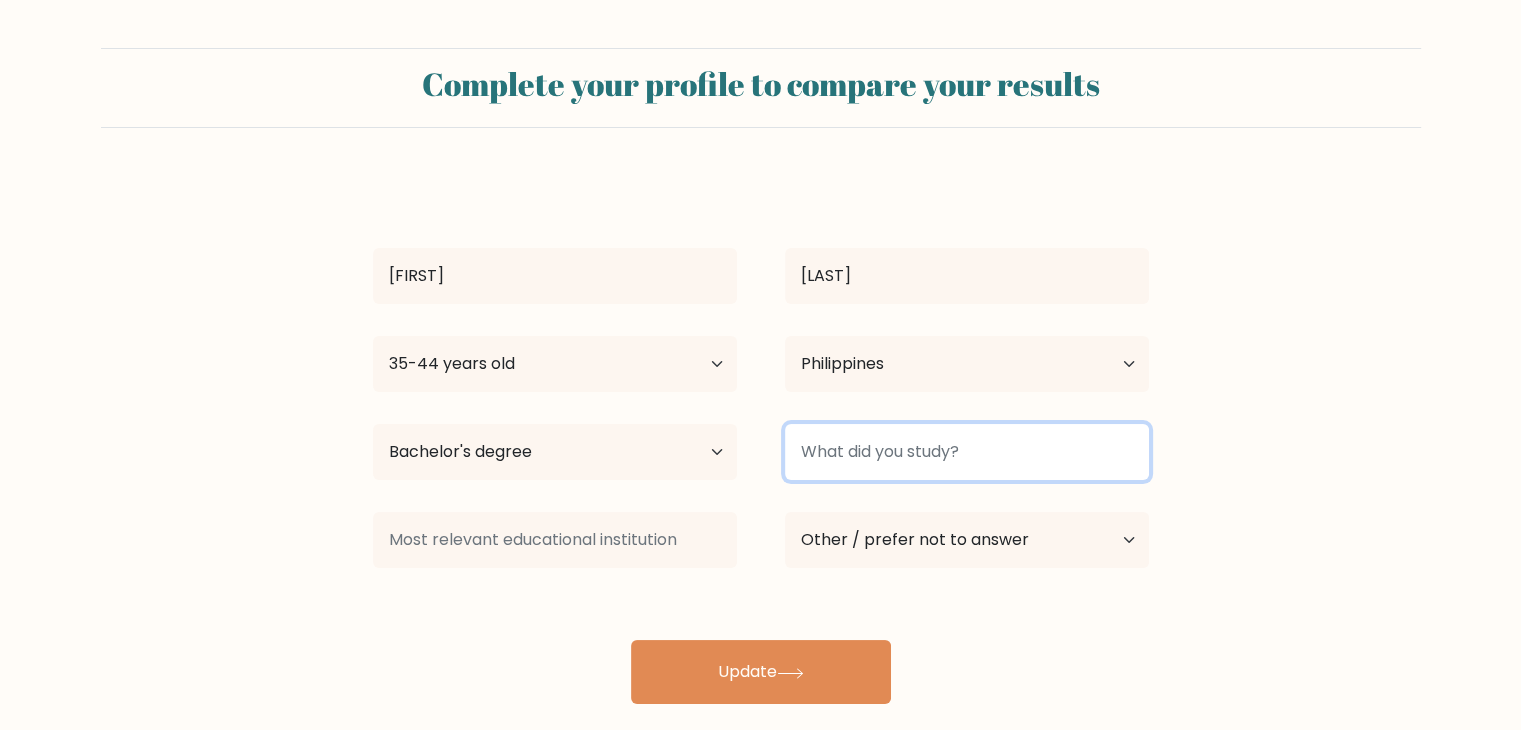 click at bounding box center [967, 452] 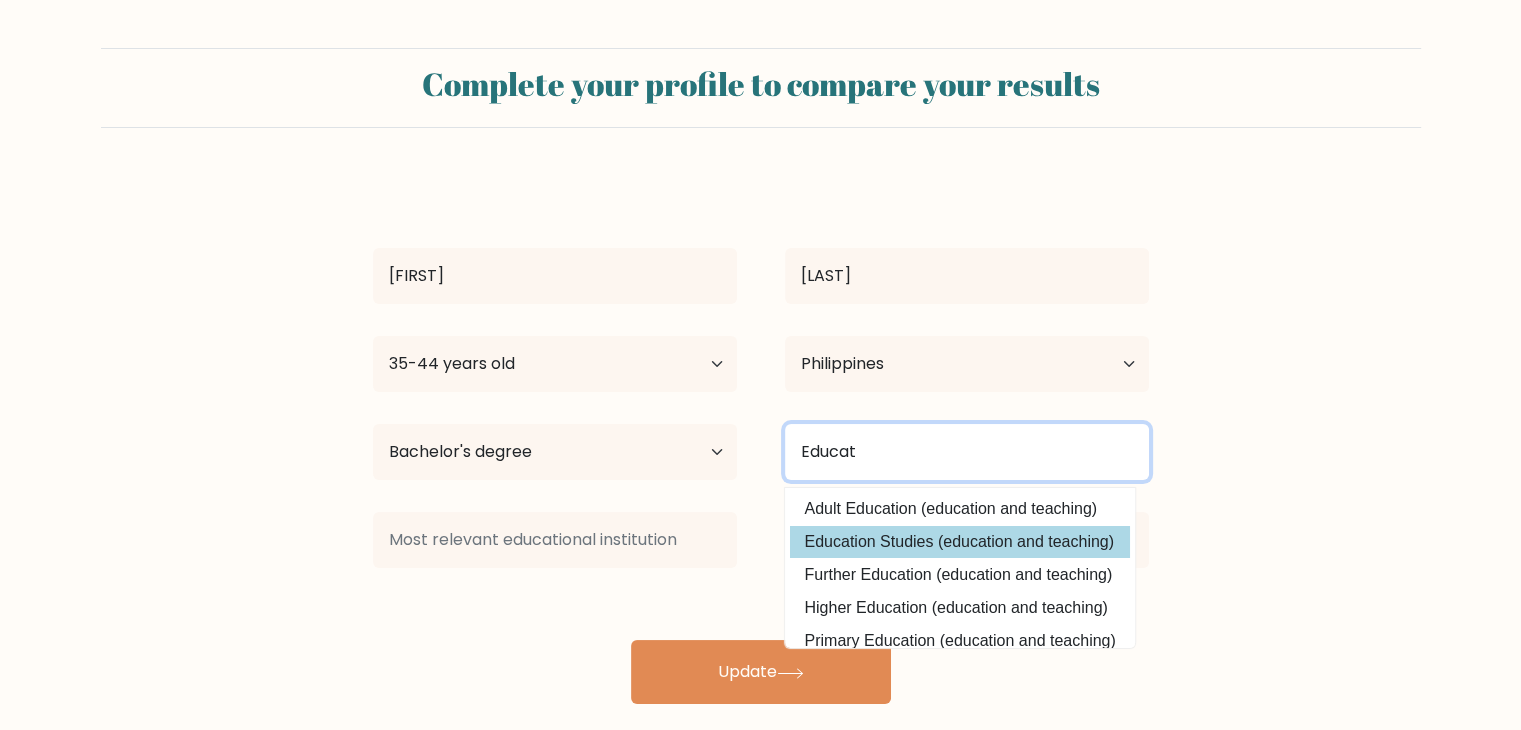 type on "Educat" 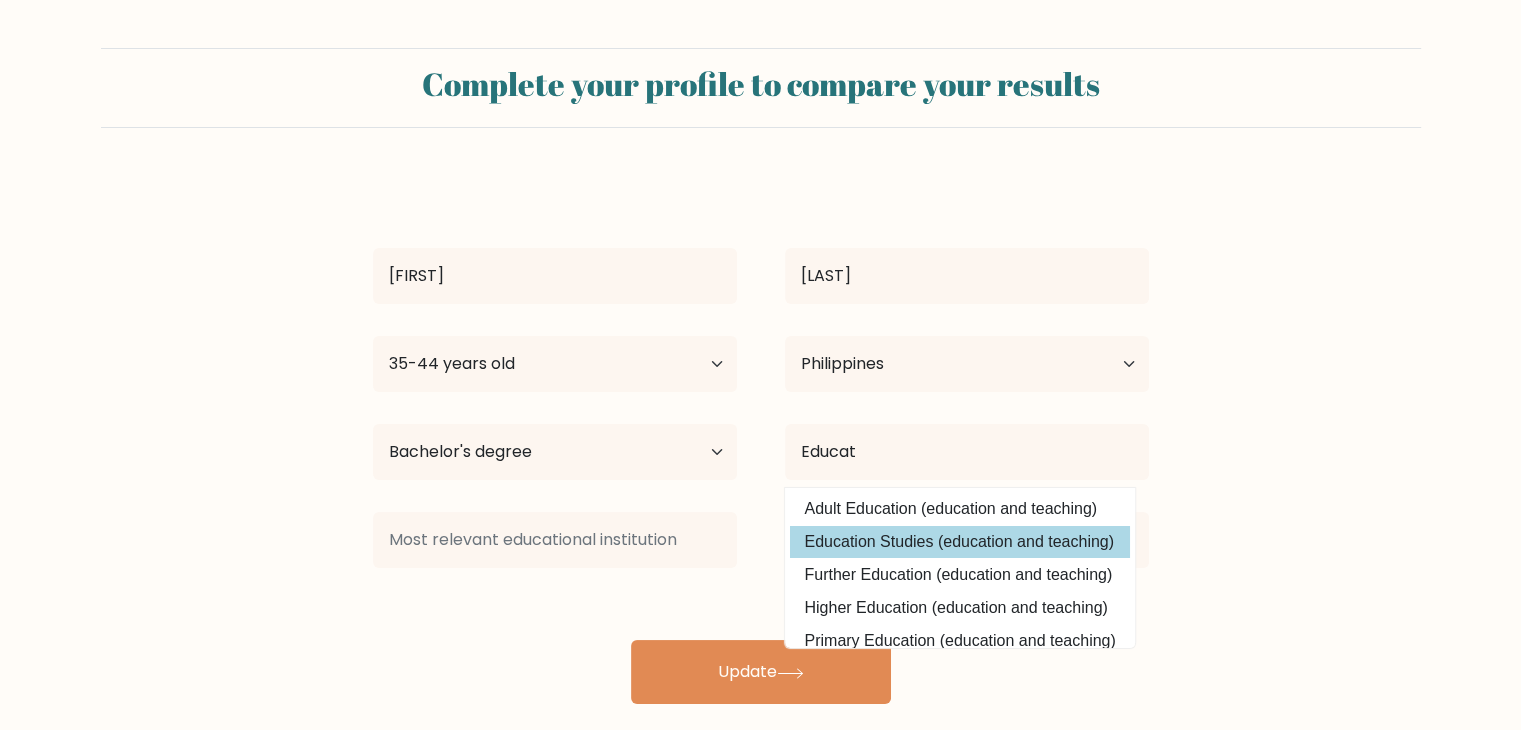 click on "Education Studies (education and teaching)" at bounding box center (960, 542) 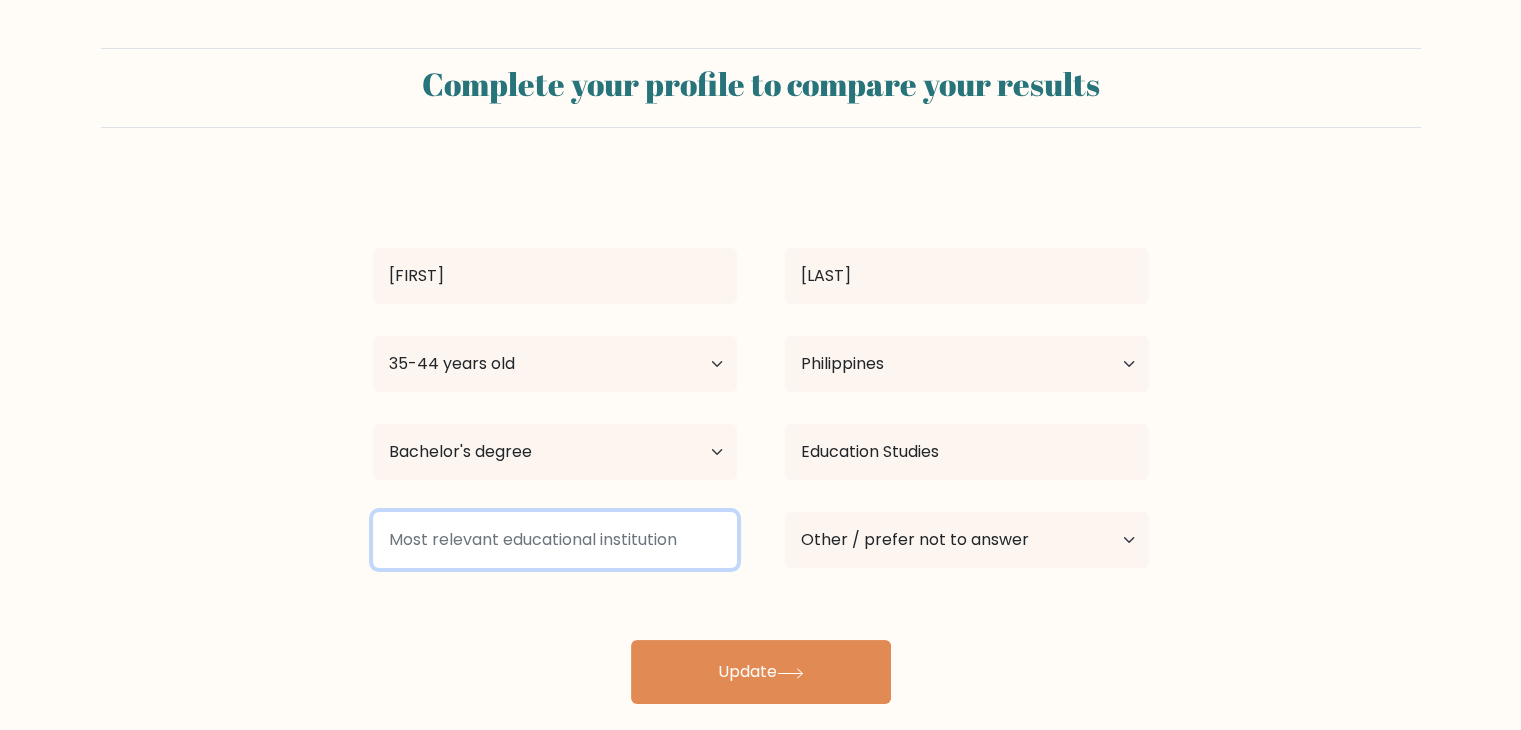 click at bounding box center [555, 540] 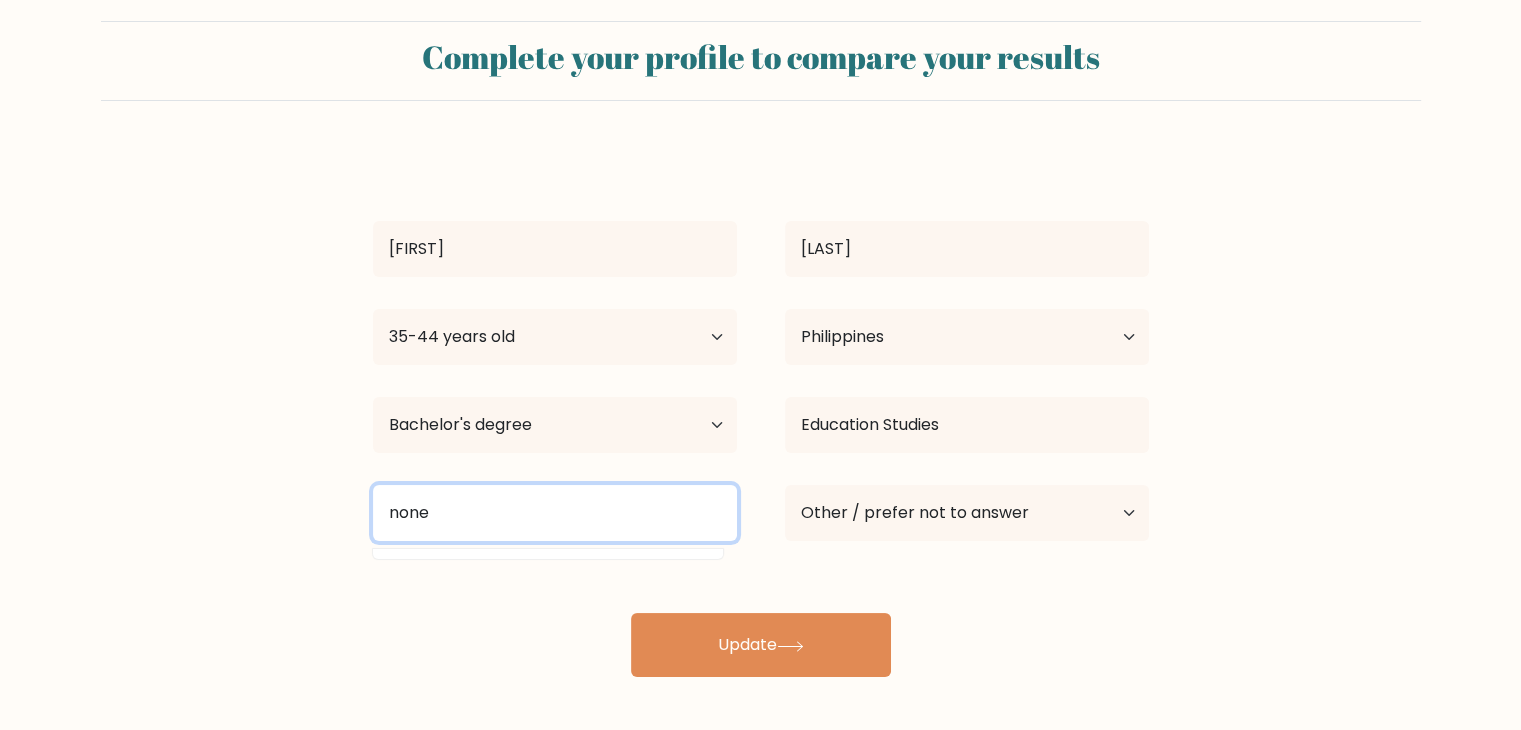 scroll, scrollTop: 28, scrollLeft: 0, axis: vertical 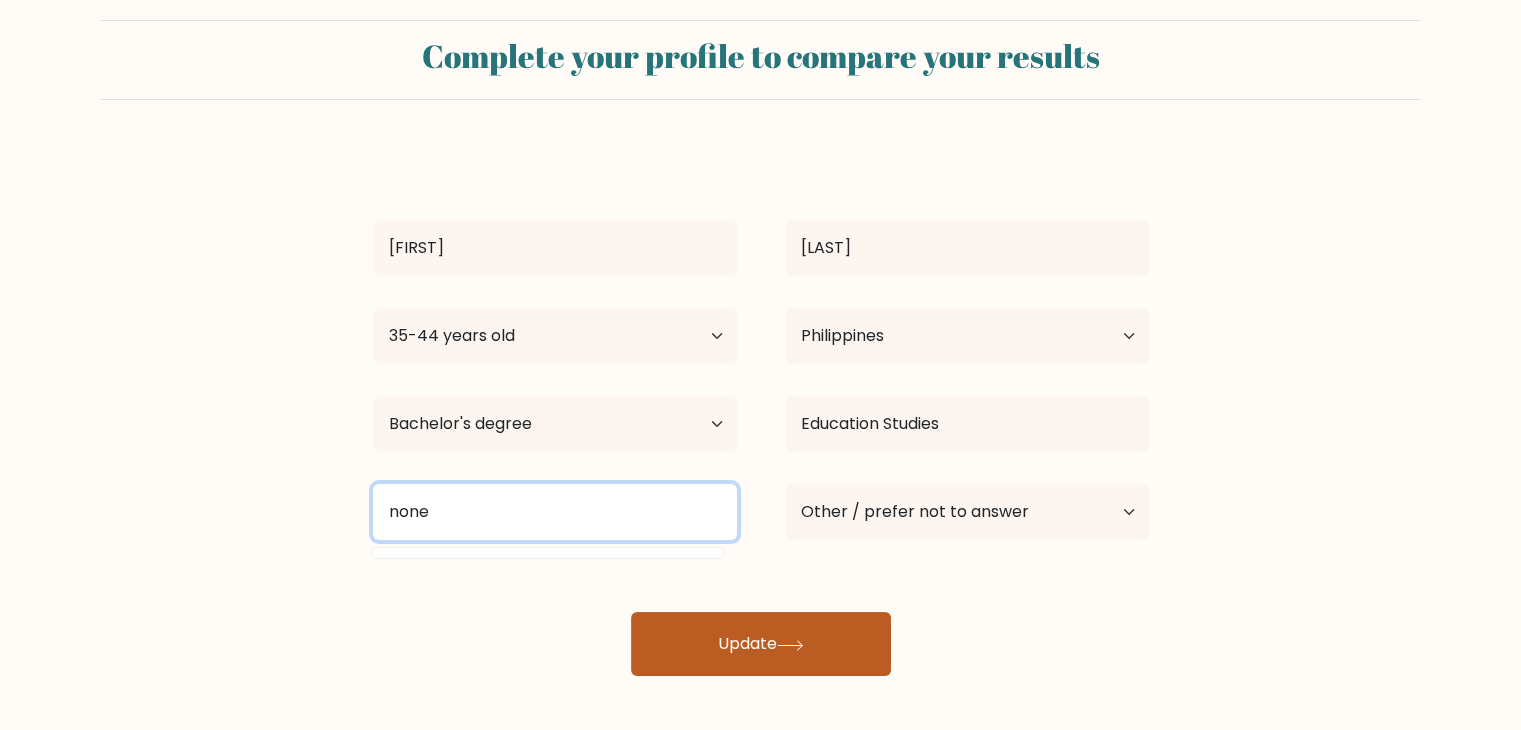 type on "none" 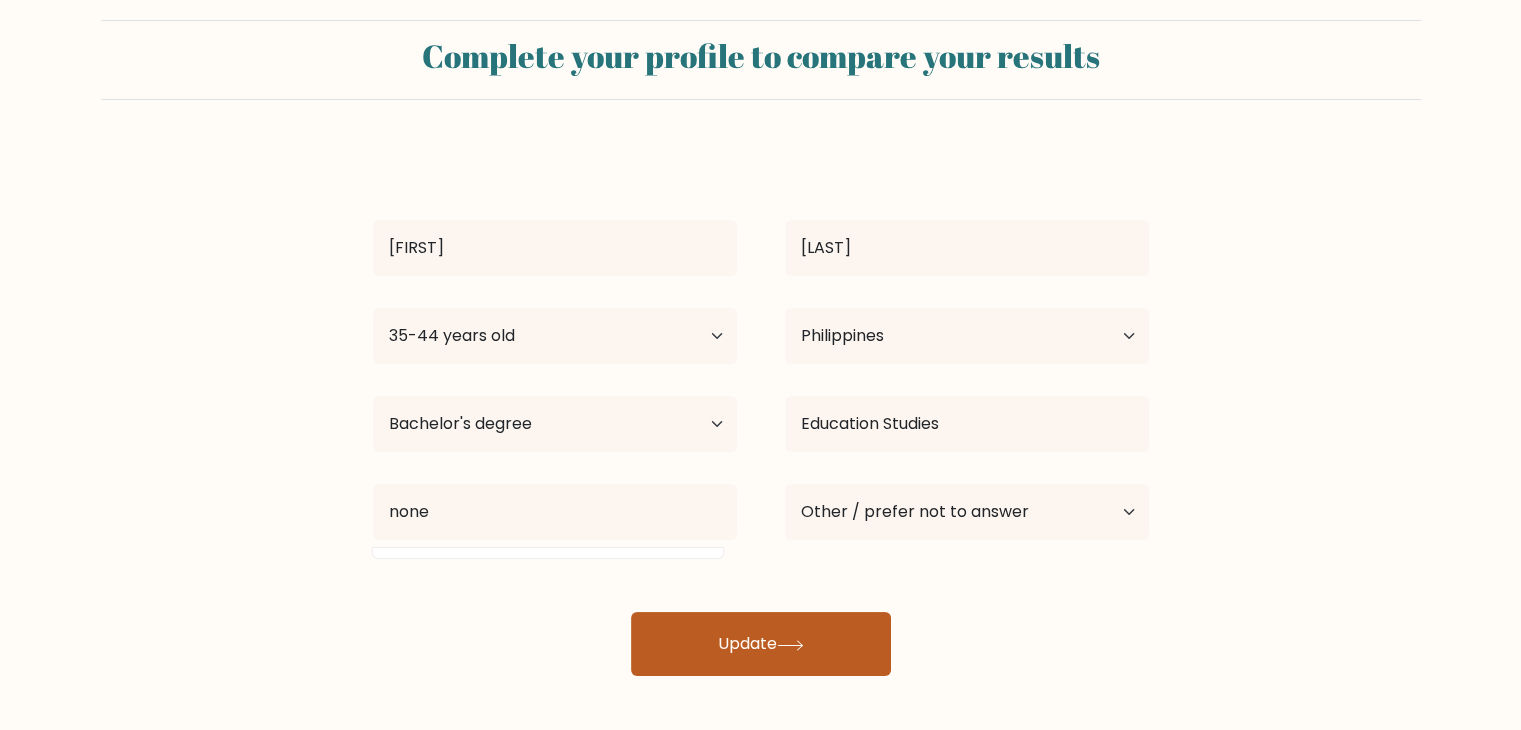 click on "Update" at bounding box center (761, 644) 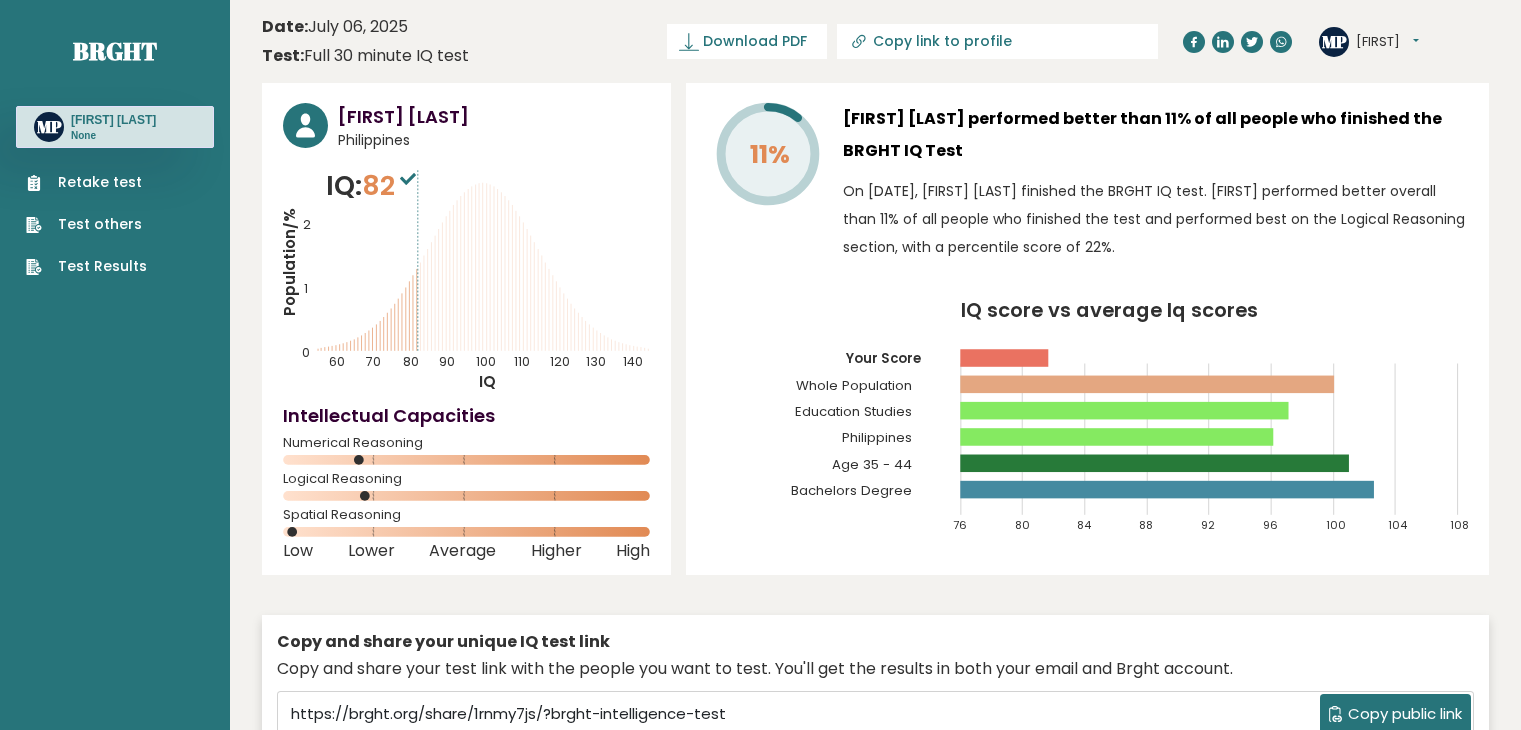 scroll, scrollTop: 0, scrollLeft: 0, axis: both 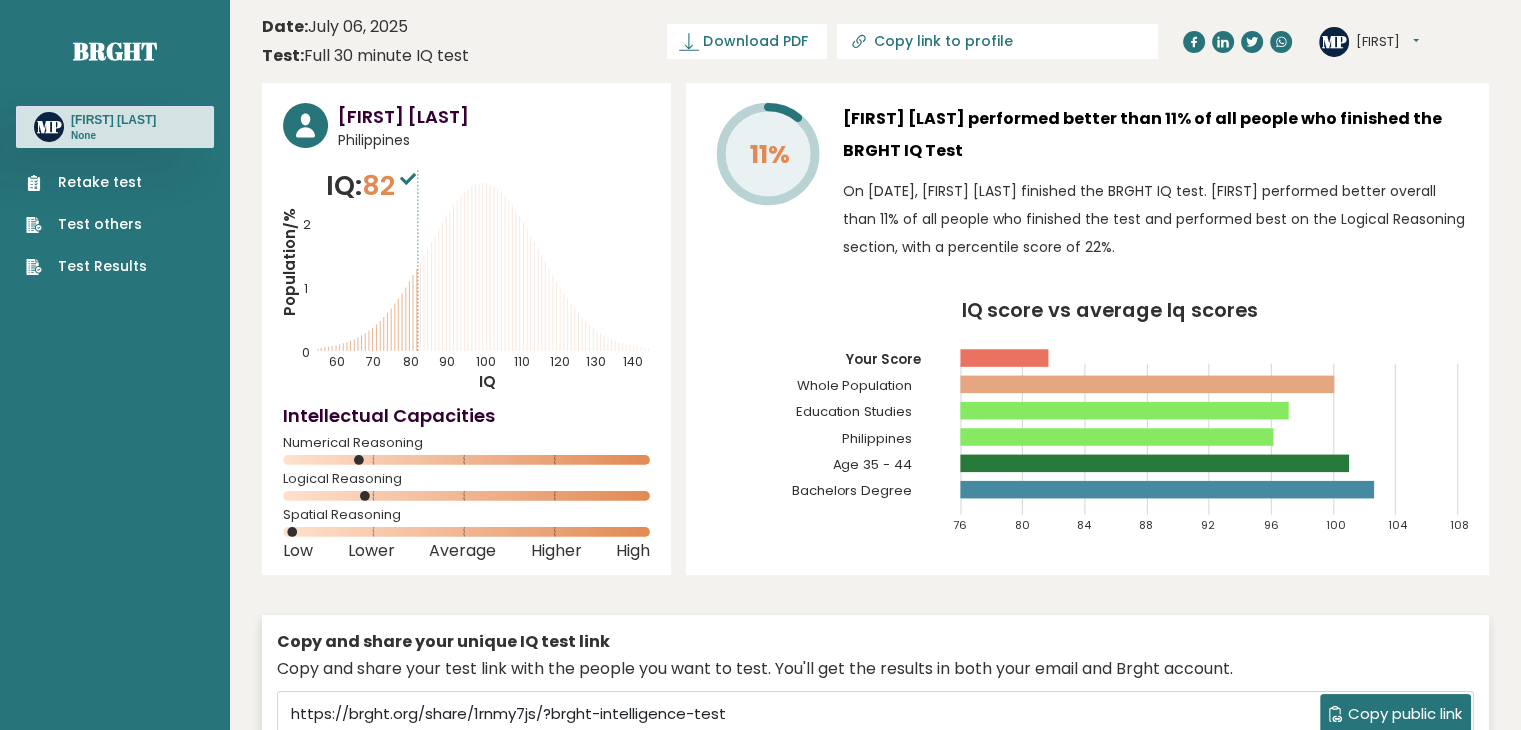 click on "Retake test" at bounding box center [86, 182] 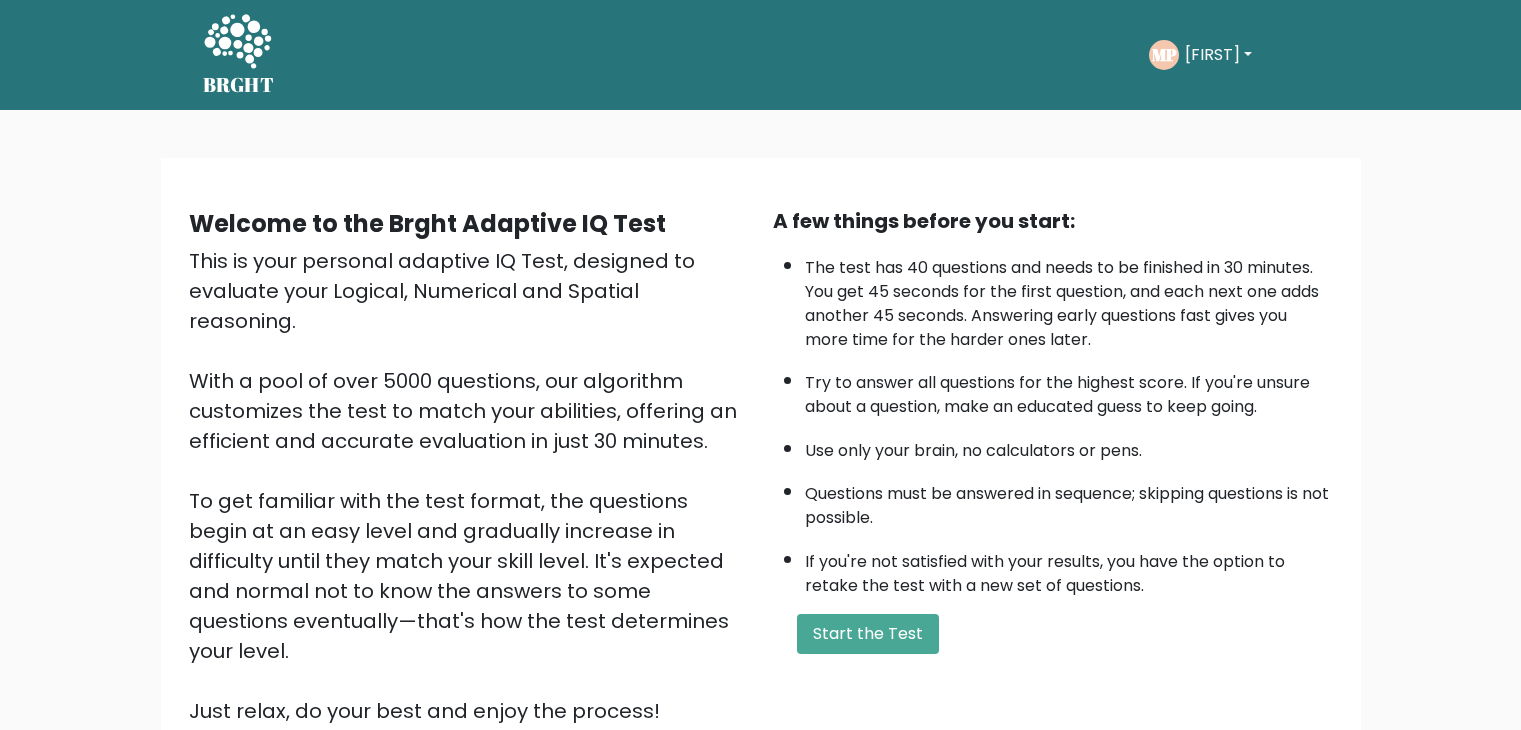 scroll, scrollTop: 0, scrollLeft: 0, axis: both 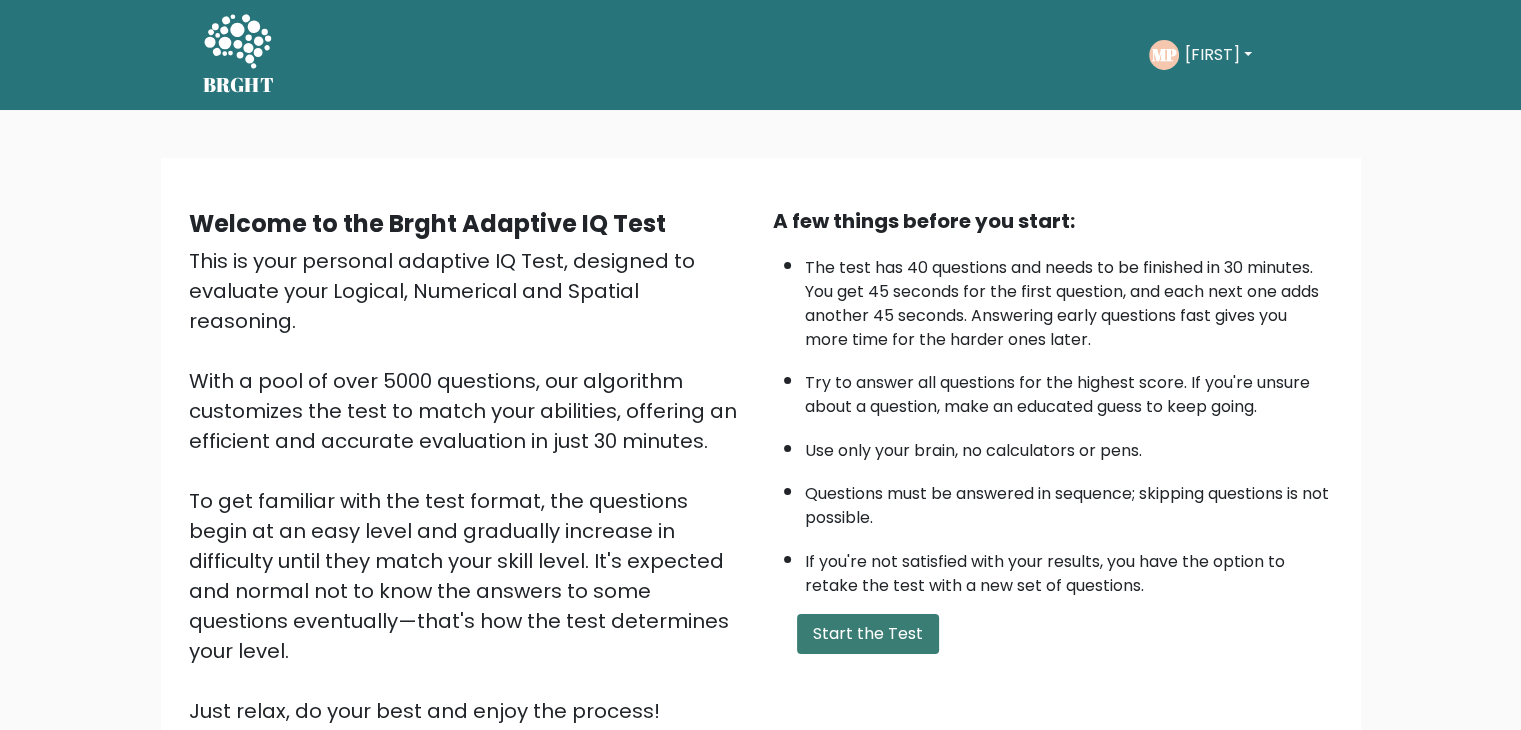 click on "Start the Test" at bounding box center [868, 634] 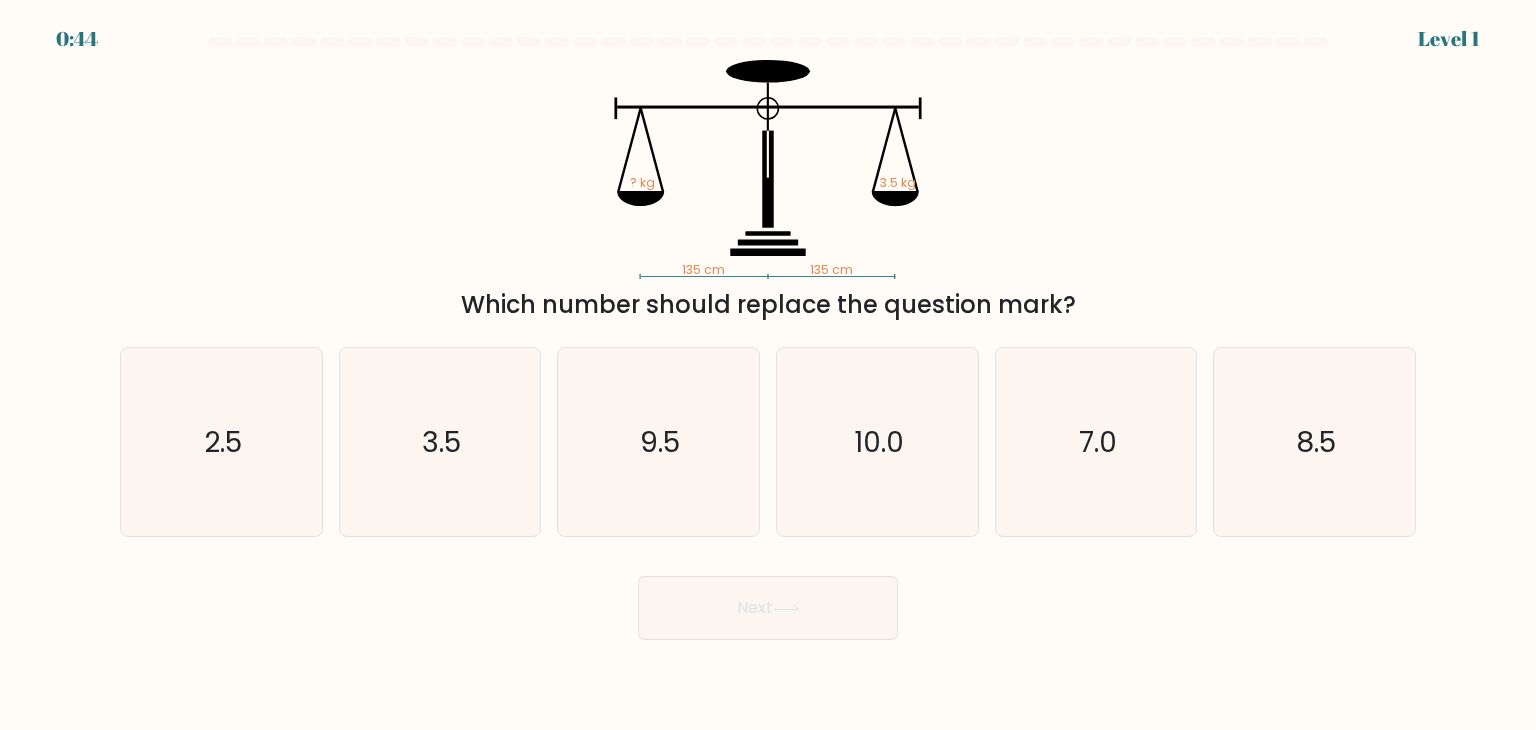 scroll, scrollTop: 0, scrollLeft: 0, axis: both 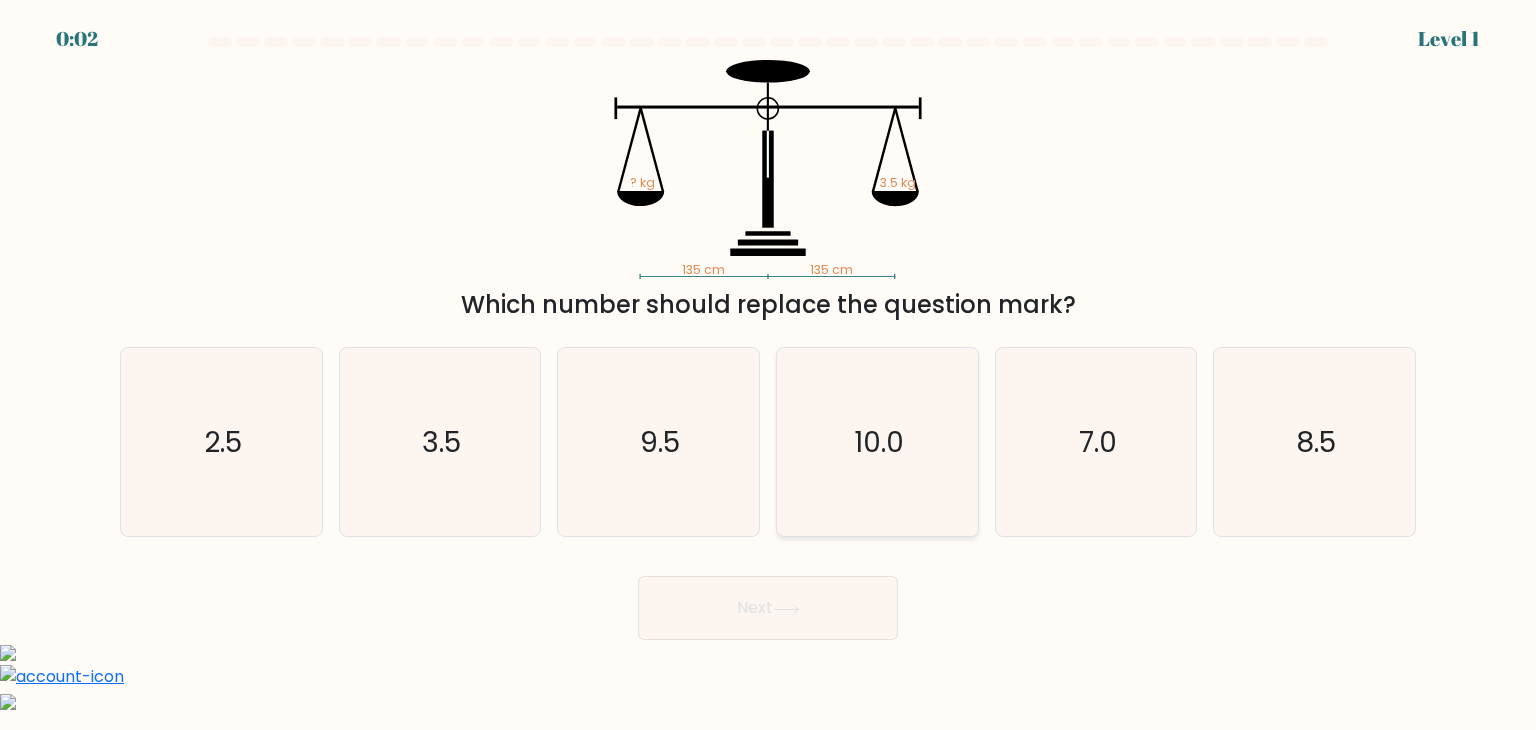 click on "10.0" at bounding box center (877, 442) 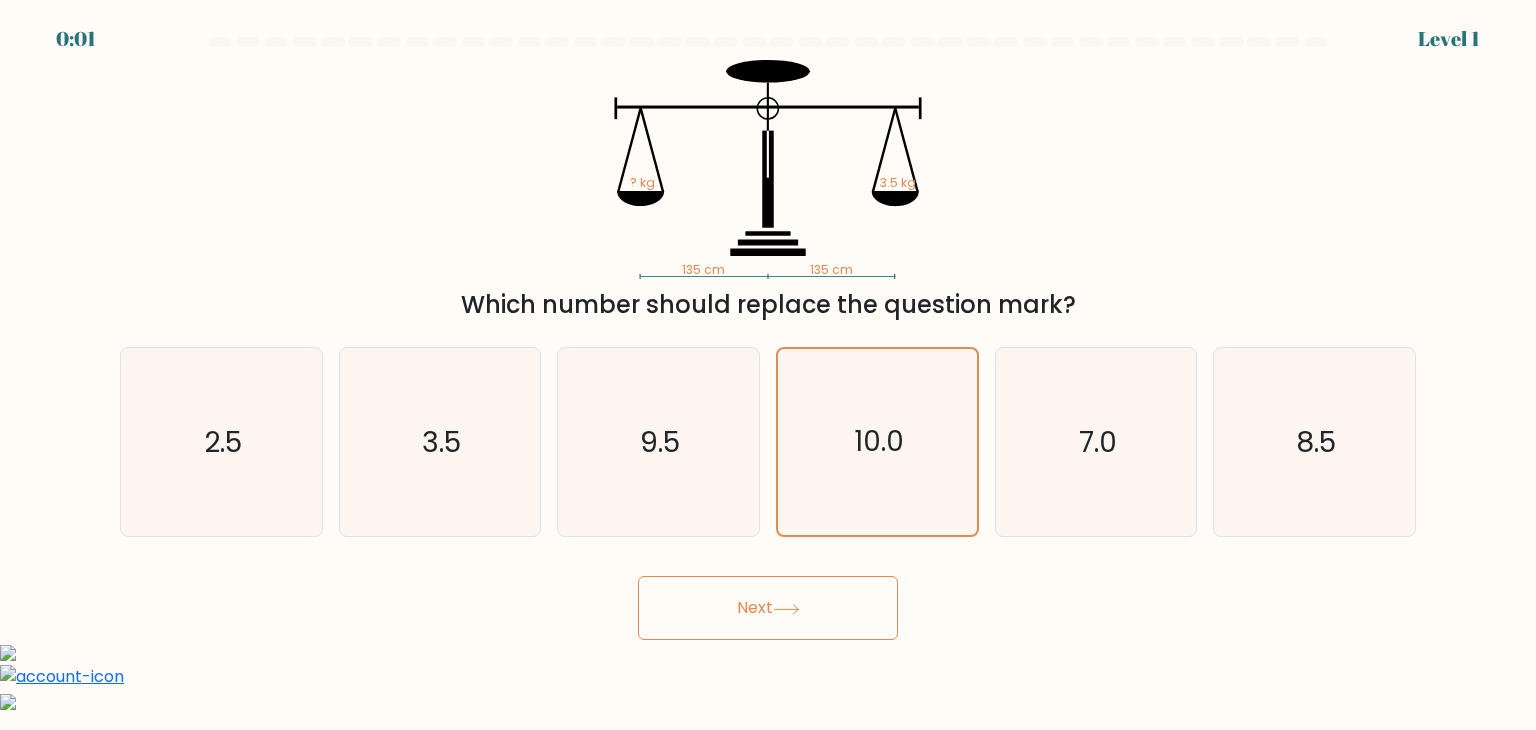 click on "Next" at bounding box center [768, 608] 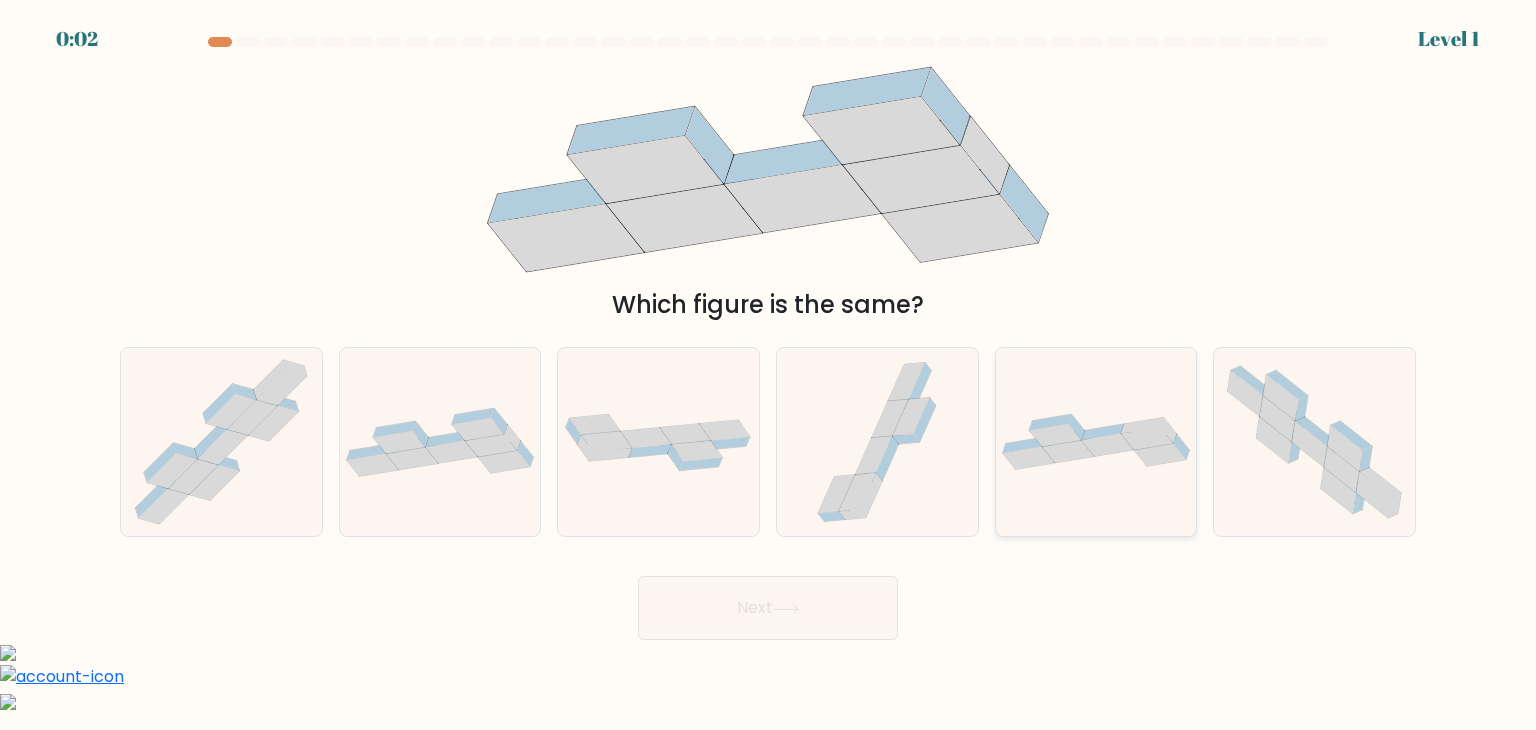 click at bounding box center [1096, 442] 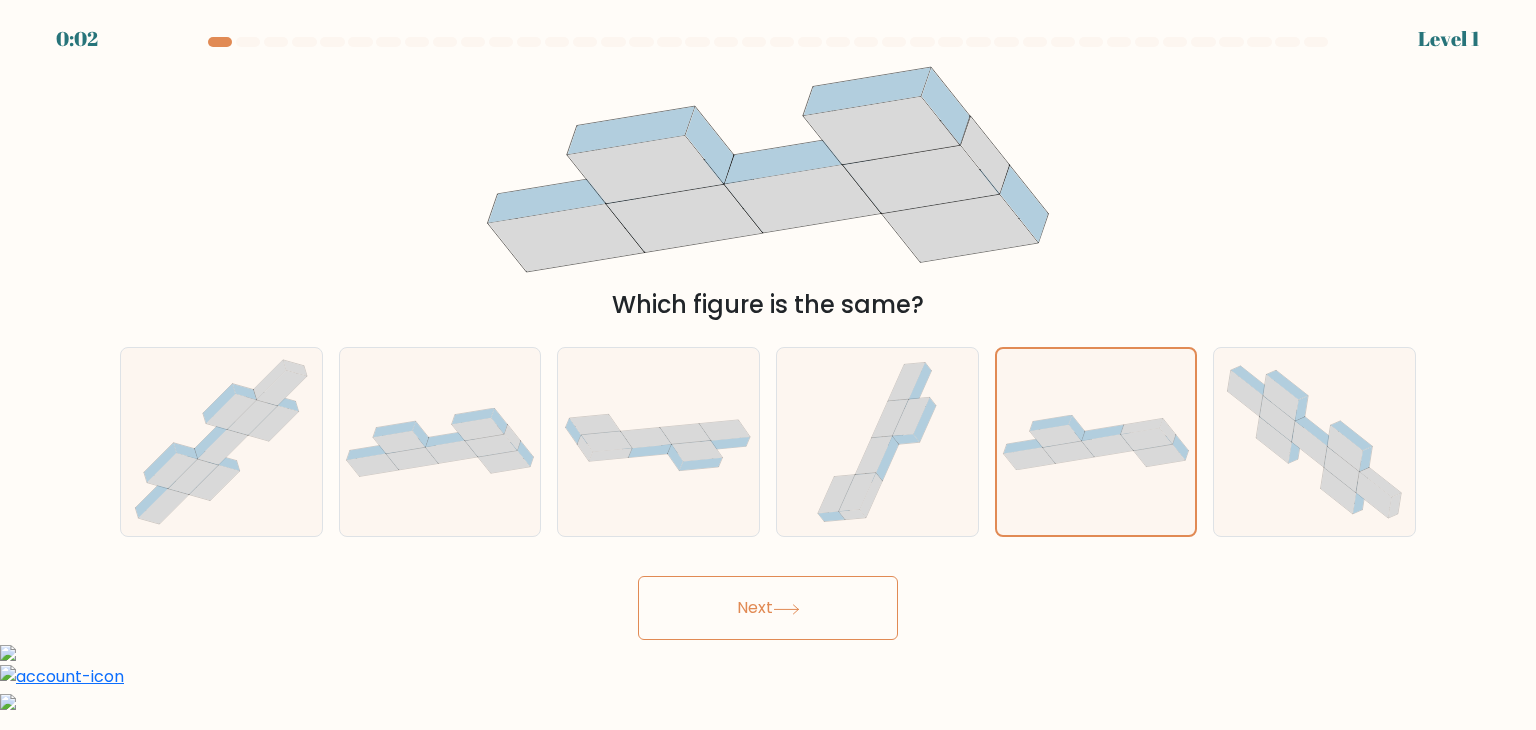 click on "Next" at bounding box center (768, 608) 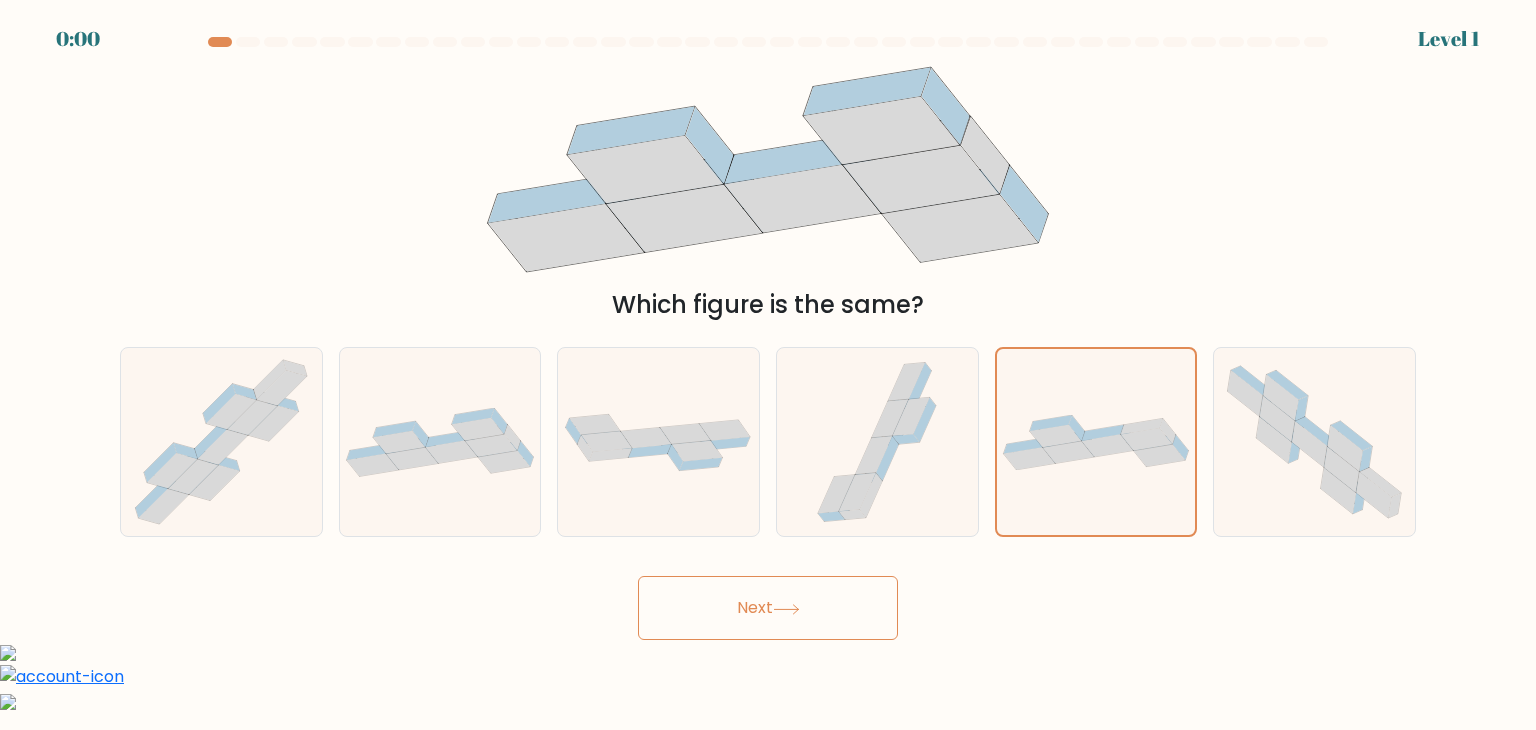 click on "Next" at bounding box center (768, 608) 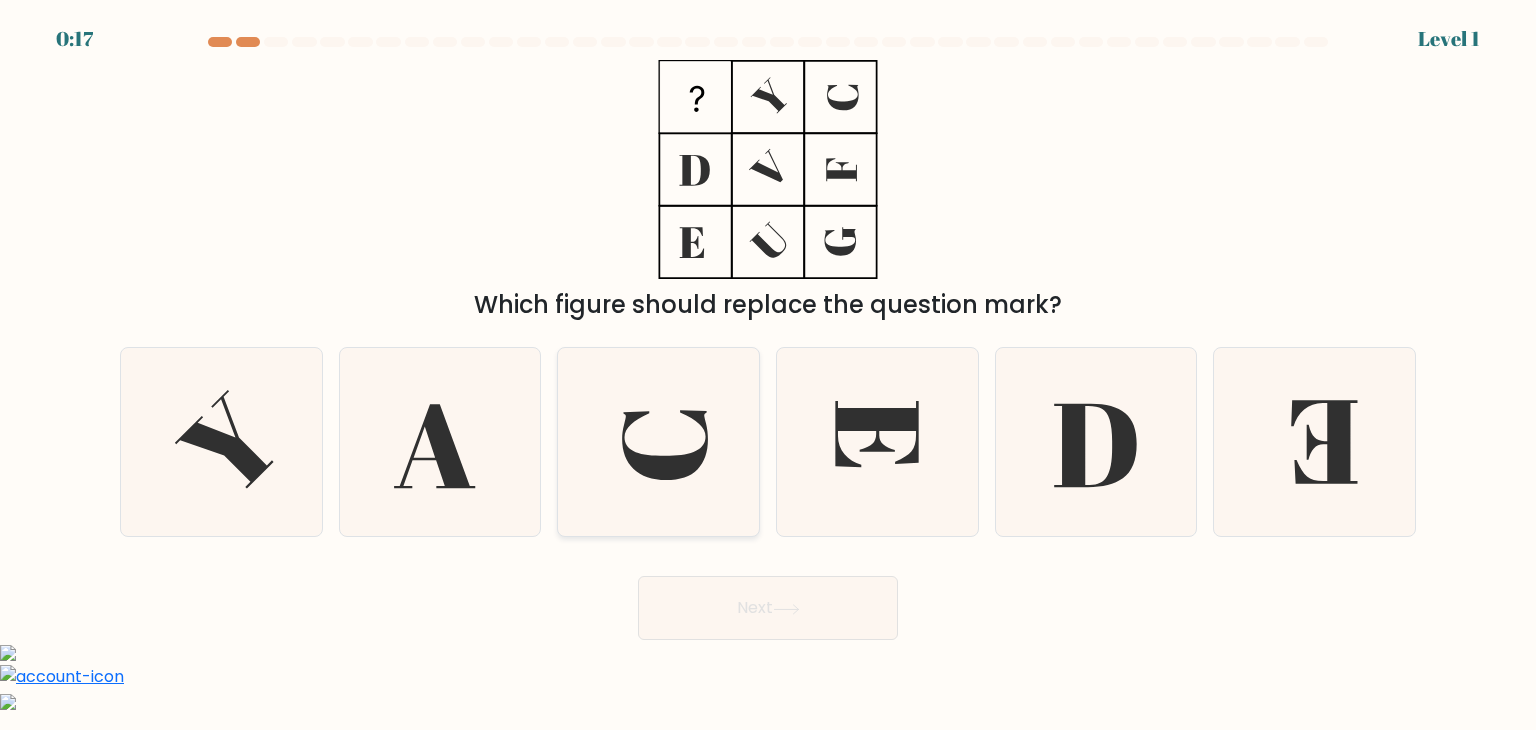 click at bounding box center (658, 442) 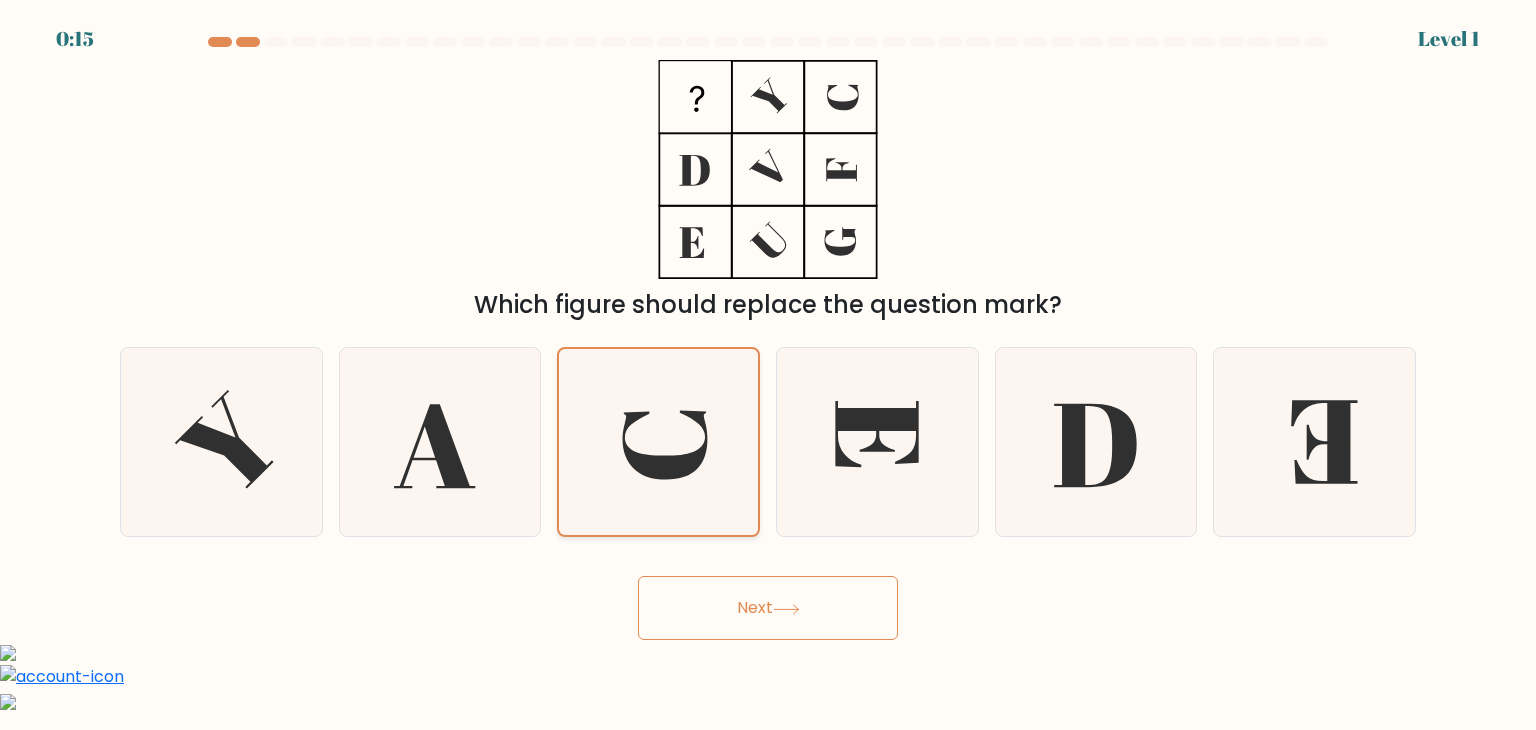 click at bounding box center (665, 445) 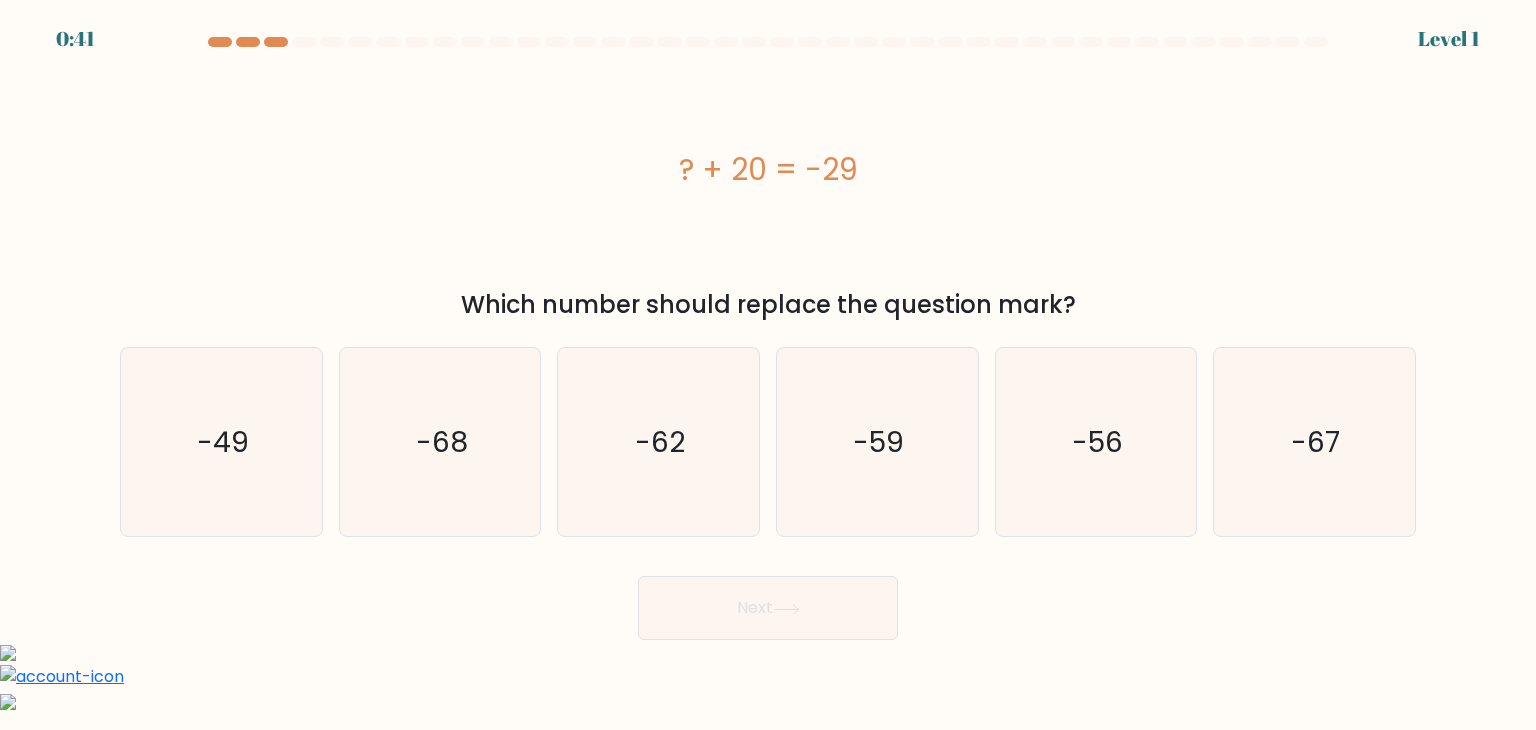 scroll, scrollTop: 0, scrollLeft: 0, axis: both 